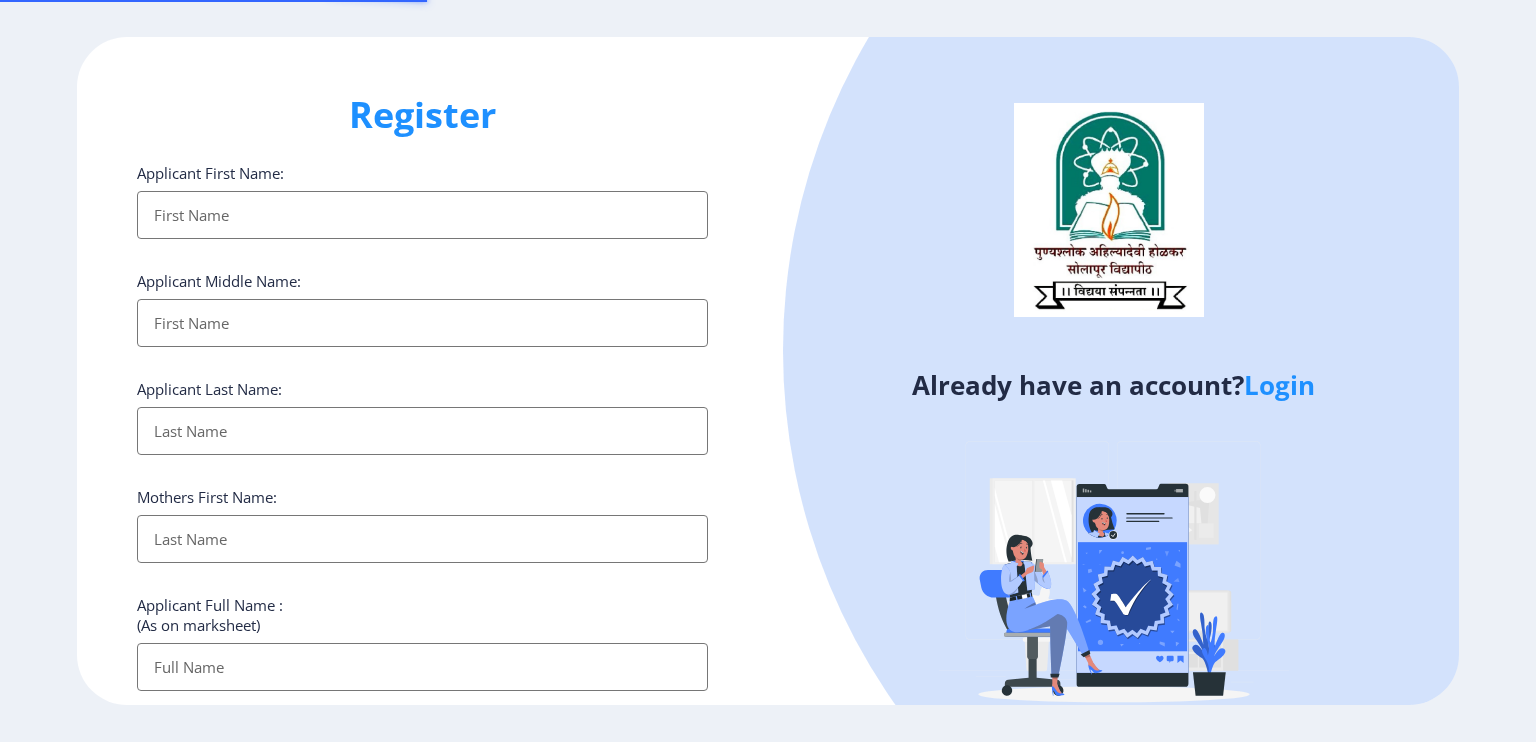 select 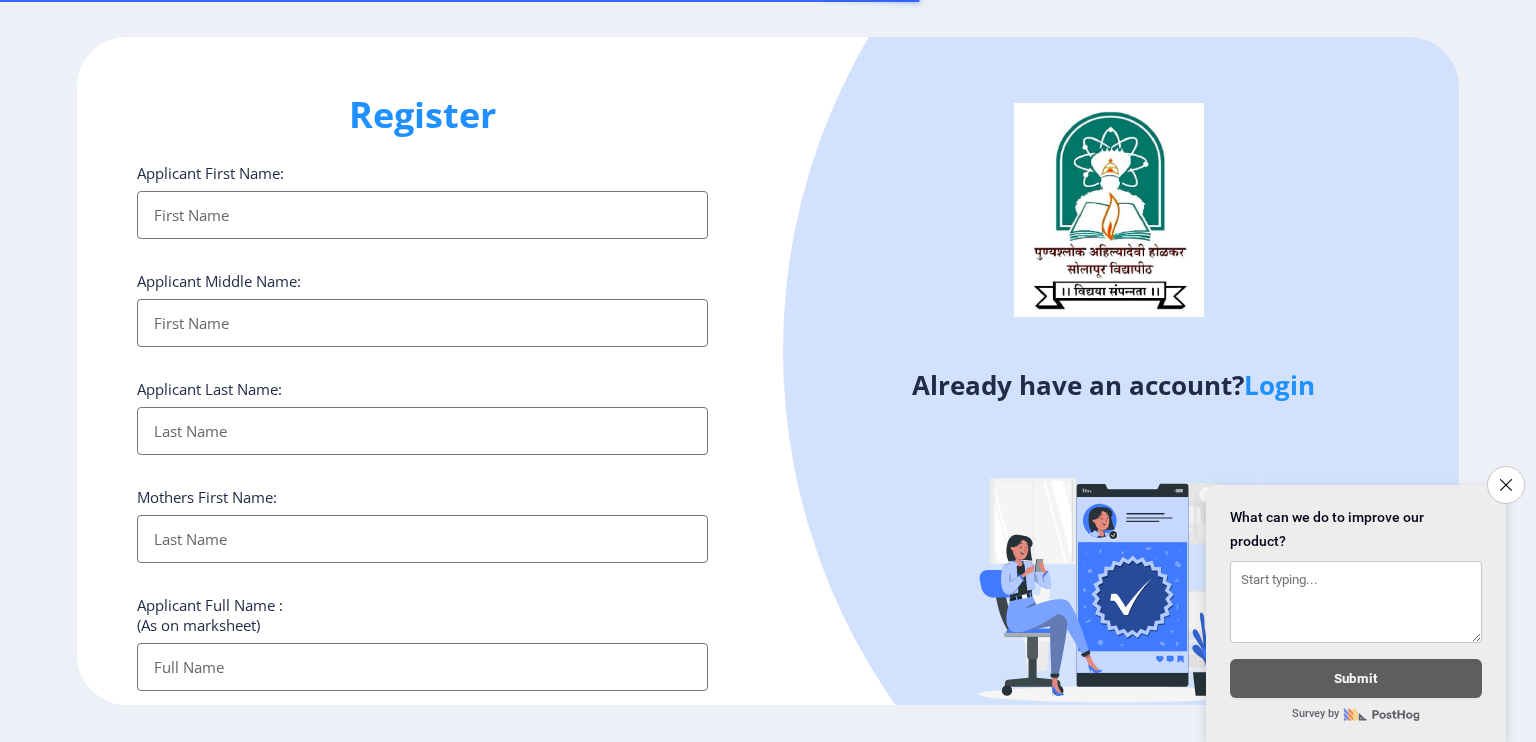 select 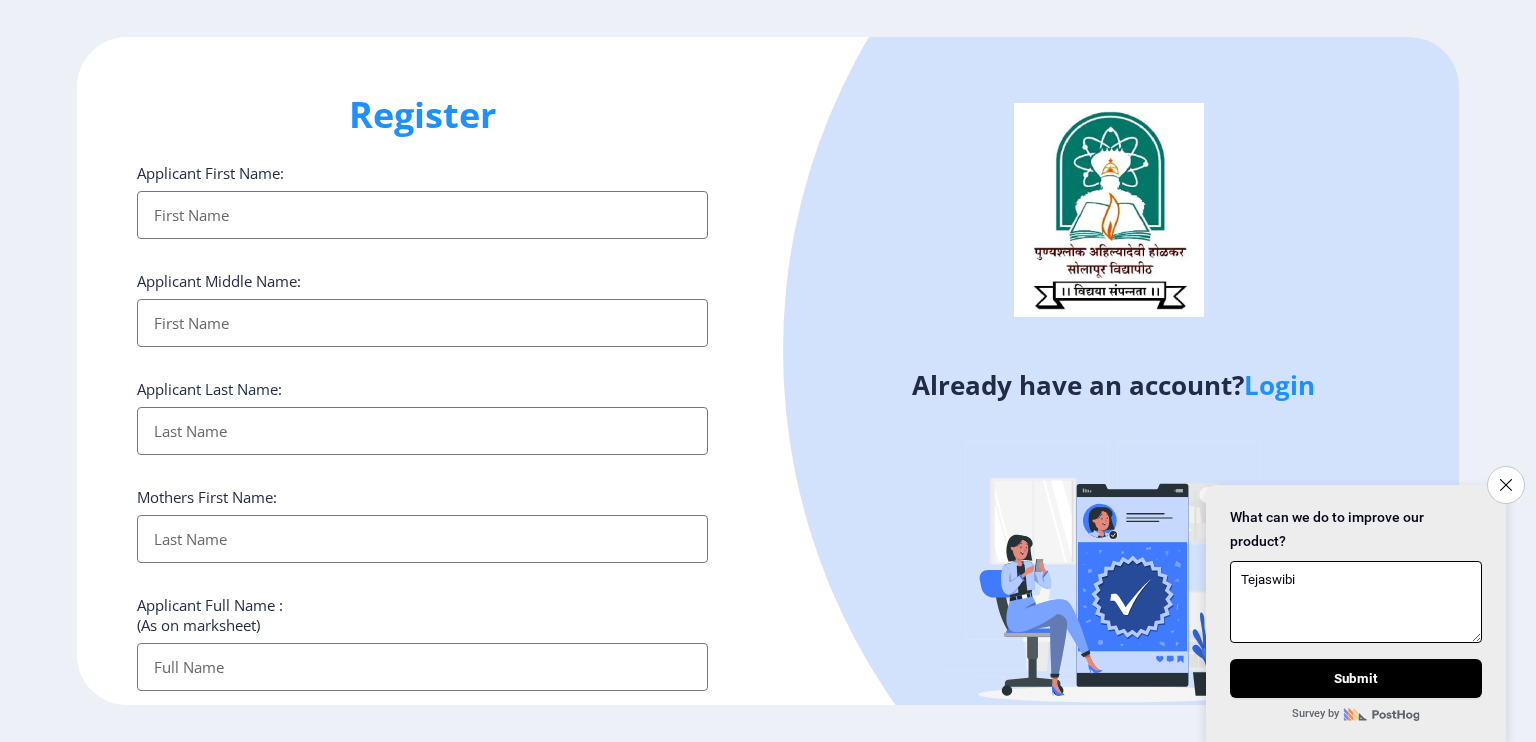 type on "Tejaswibi" 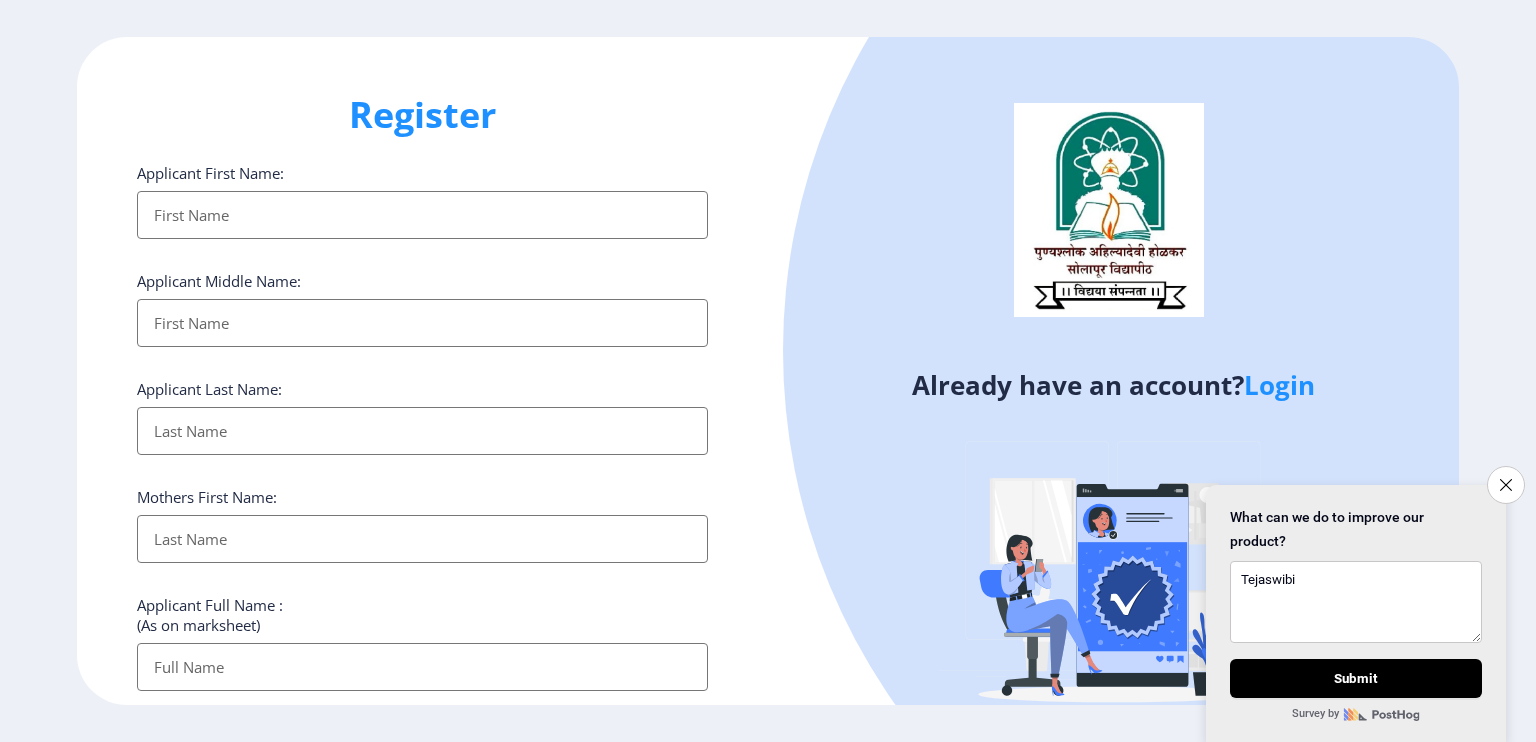 click on "Applicant First Name:" at bounding box center (422, 215) 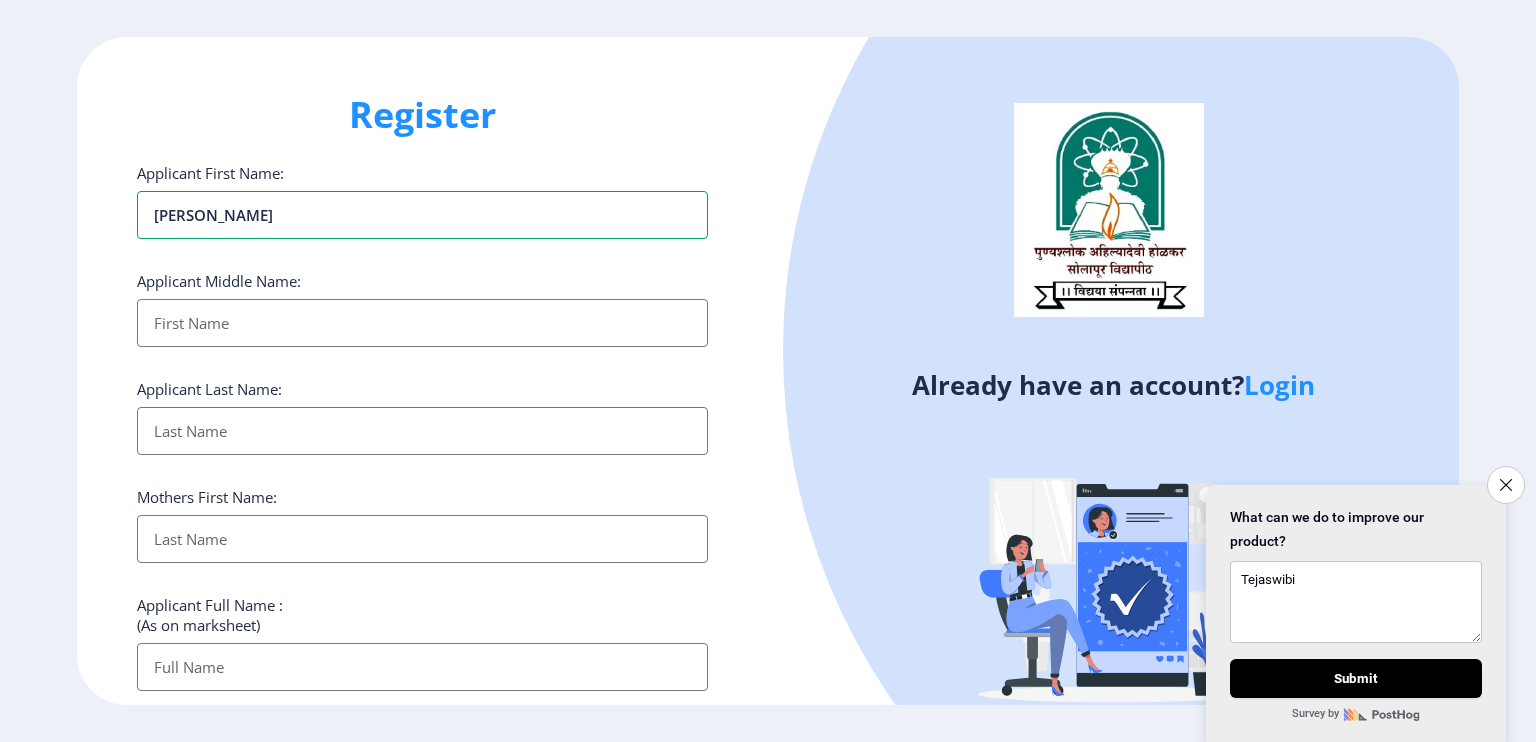 type on "[PERSON_NAME]" 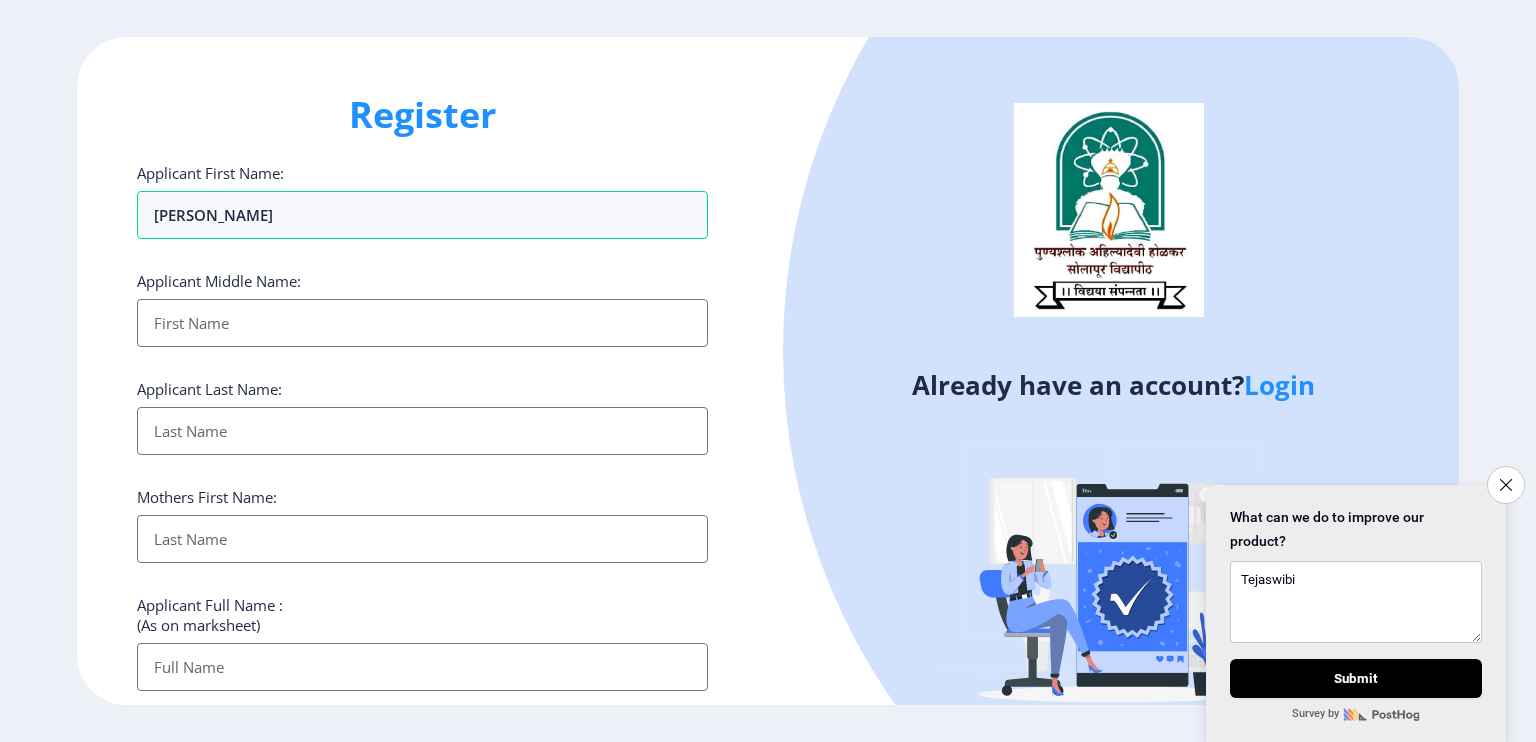 click on "Applicant First Name:" at bounding box center [422, 323] 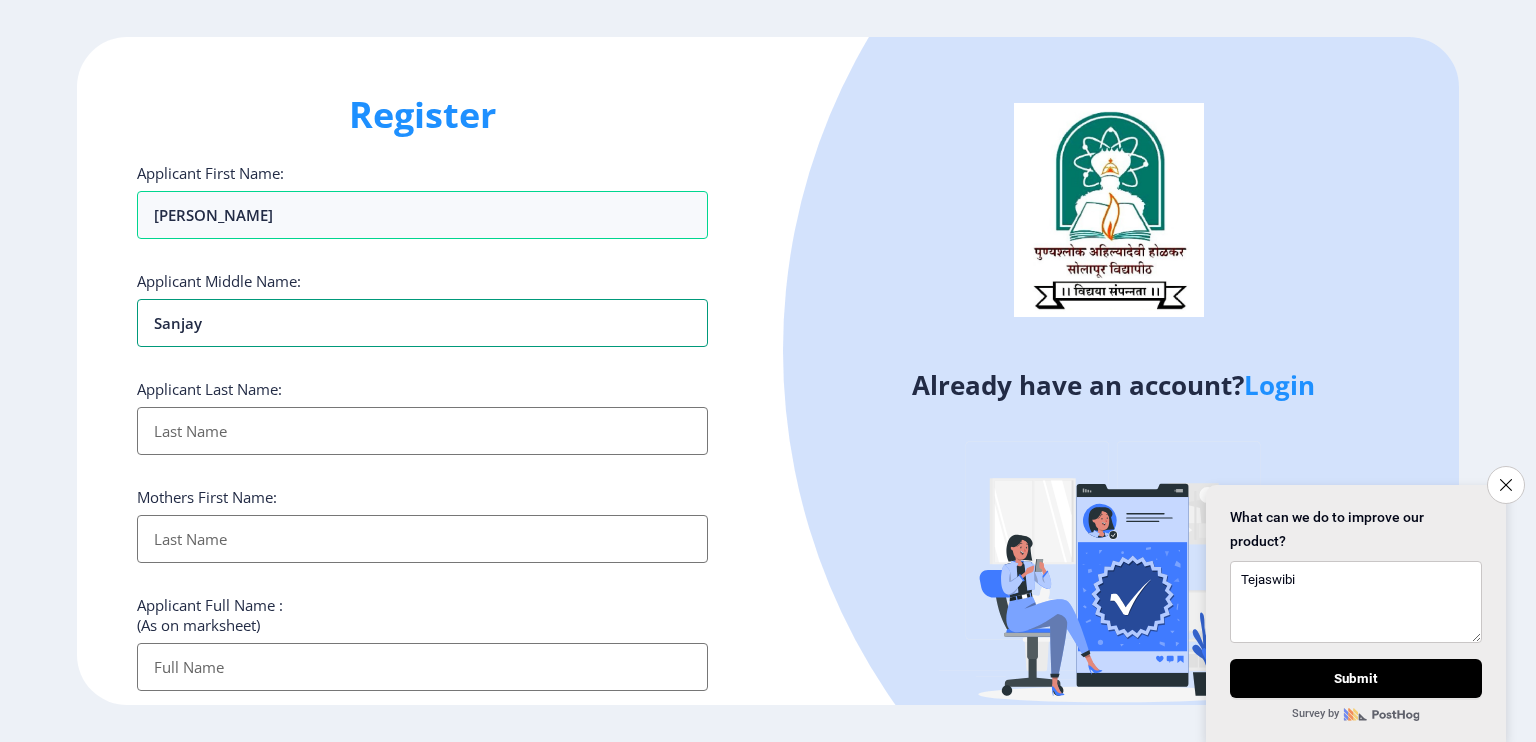type on "Sanjay" 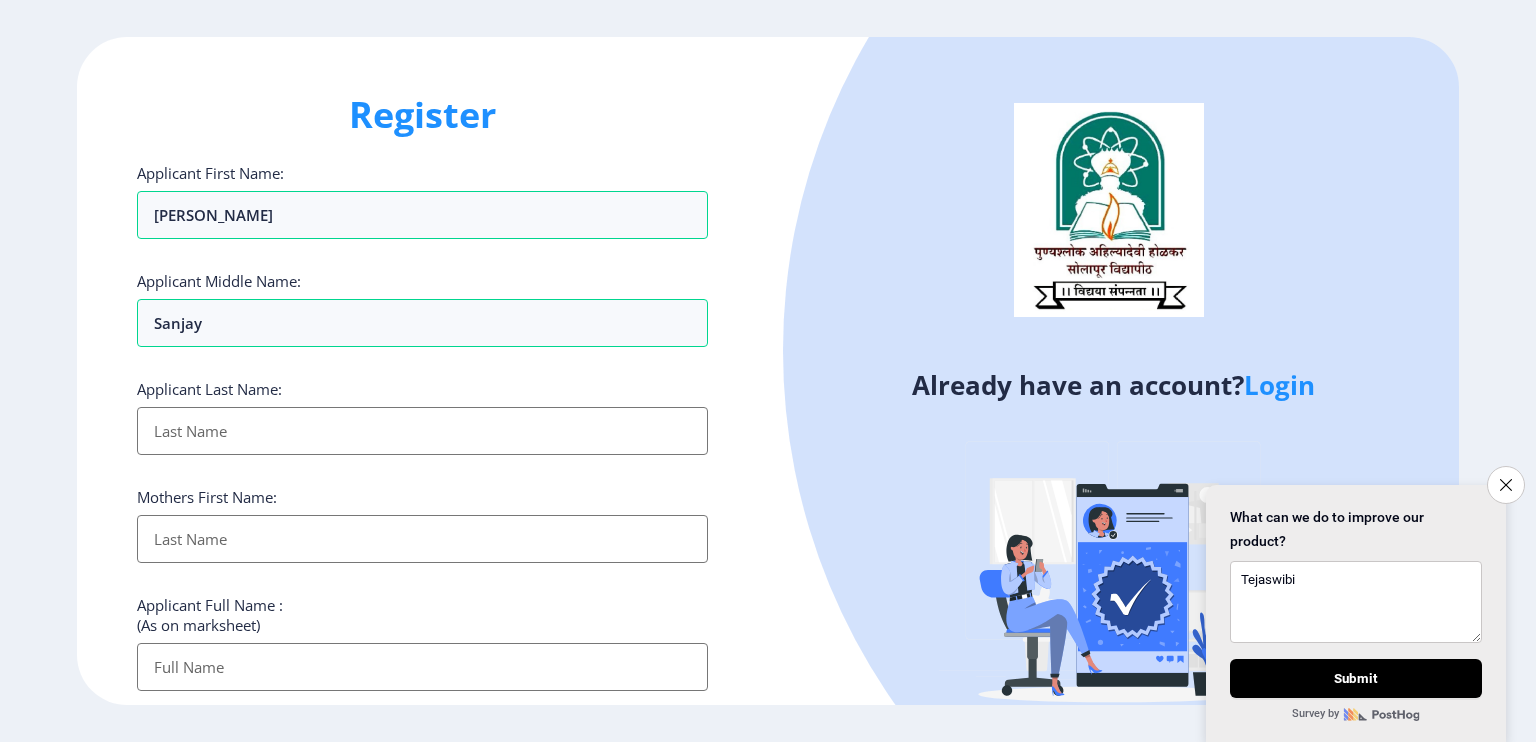 click on "Applicant First Name:" at bounding box center [422, 431] 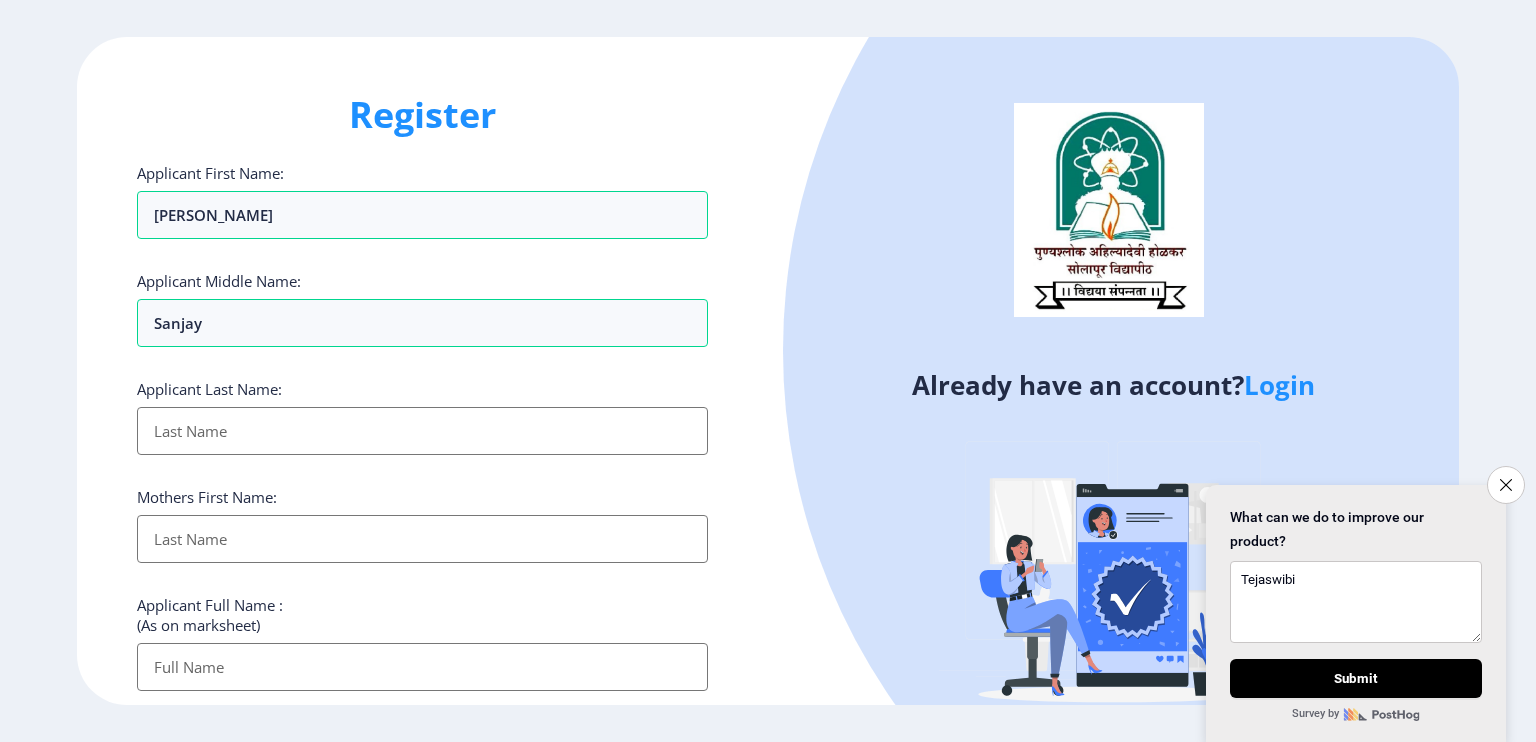 type on "[PERSON_NAME]" 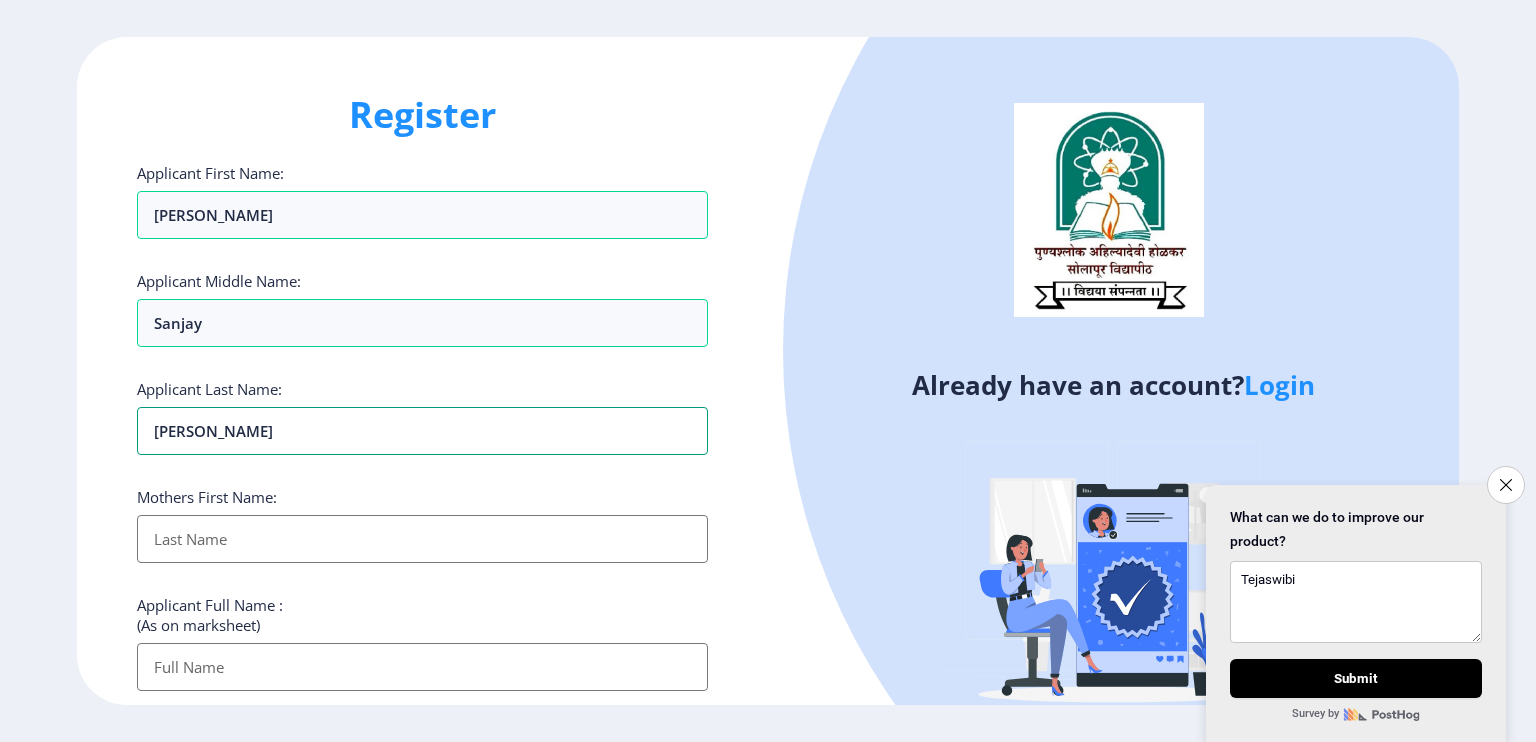 scroll, scrollTop: 212, scrollLeft: 0, axis: vertical 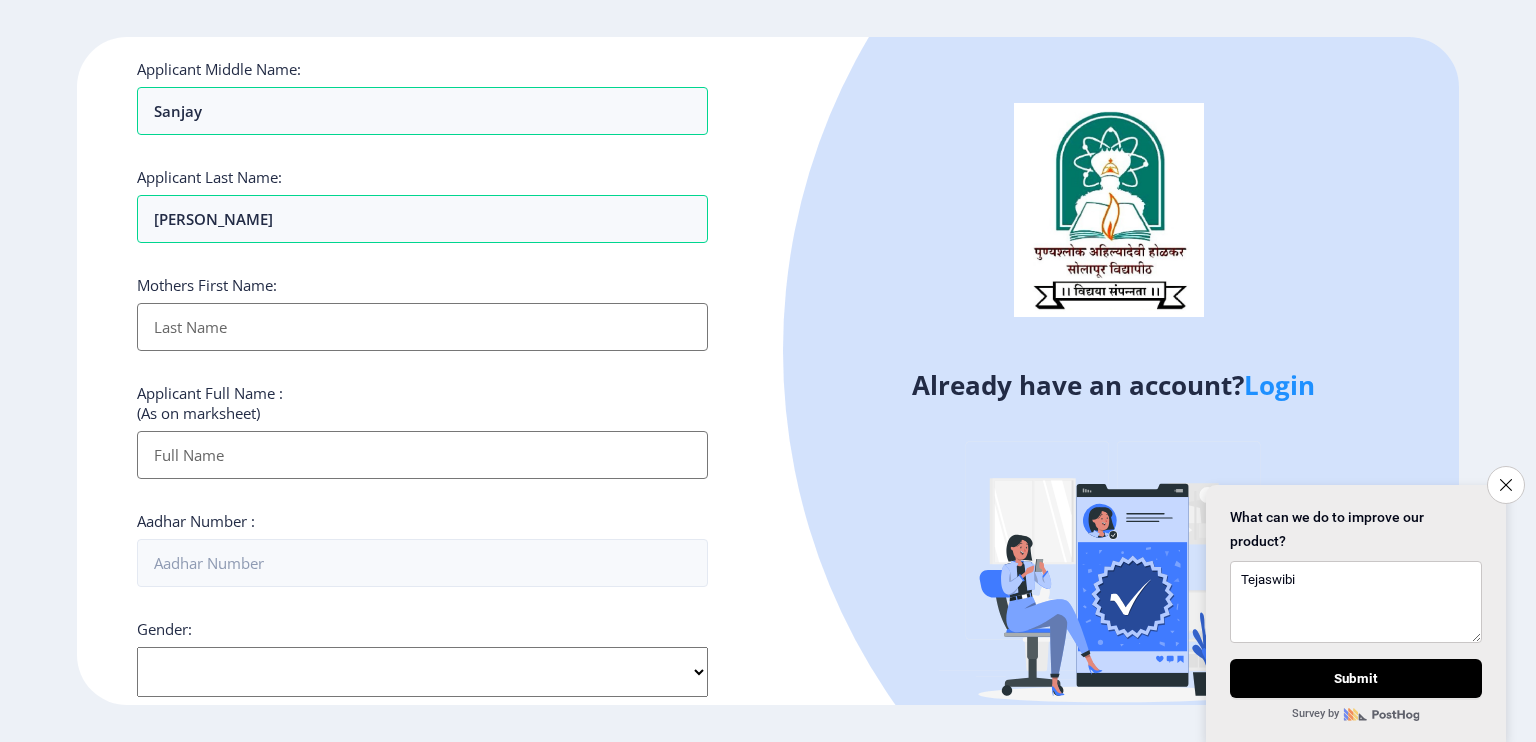 click on "Applicant First Name:" at bounding box center (422, 327) 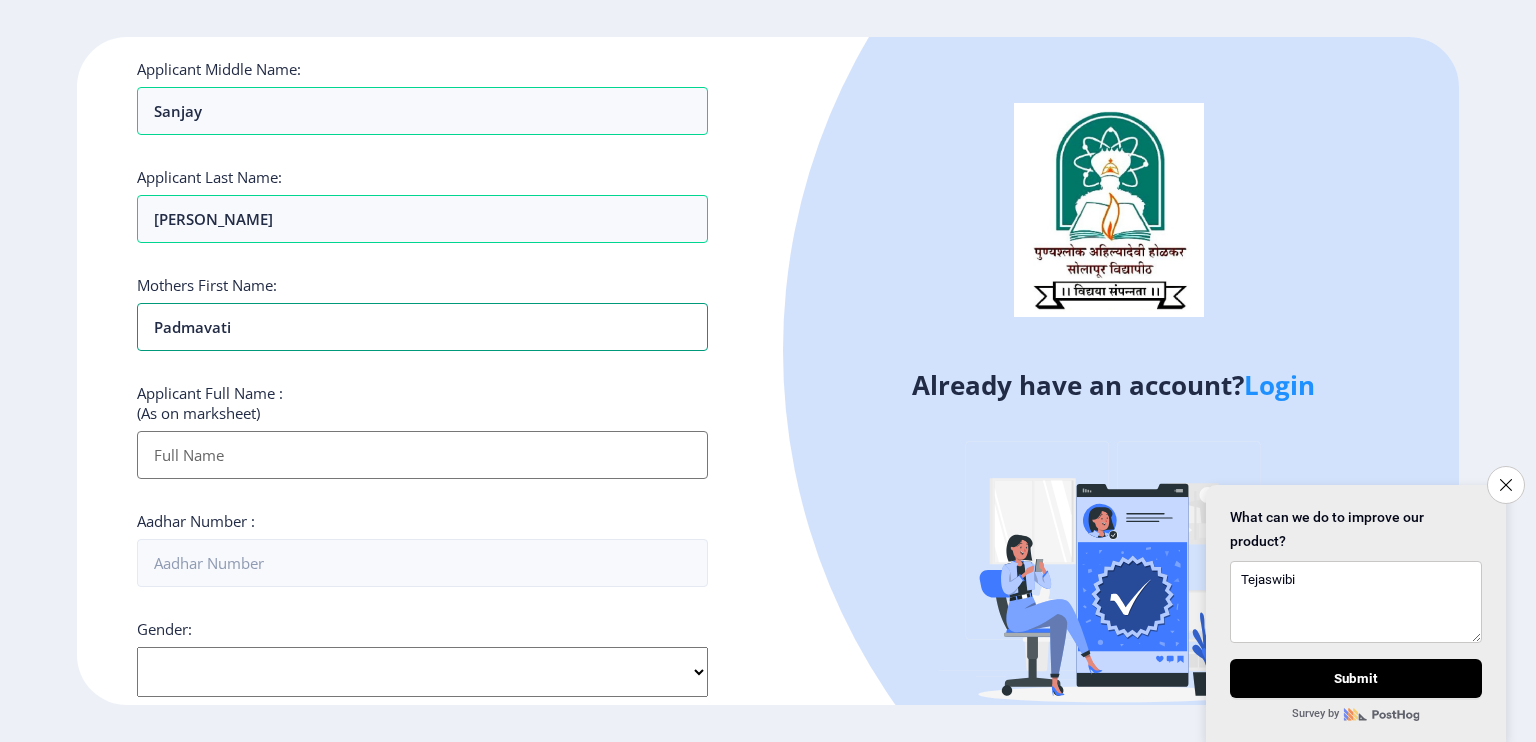 type on "Padmavati" 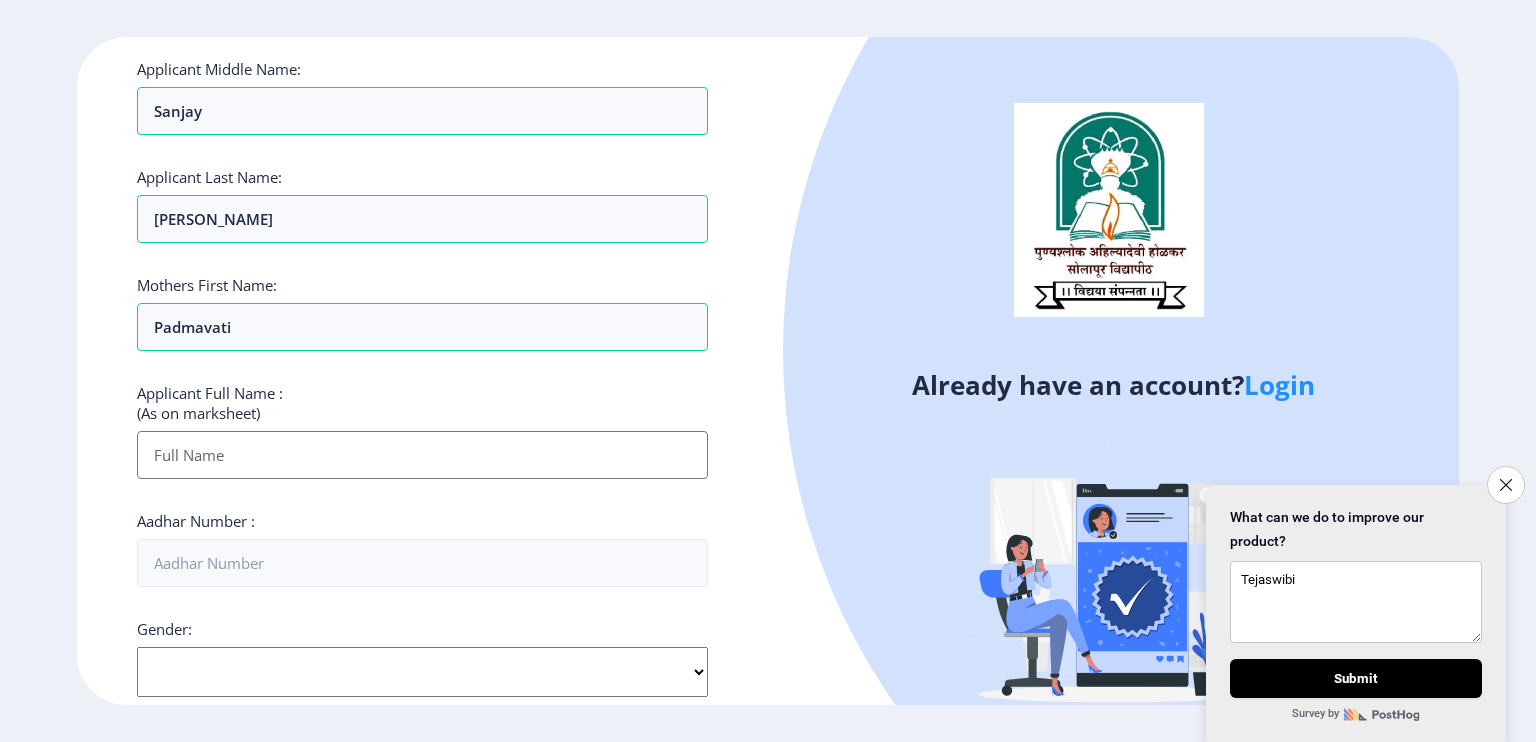 click on "Applicant First Name:" at bounding box center (422, 455) 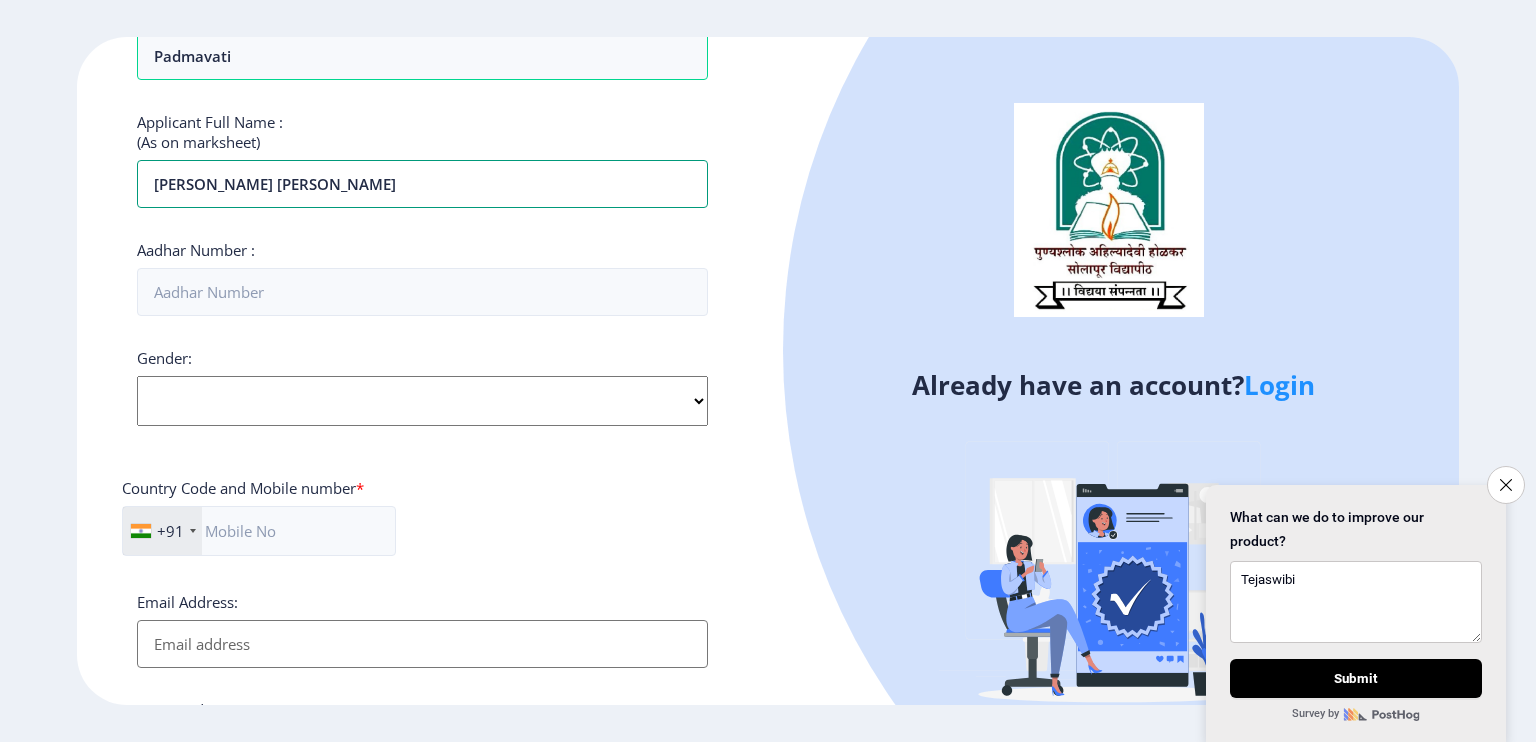 scroll, scrollTop: 479, scrollLeft: 0, axis: vertical 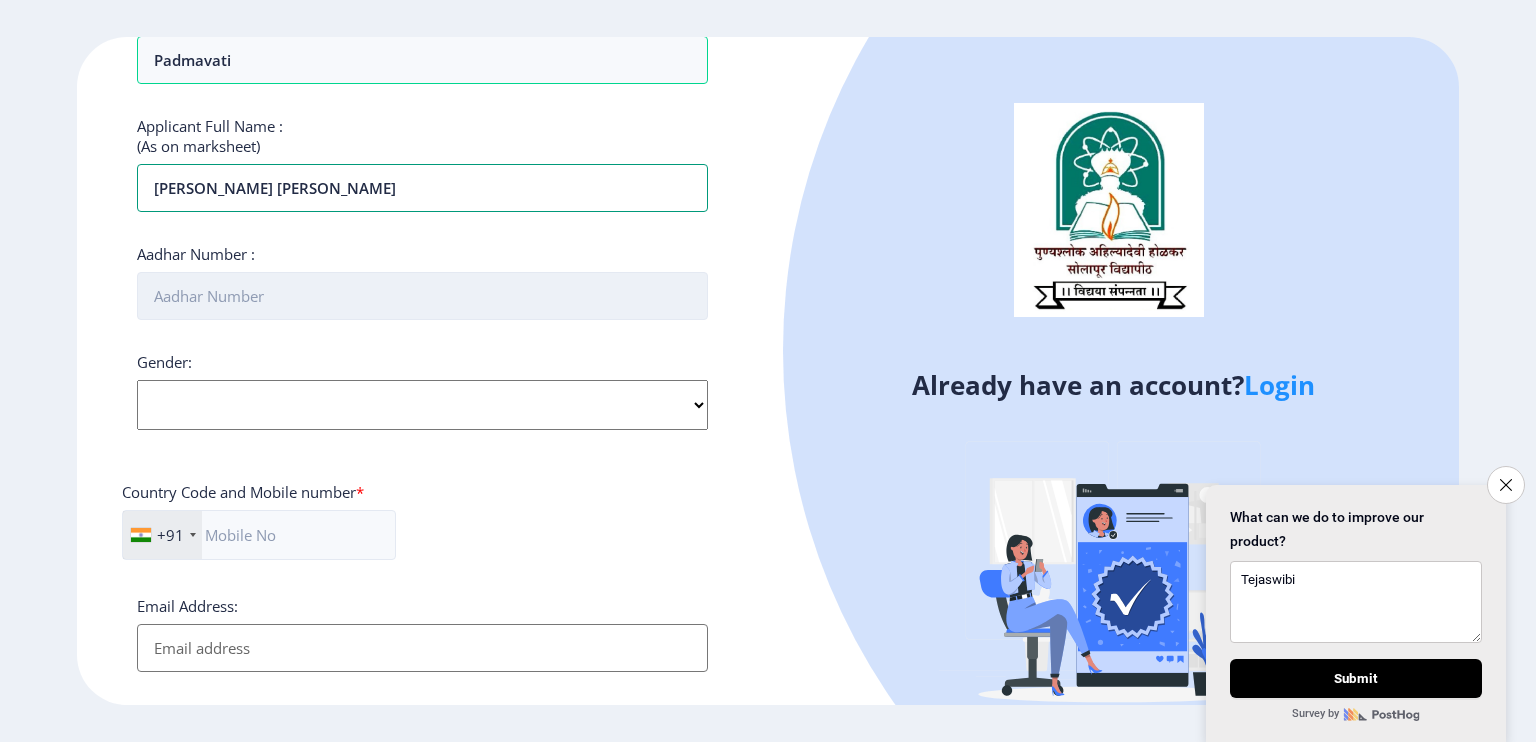 type on "[PERSON_NAME] [PERSON_NAME]" 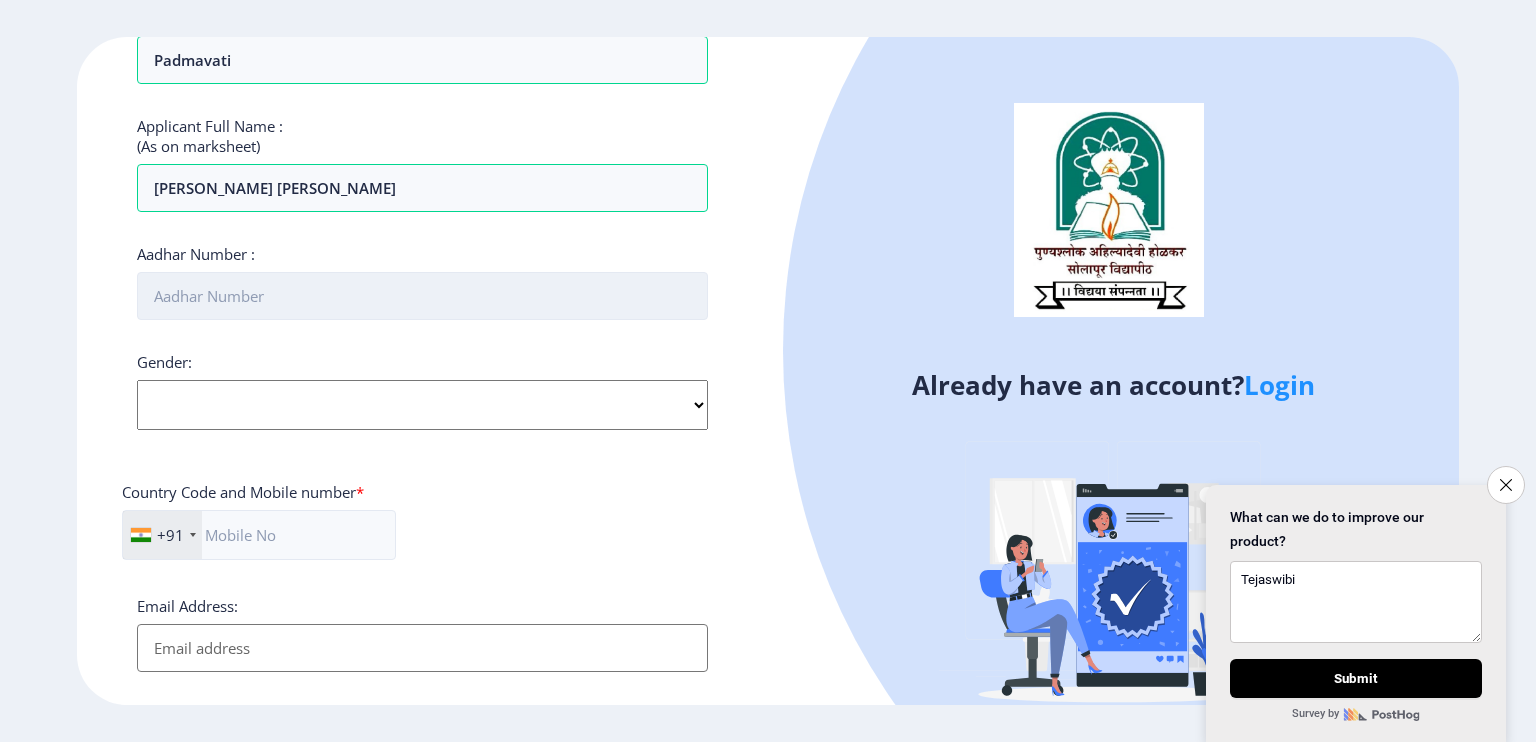 click on "Aadhar Number :" at bounding box center (422, 296) 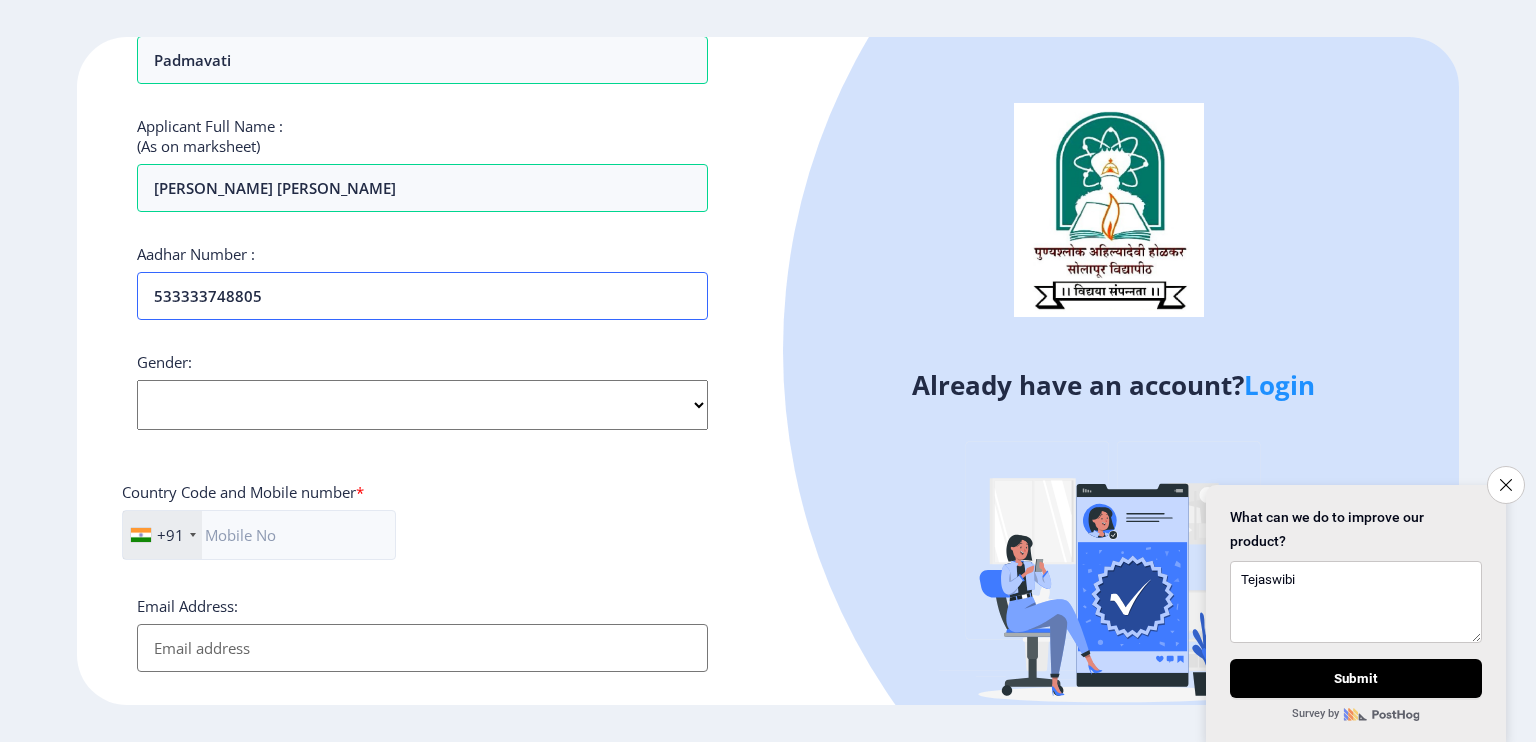 type on "533333748805" 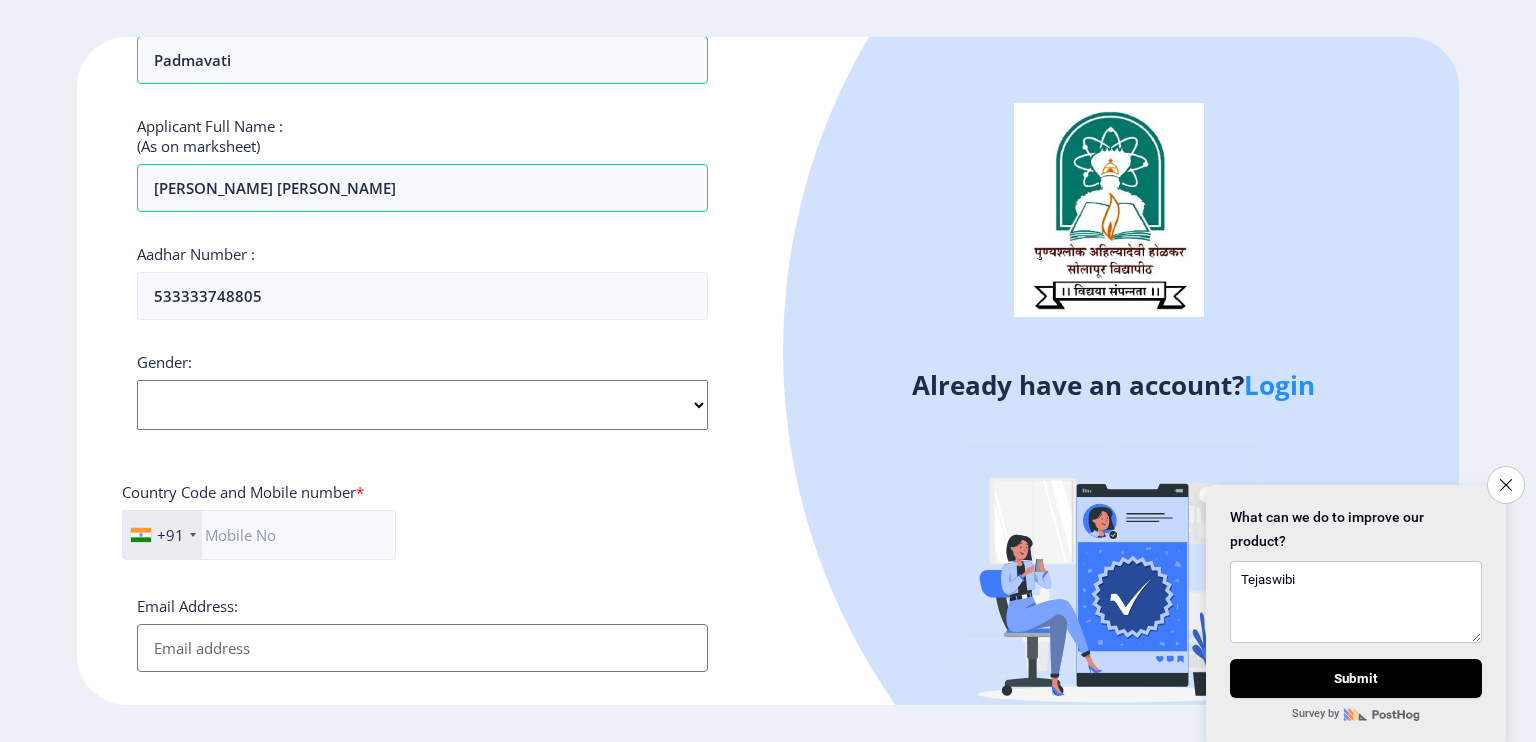 click on "Select Gender Male Female Other" 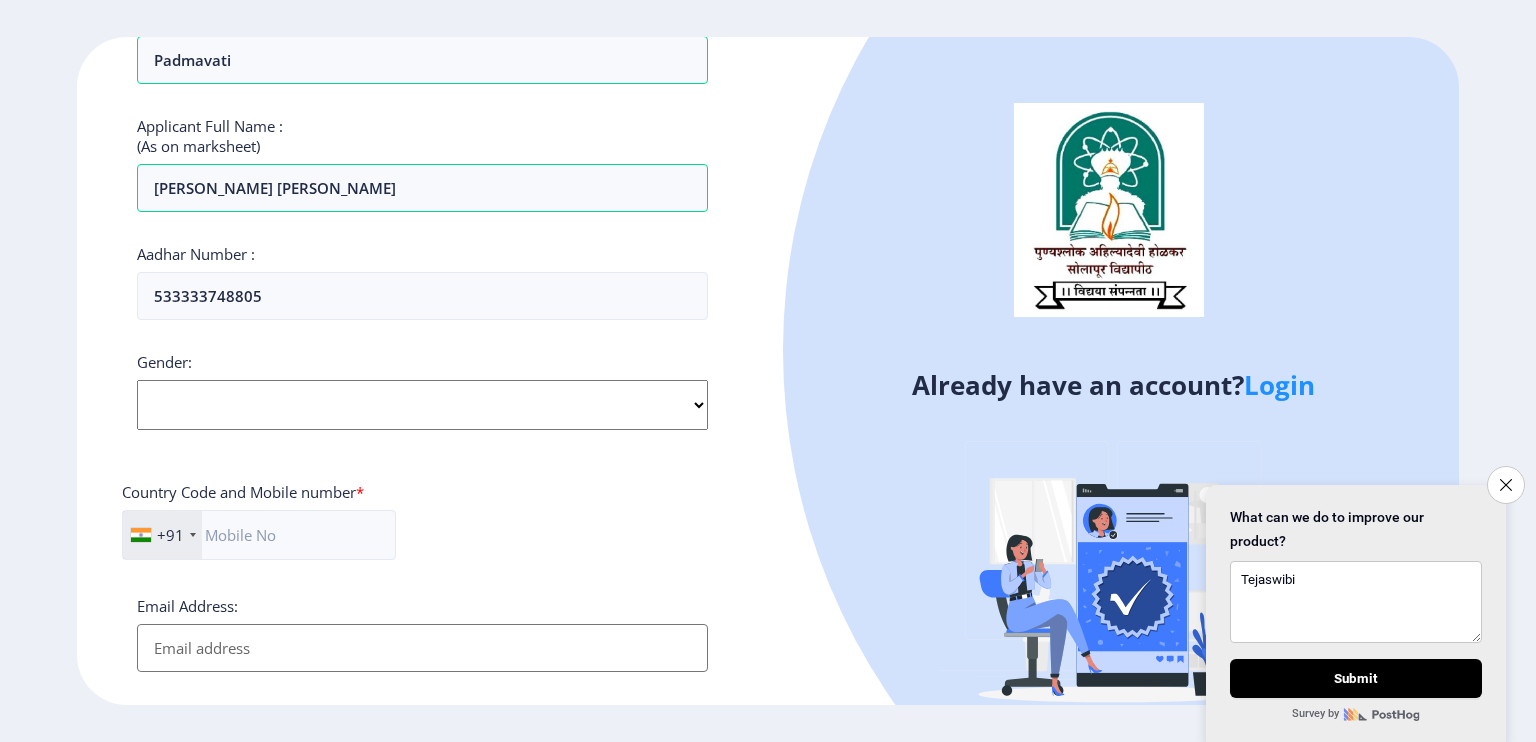 select on "[DEMOGRAPHIC_DATA]" 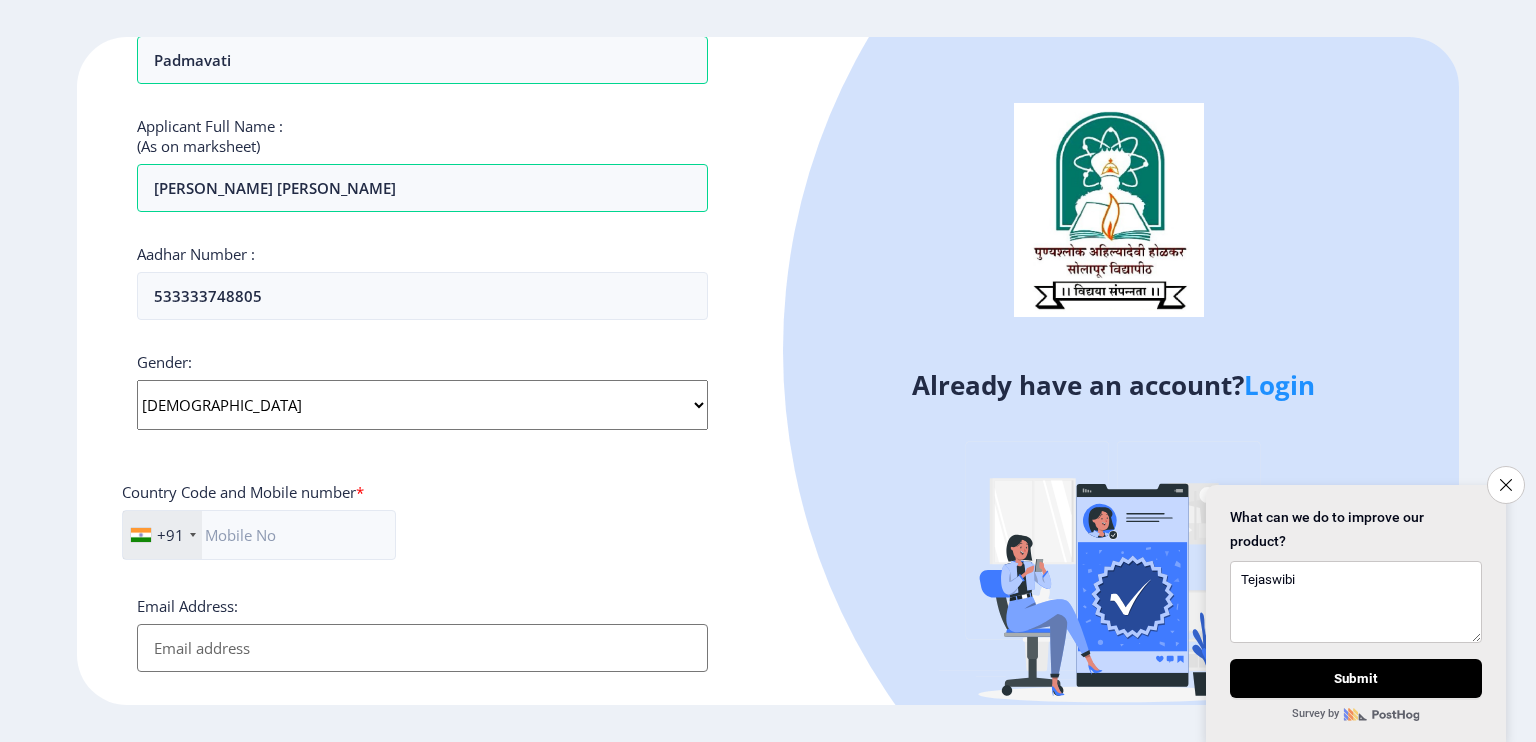 click on "Select Gender Male Female Other" 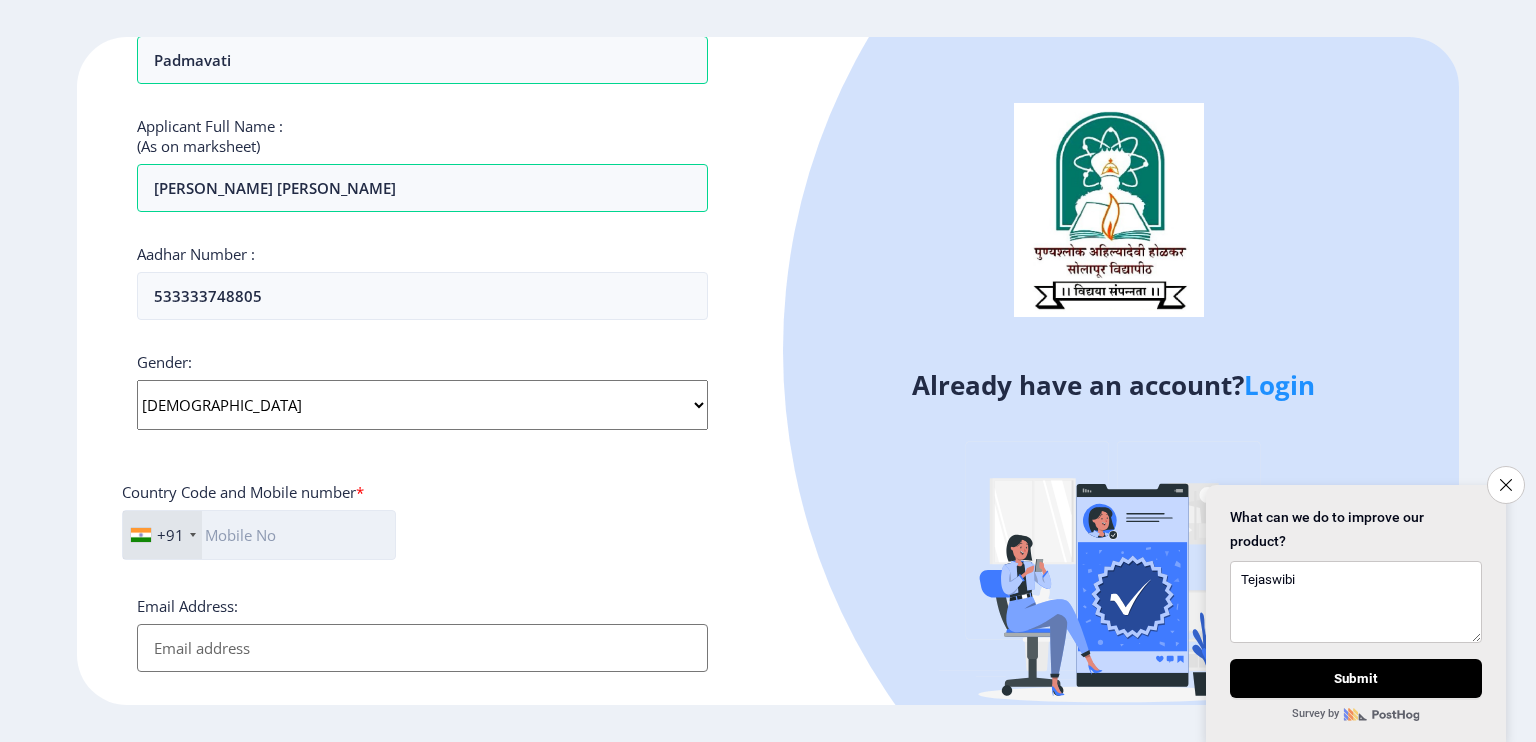 click 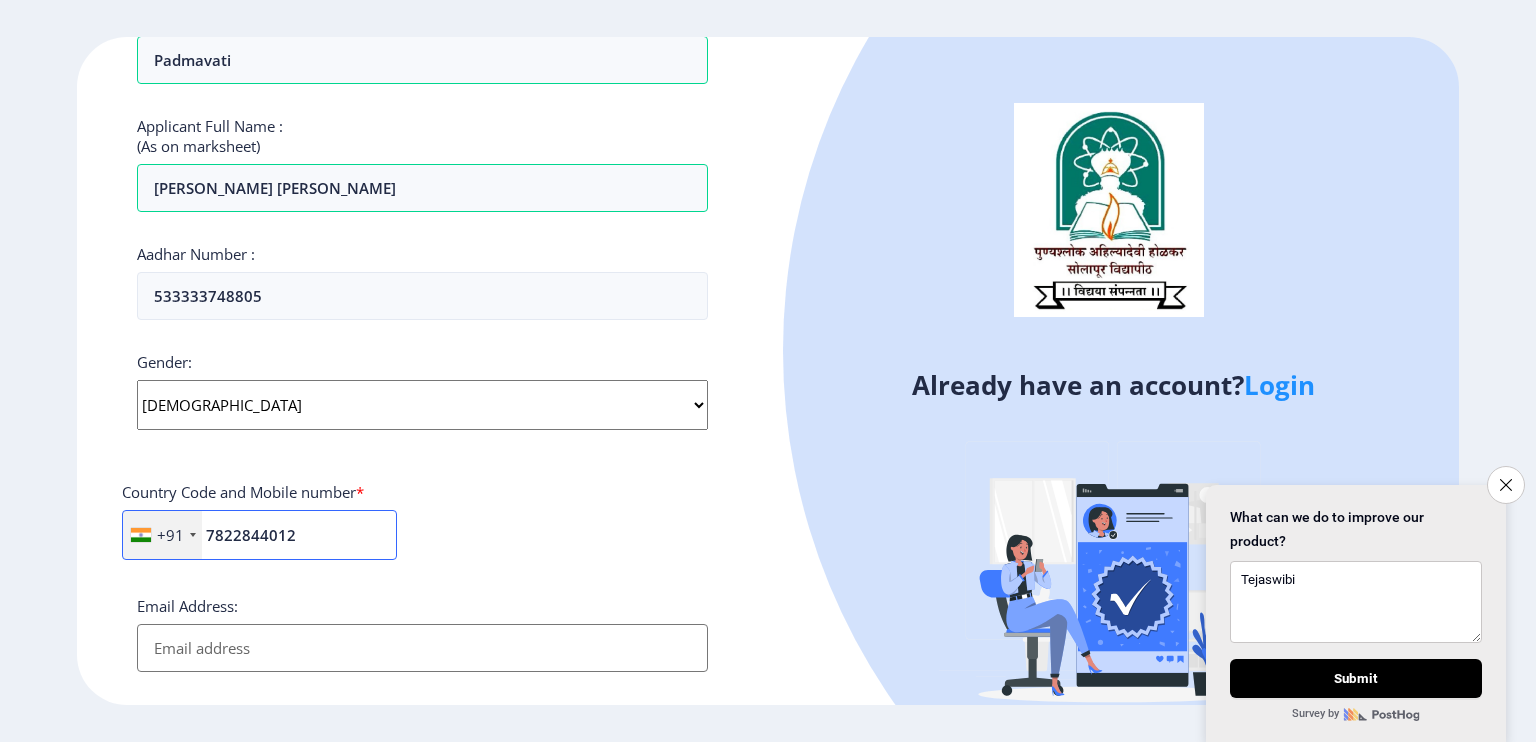 type on "7822844012" 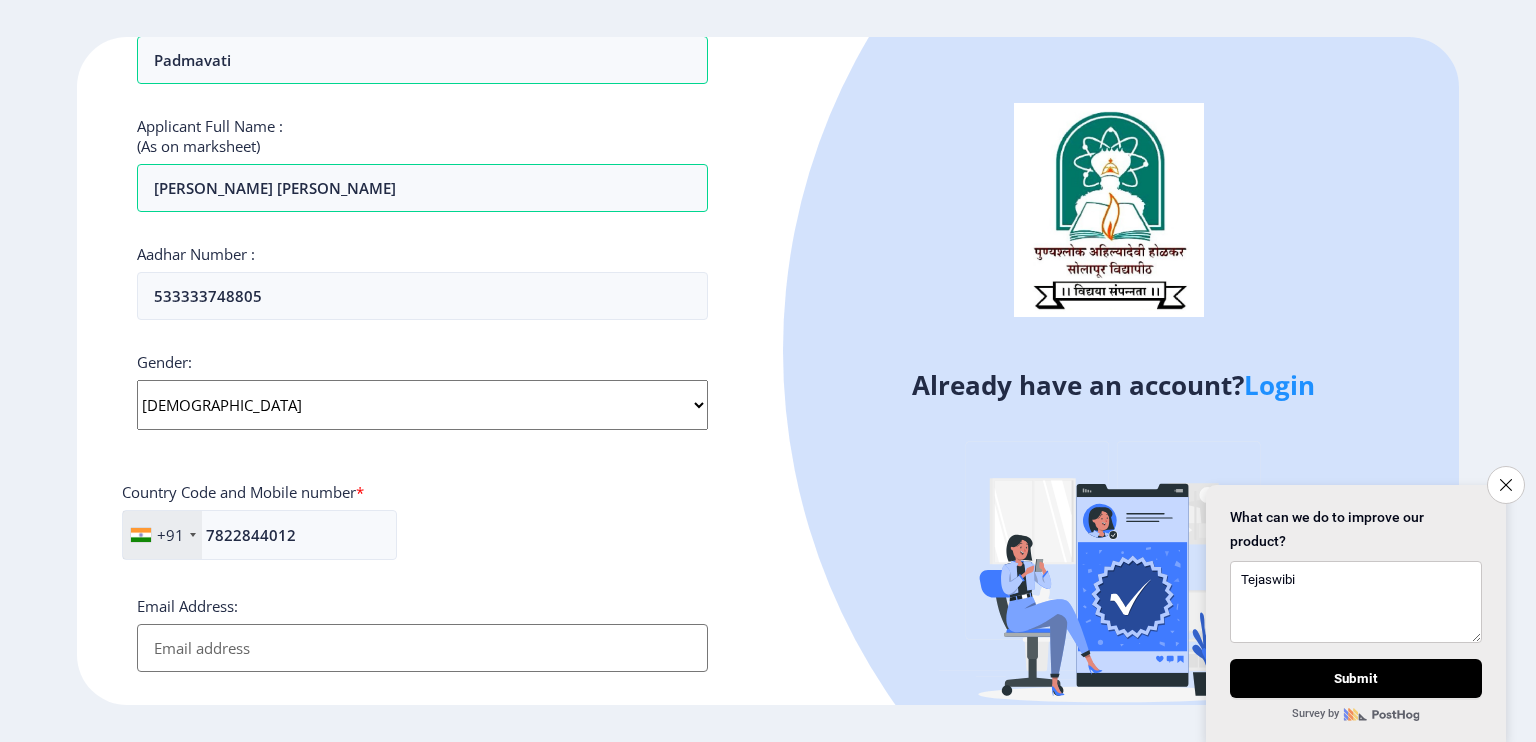 click on "Email Address:" at bounding box center (422, 648) 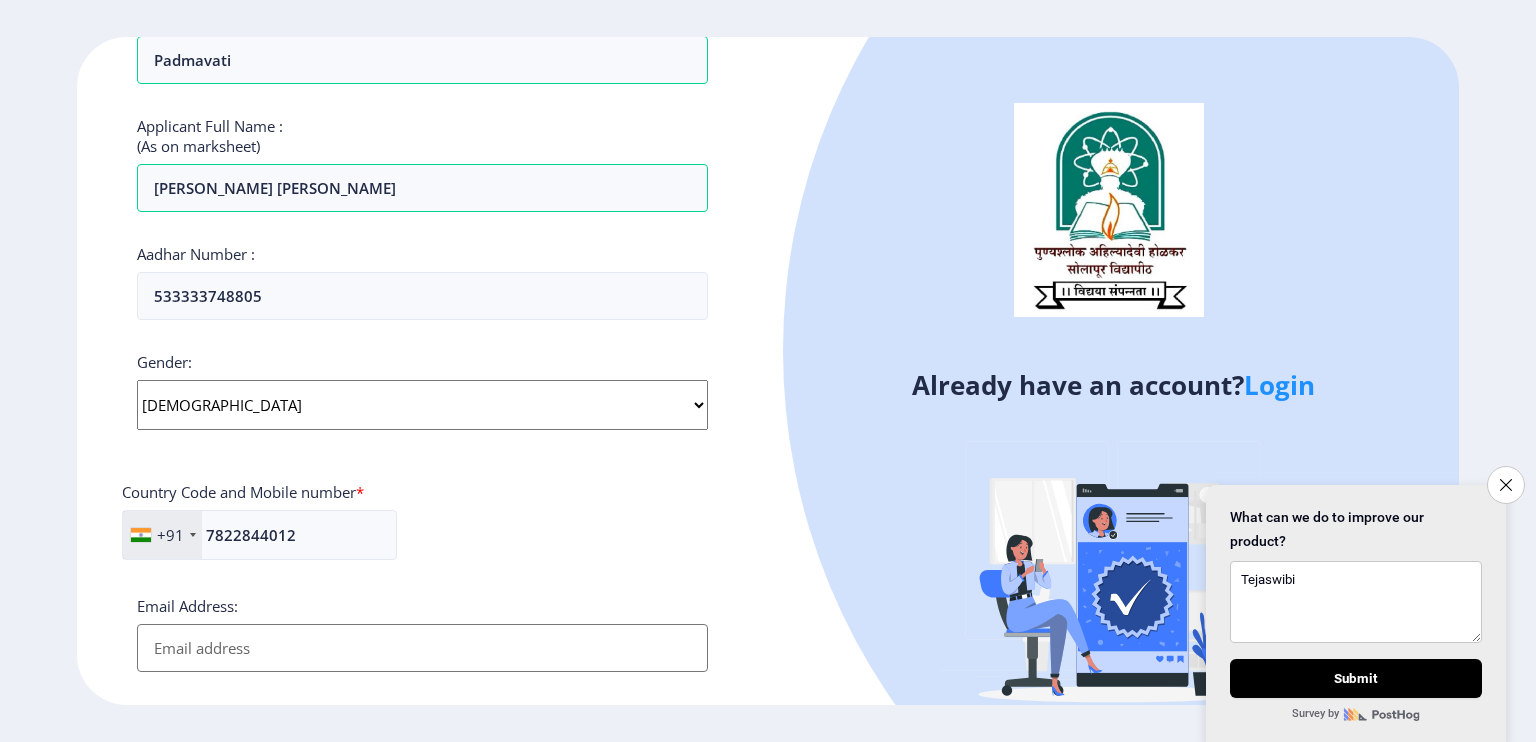 type on "T" 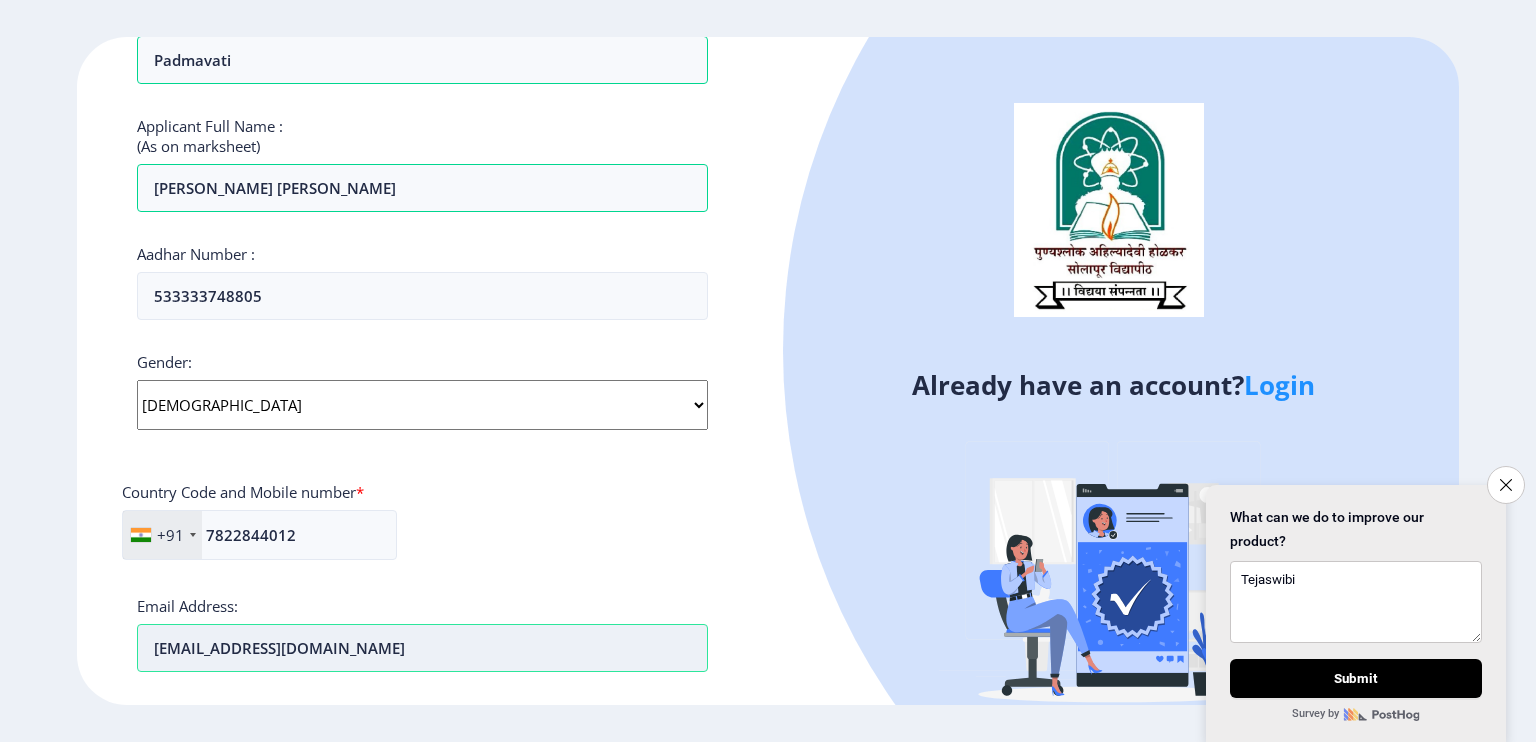 scroll, scrollTop: 60, scrollLeft: 0, axis: vertical 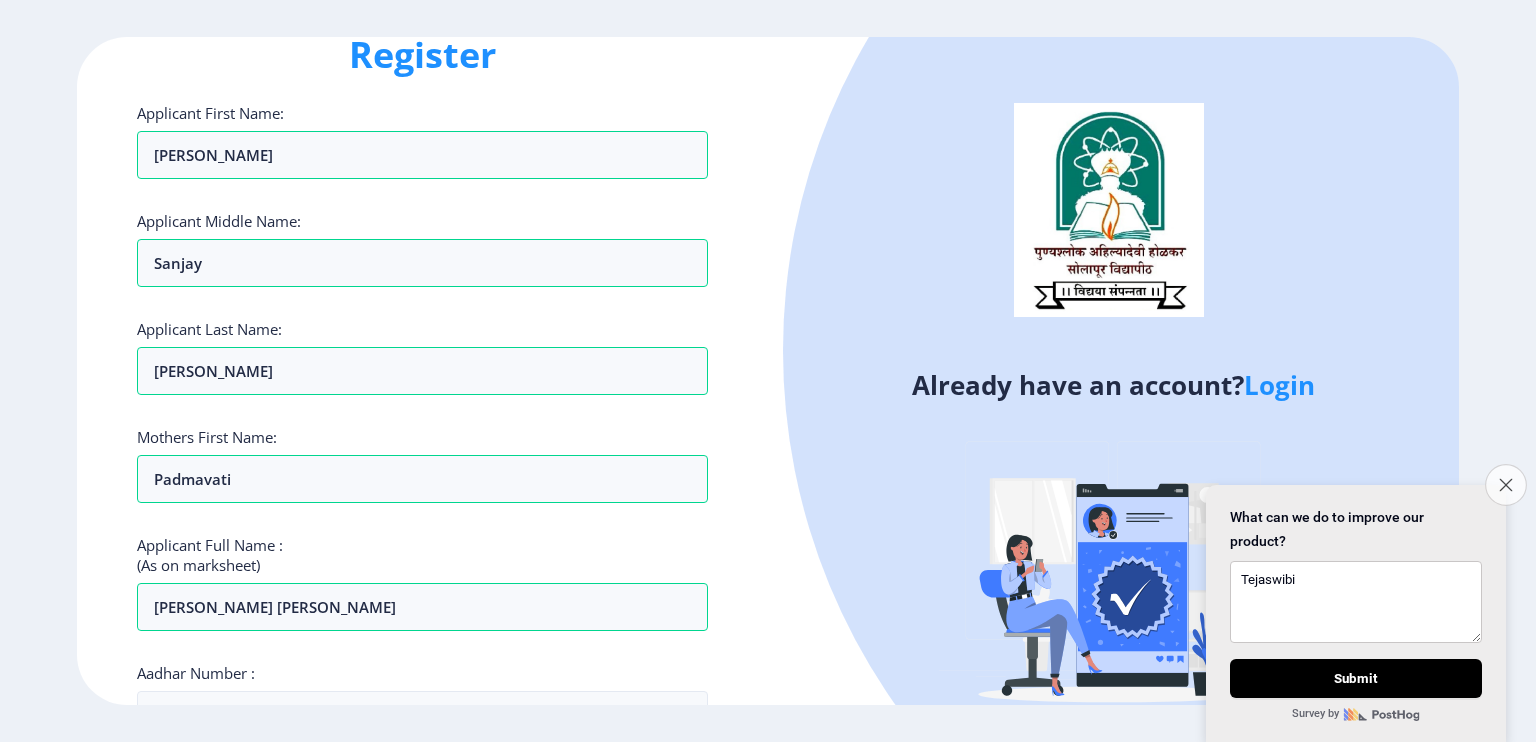 type on "tejaswinisbansdoe2003@gmil.com" 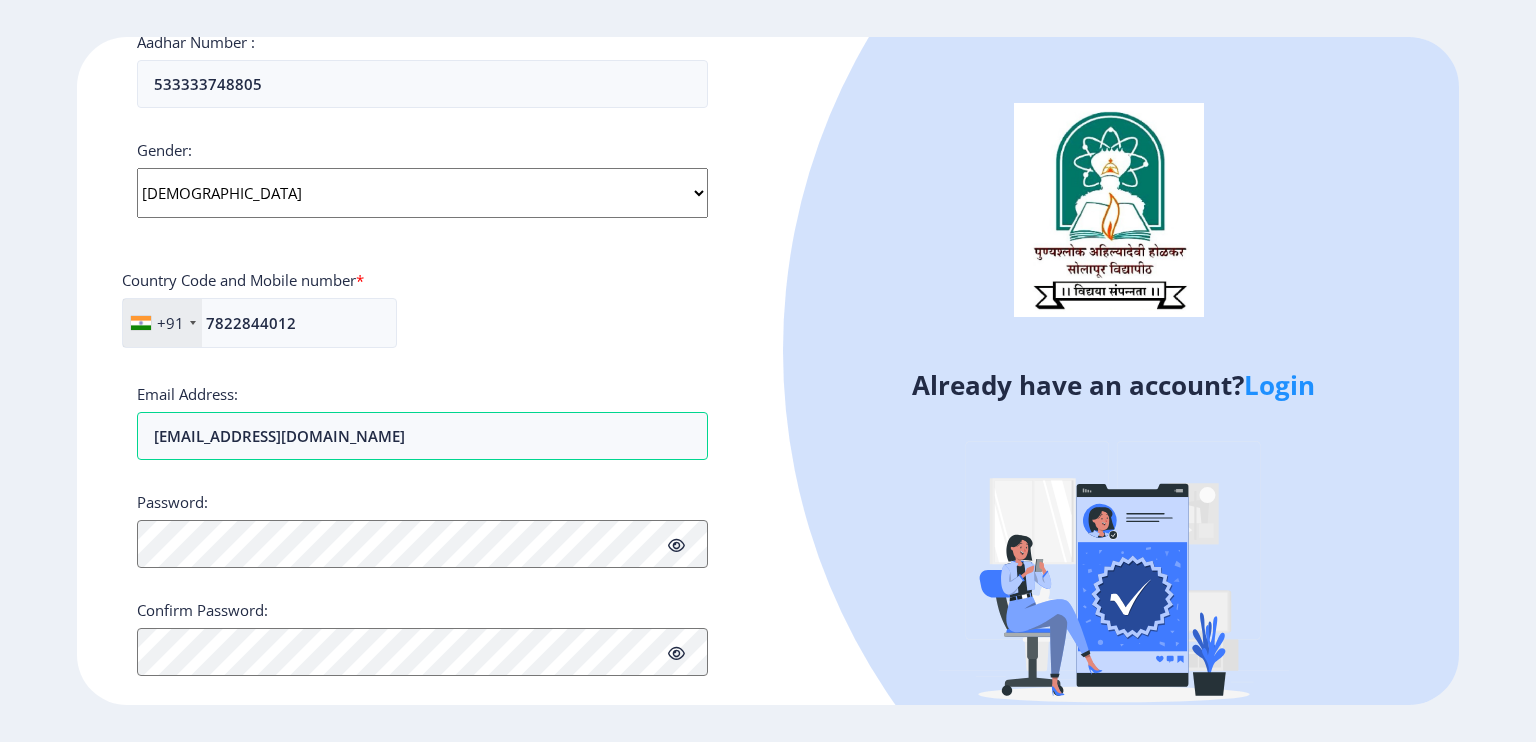 scroll, scrollTop: 720, scrollLeft: 0, axis: vertical 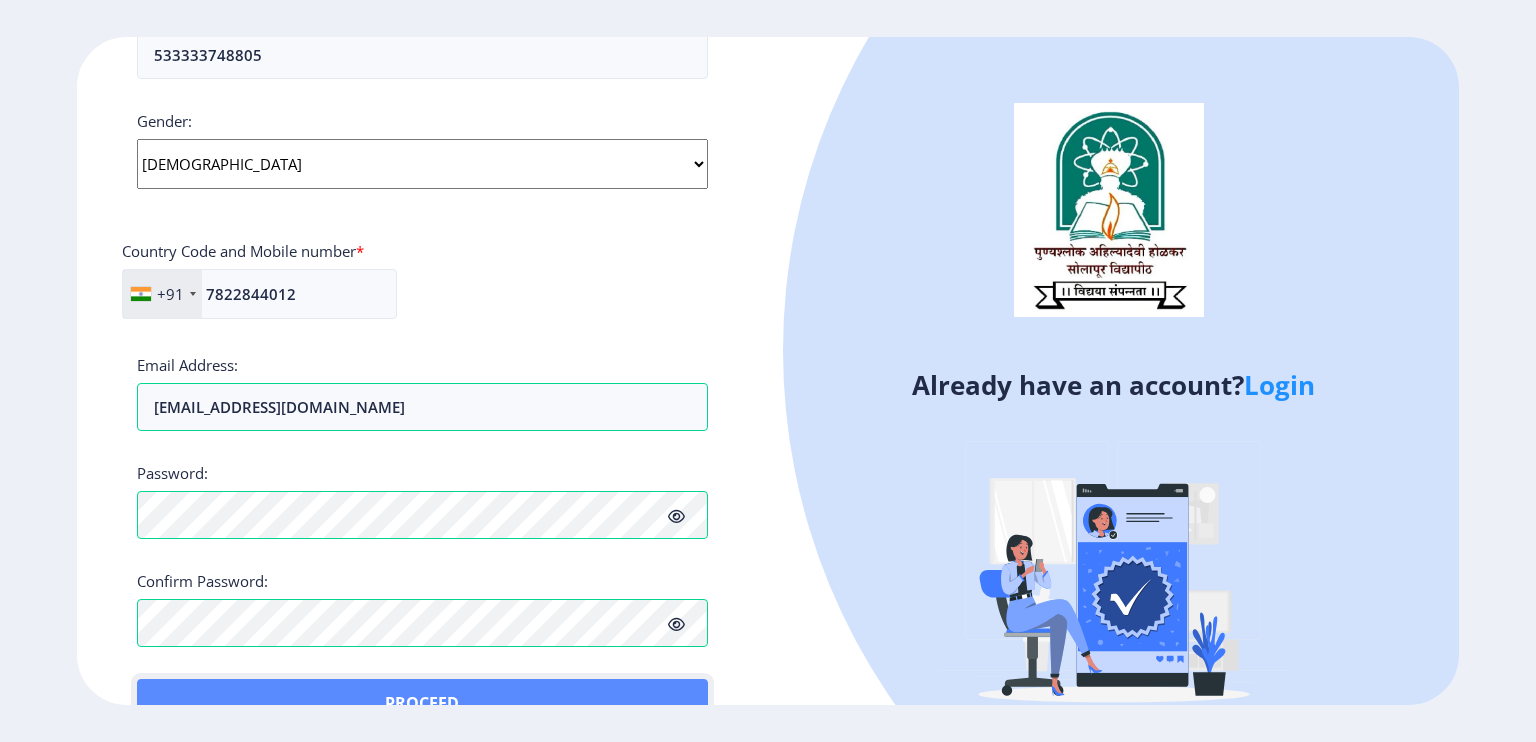 click on "Proceed" 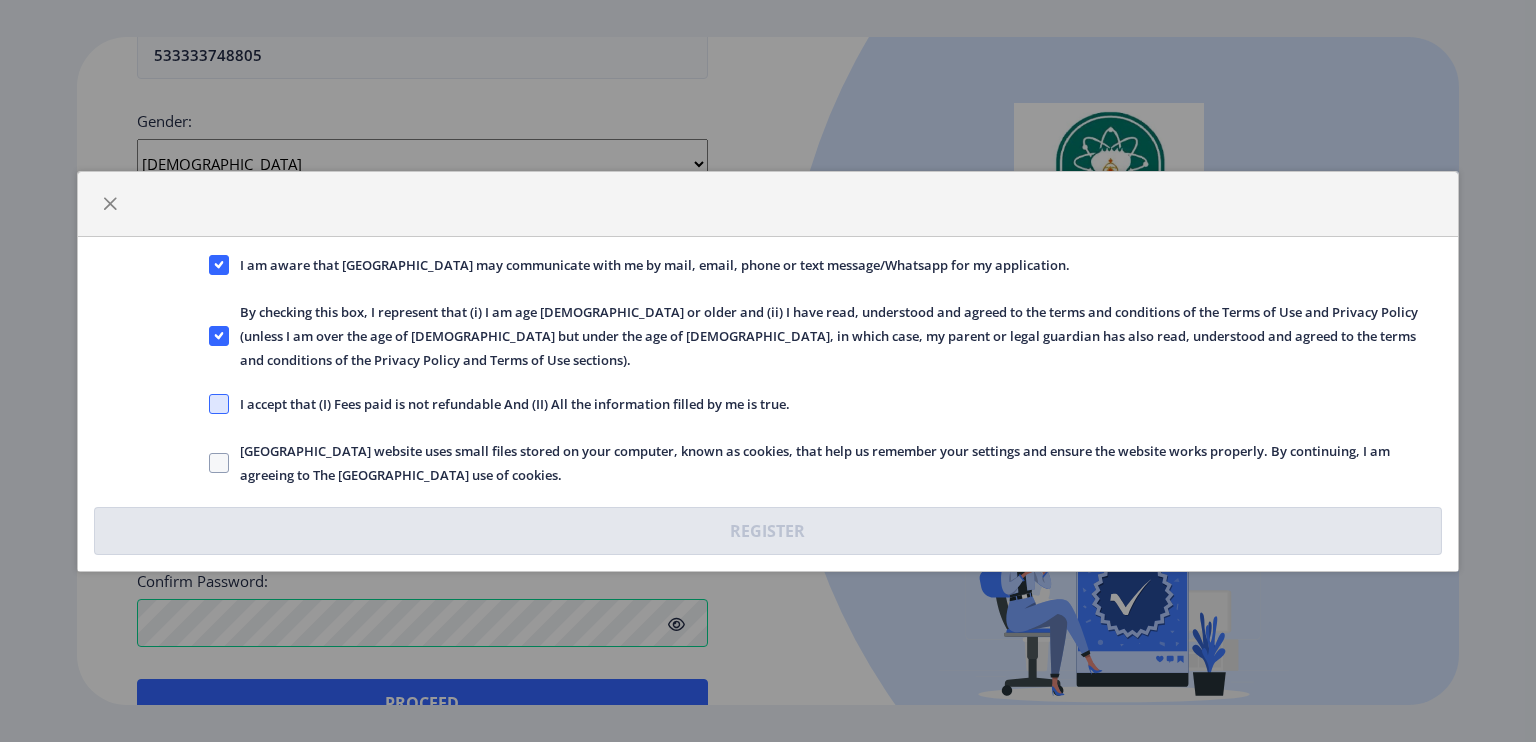 click 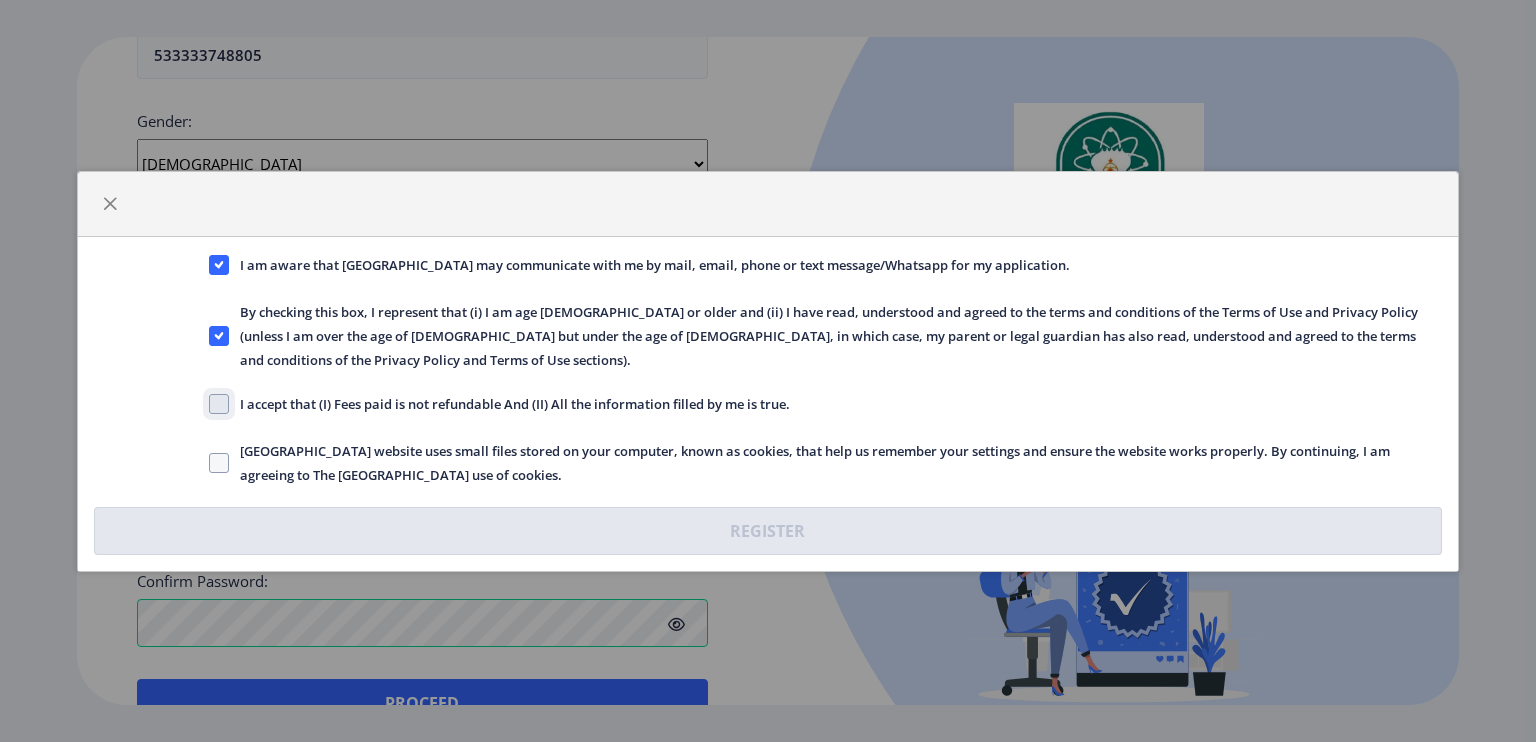 click on "I accept that (I) Fees paid is not refundable And (II) All the information filled by me is true." 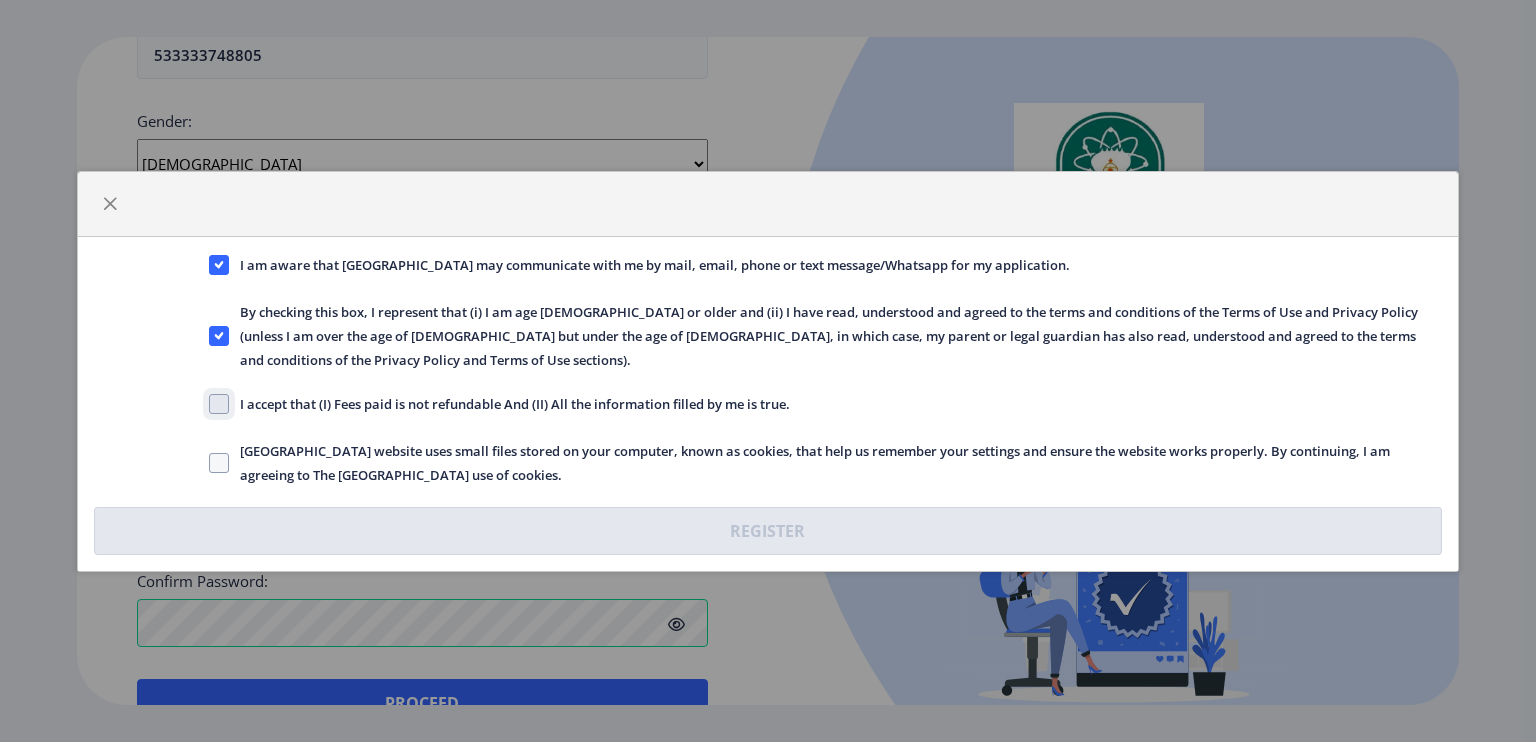 checkbox on "true" 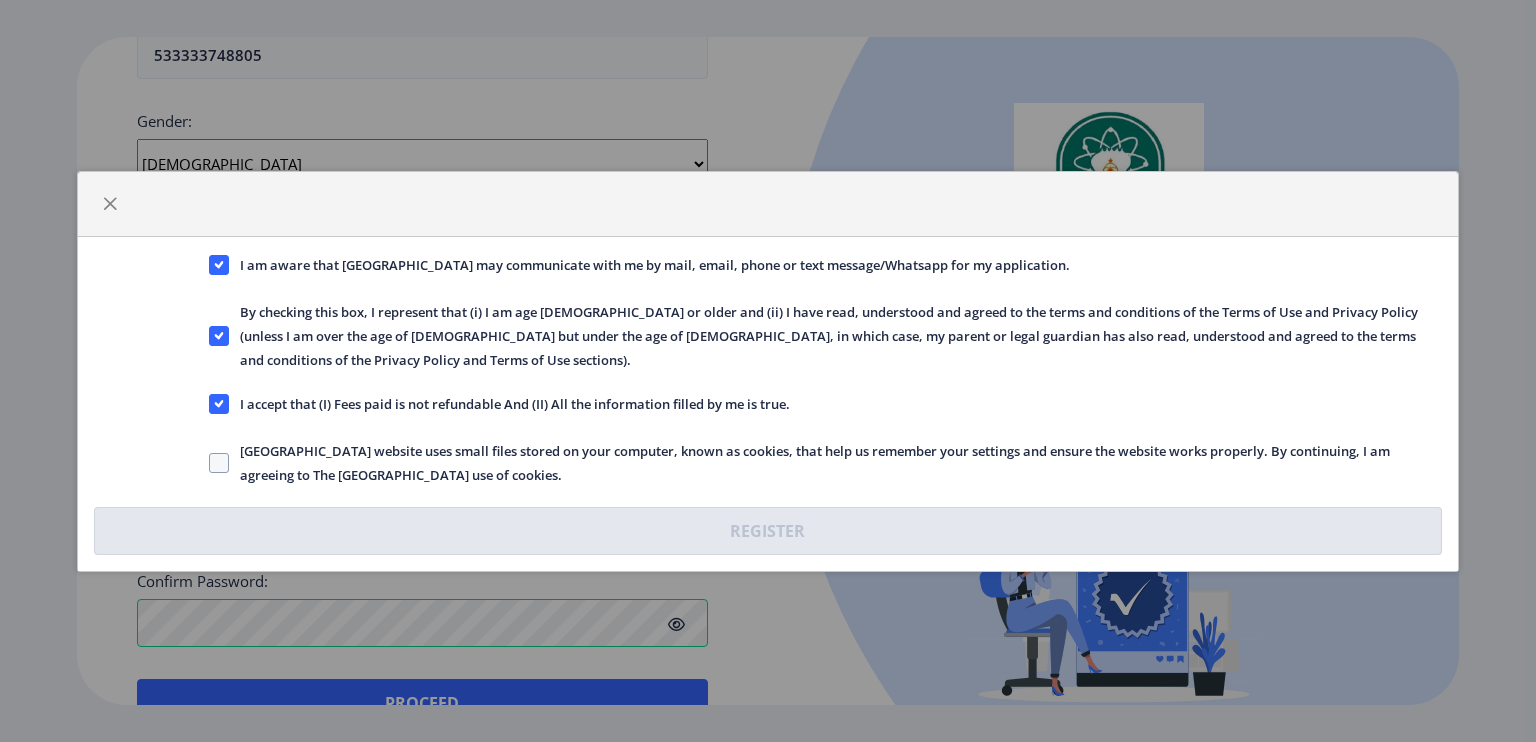 drag, startPoint x: 222, startPoint y: 457, endPoint x: 218, endPoint y: 435, distance: 22.36068 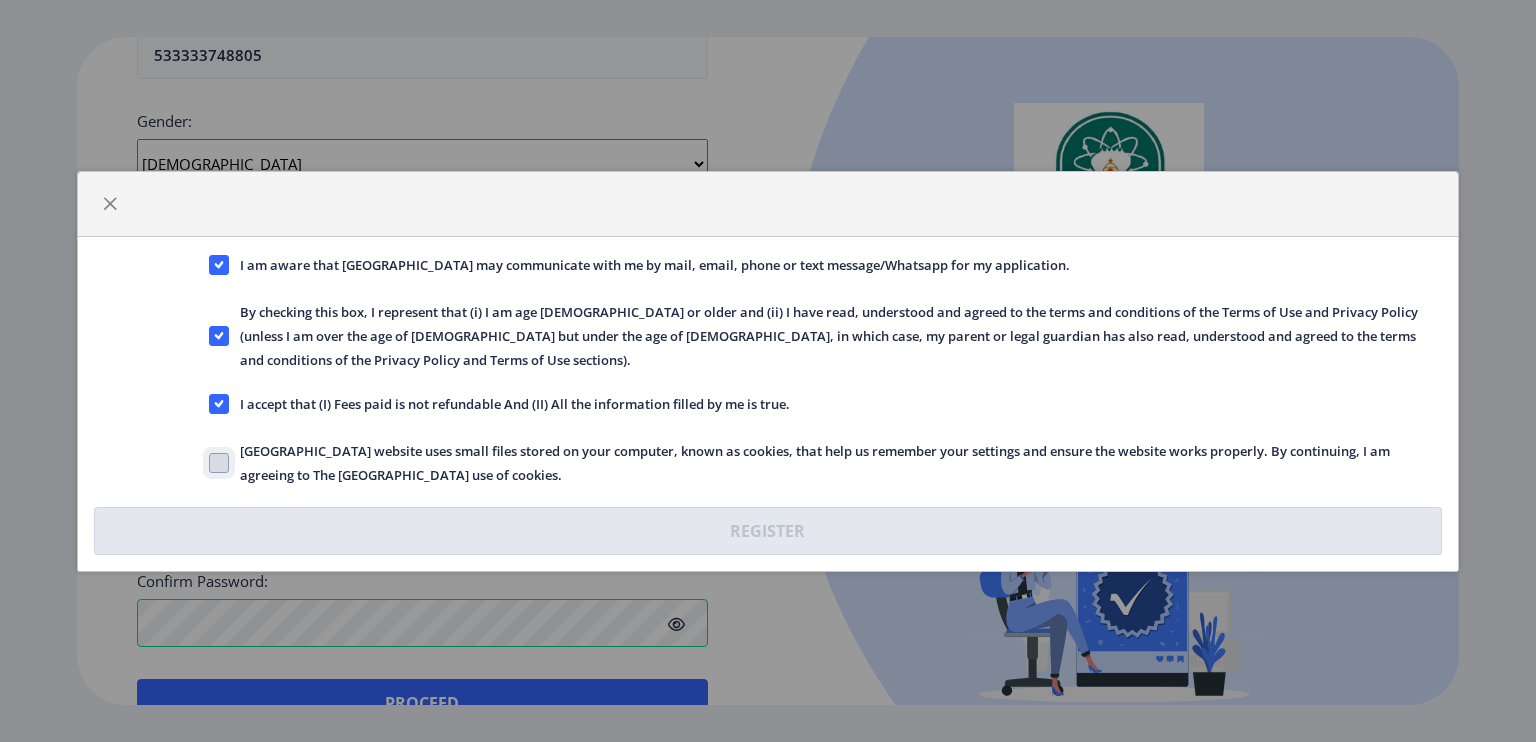 checkbox on "true" 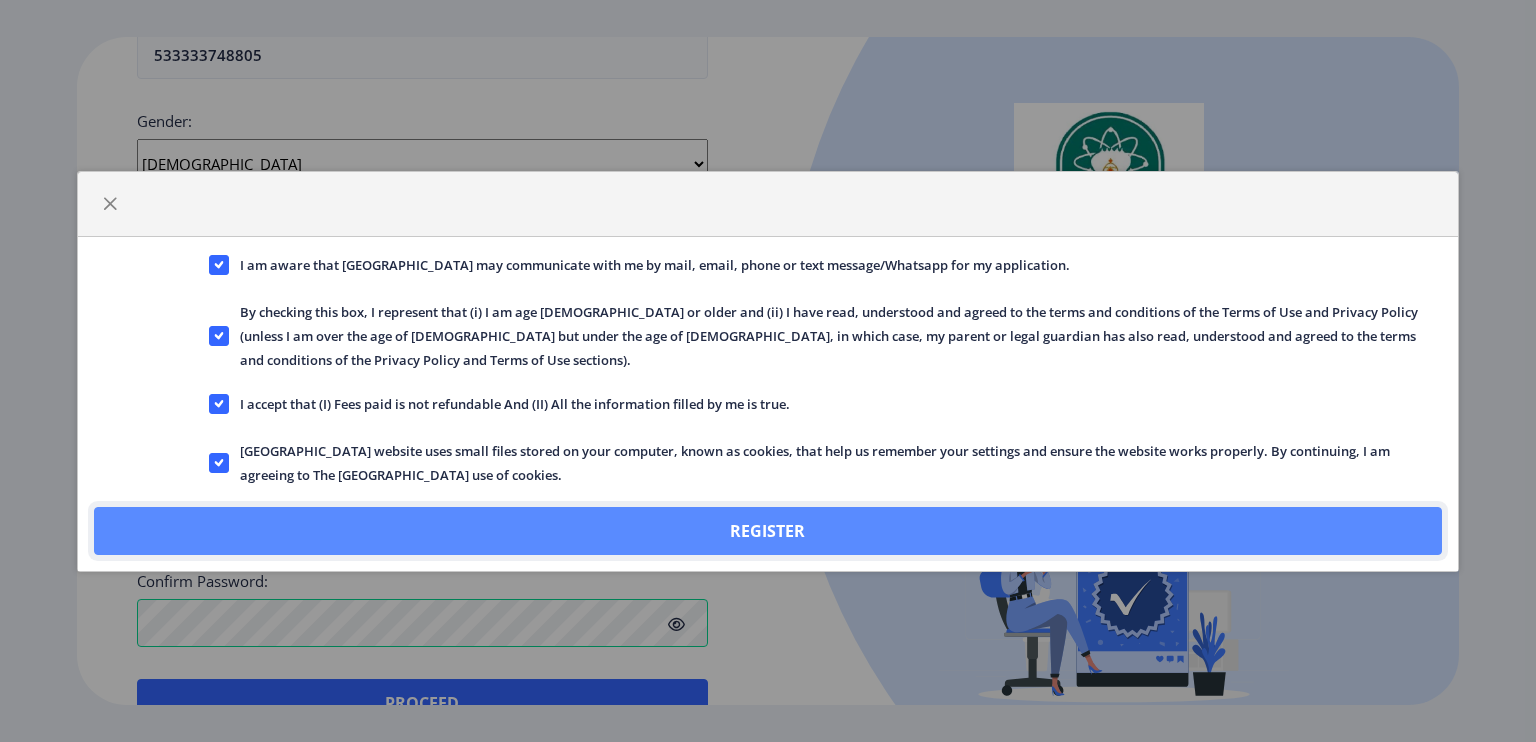 click on "Register" 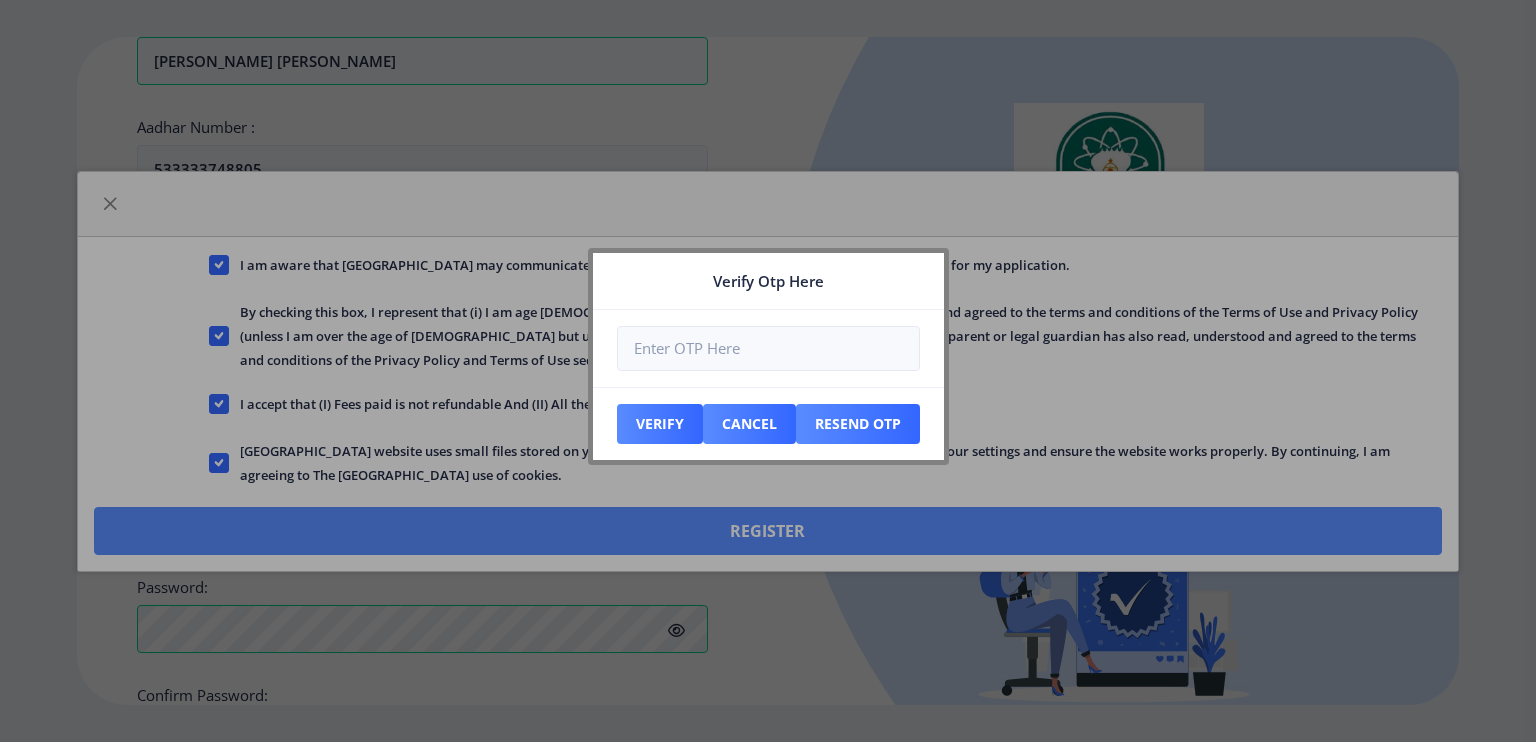 scroll, scrollTop: 834, scrollLeft: 0, axis: vertical 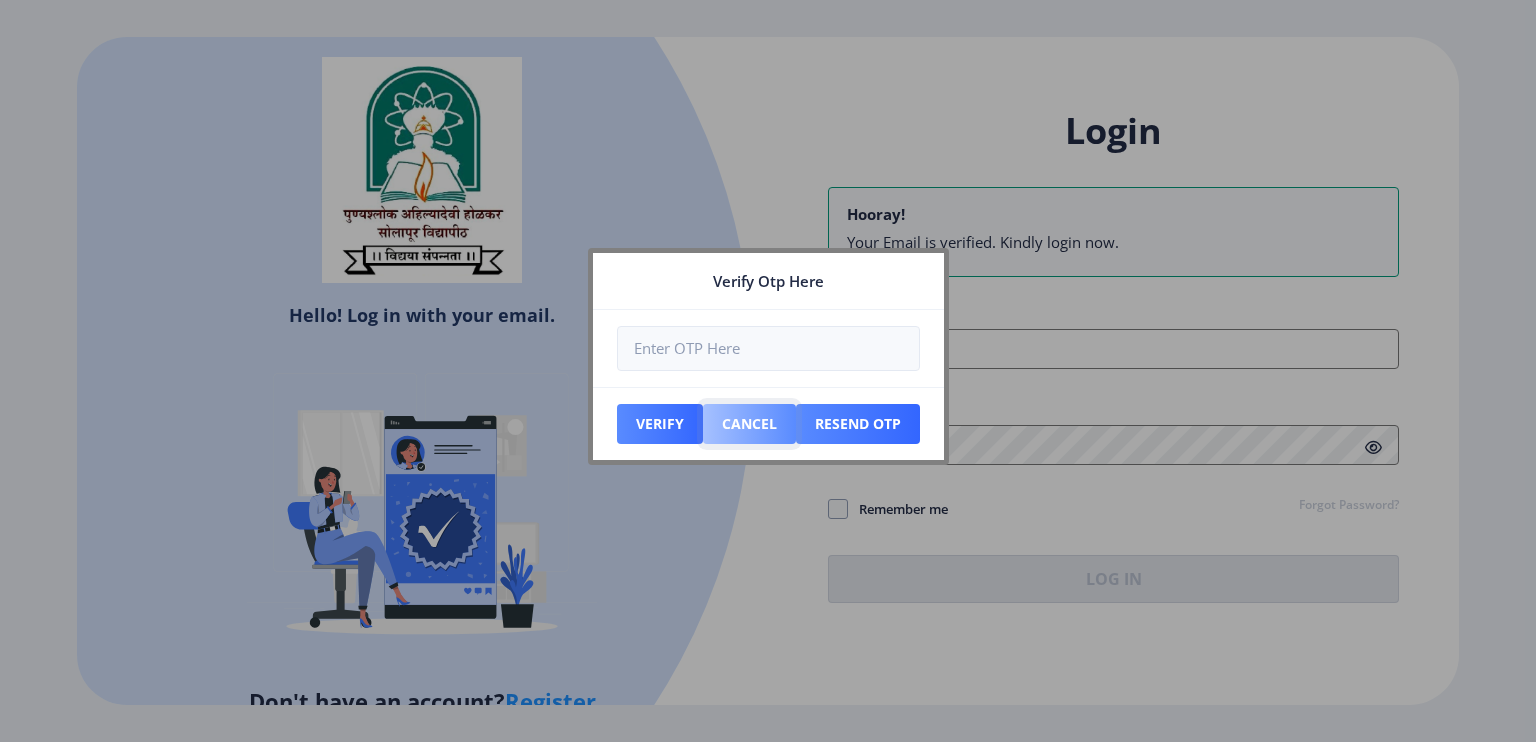 click on "Cancel" at bounding box center [660, 424] 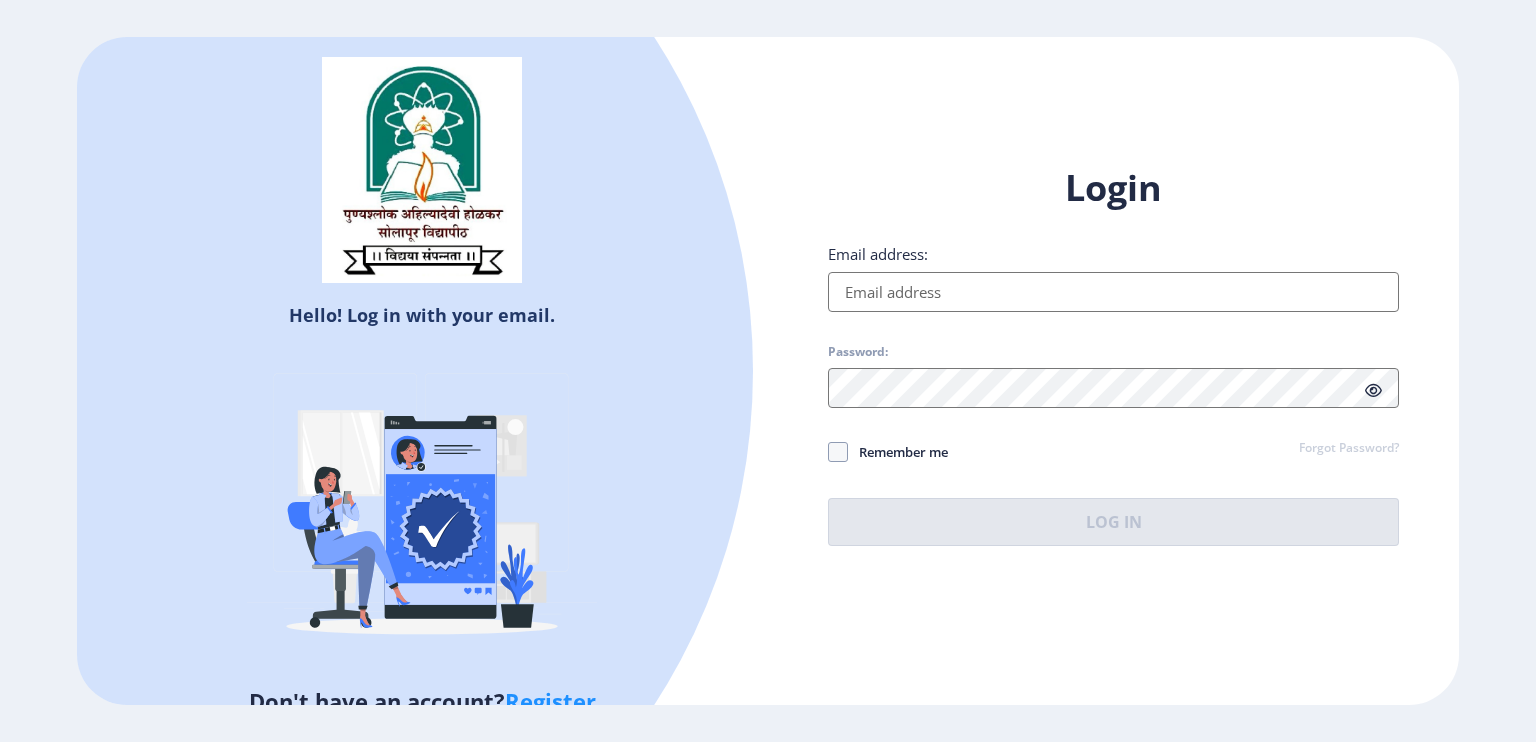 click on "Email address:" at bounding box center (1113, 292) 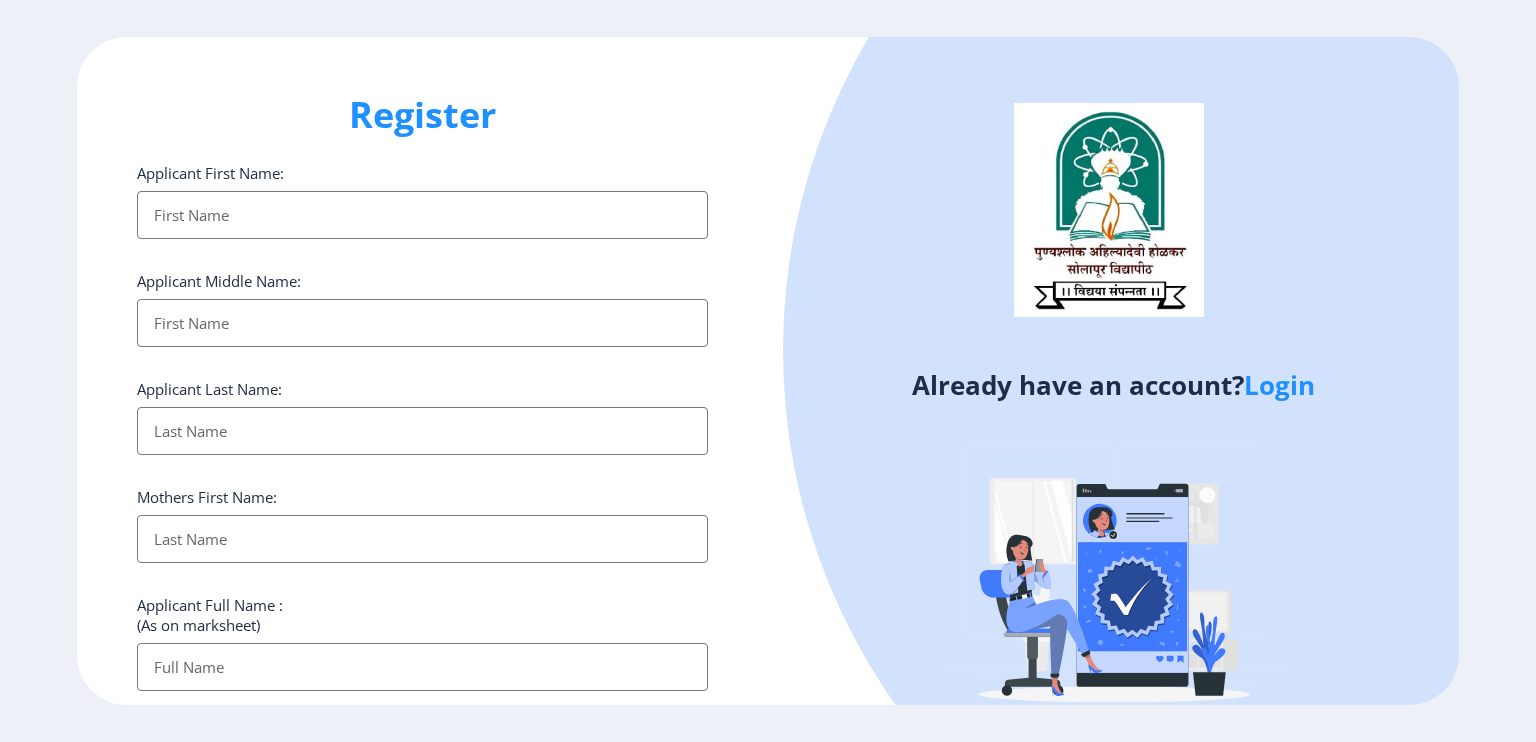 click on "Applicant First Name:" at bounding box center [422, 215] 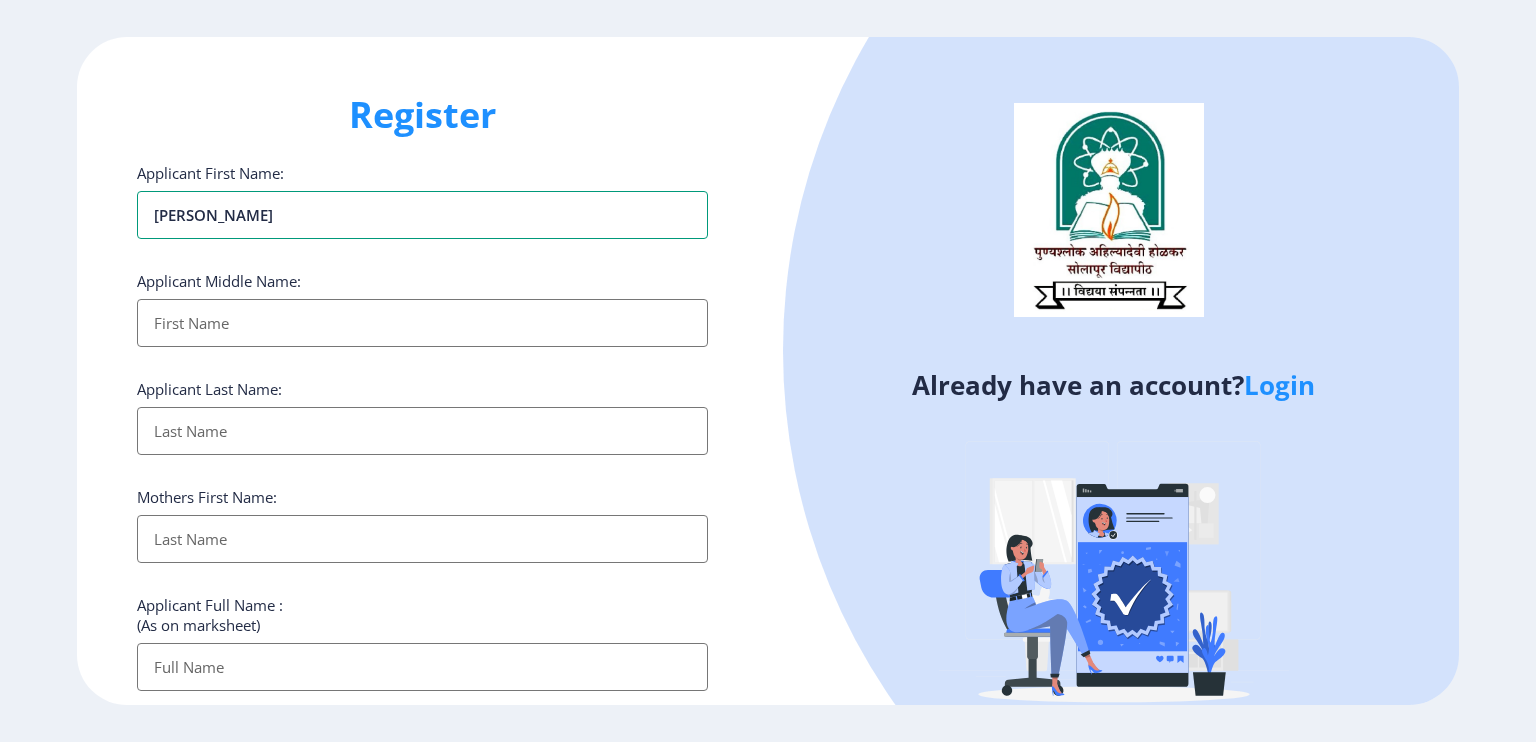 type on "[PERSON_NAME]" 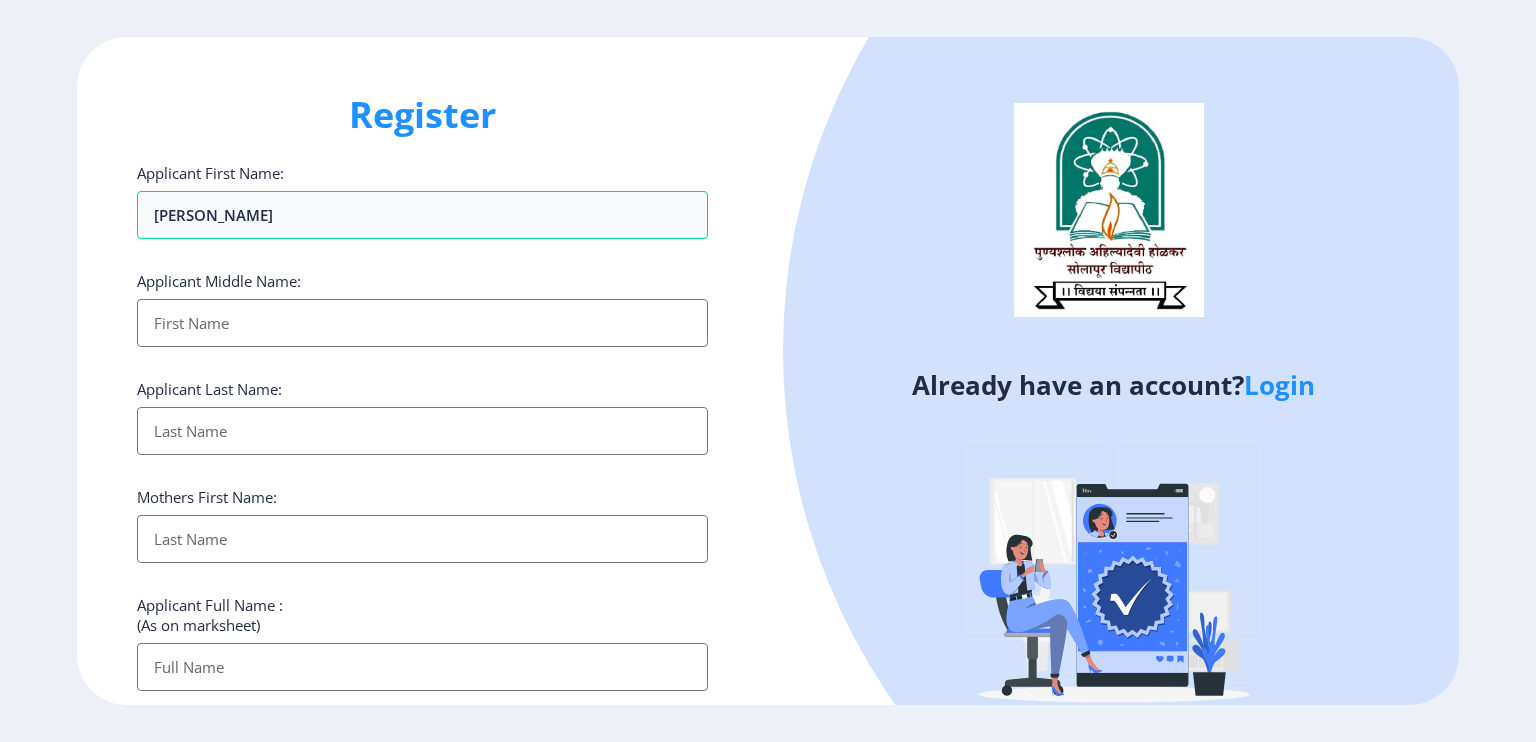 click on "Applicant First Name:" at bounding box center [422, 323] 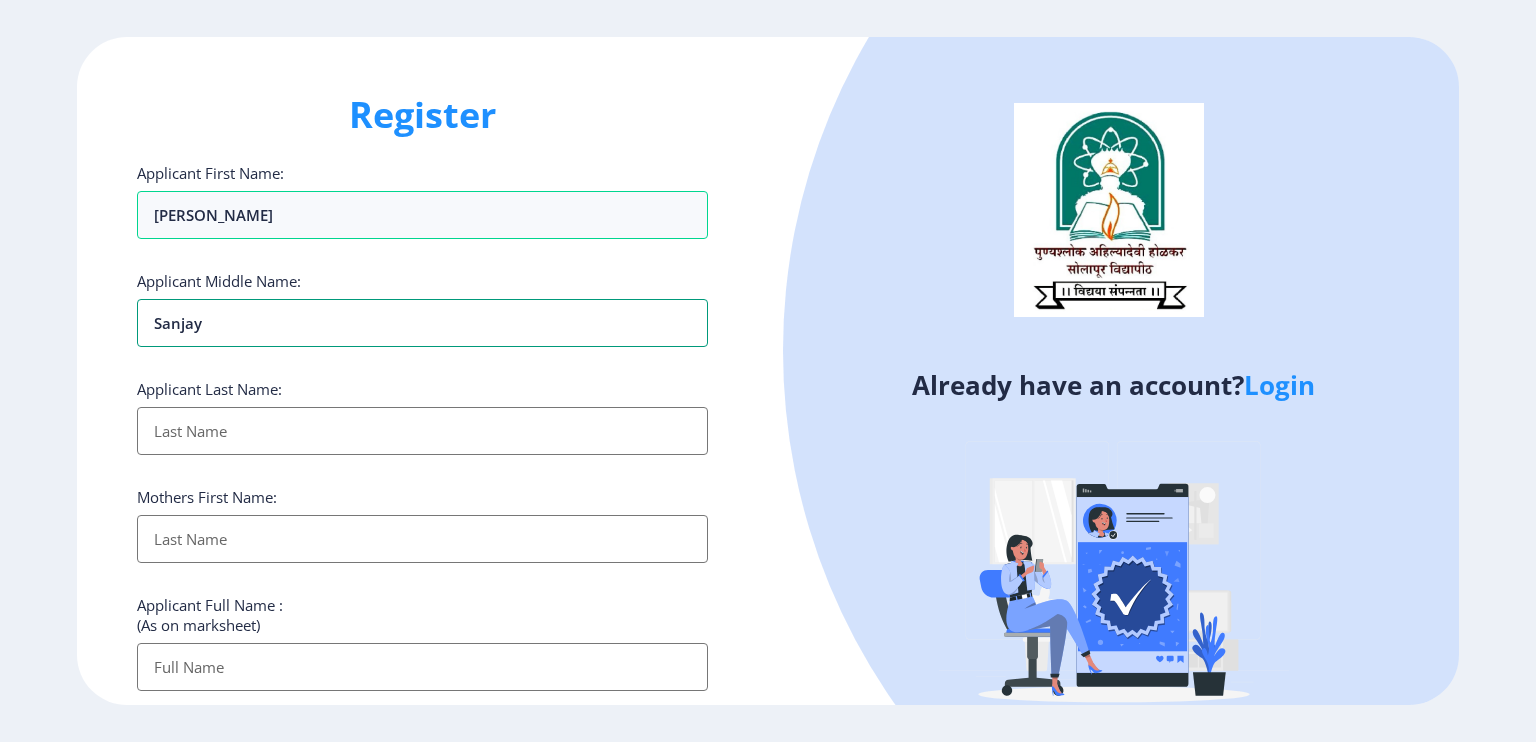 type on "Sanjay" 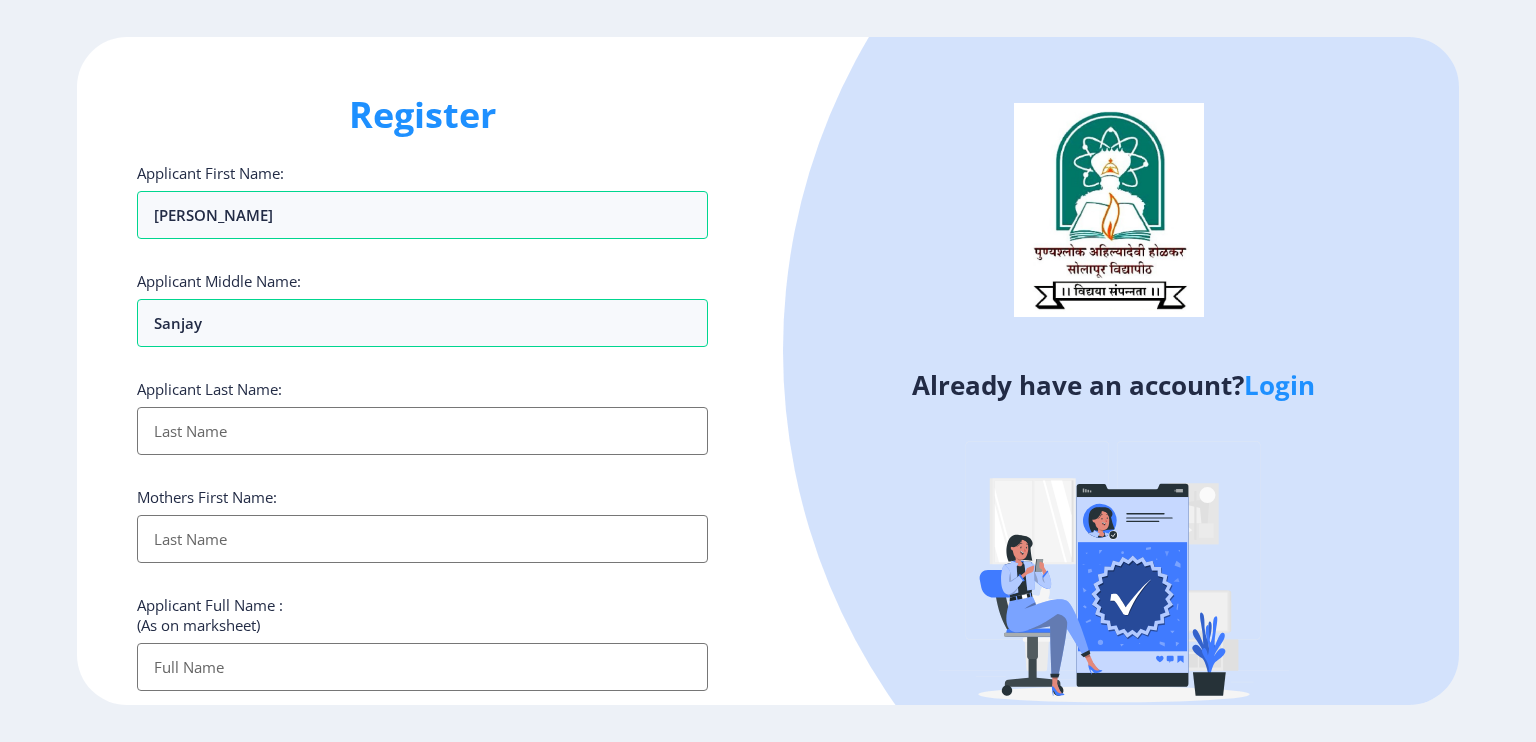 click on "Applicant First Name:" at bounding box center [422, 431] 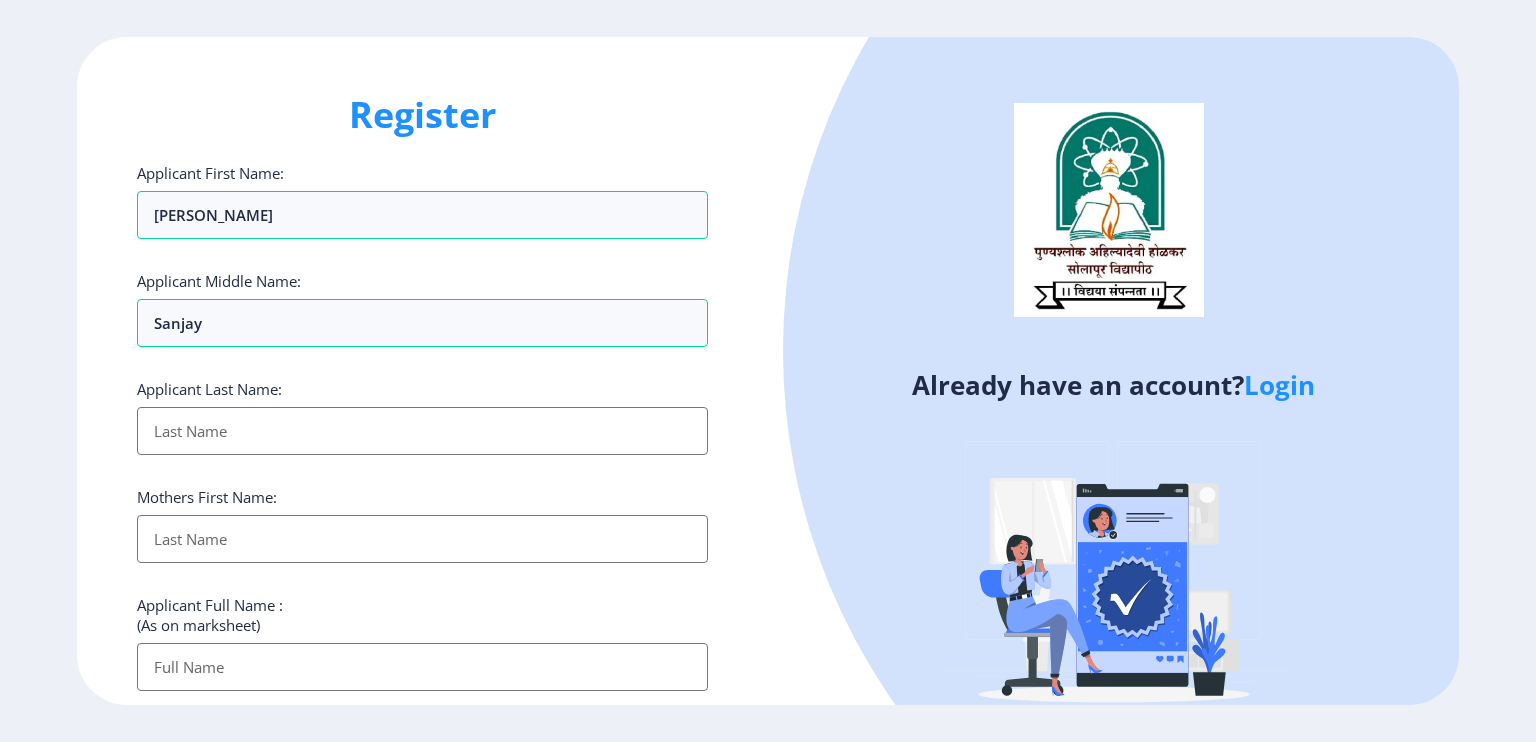type on "[PERSON_NAME]" 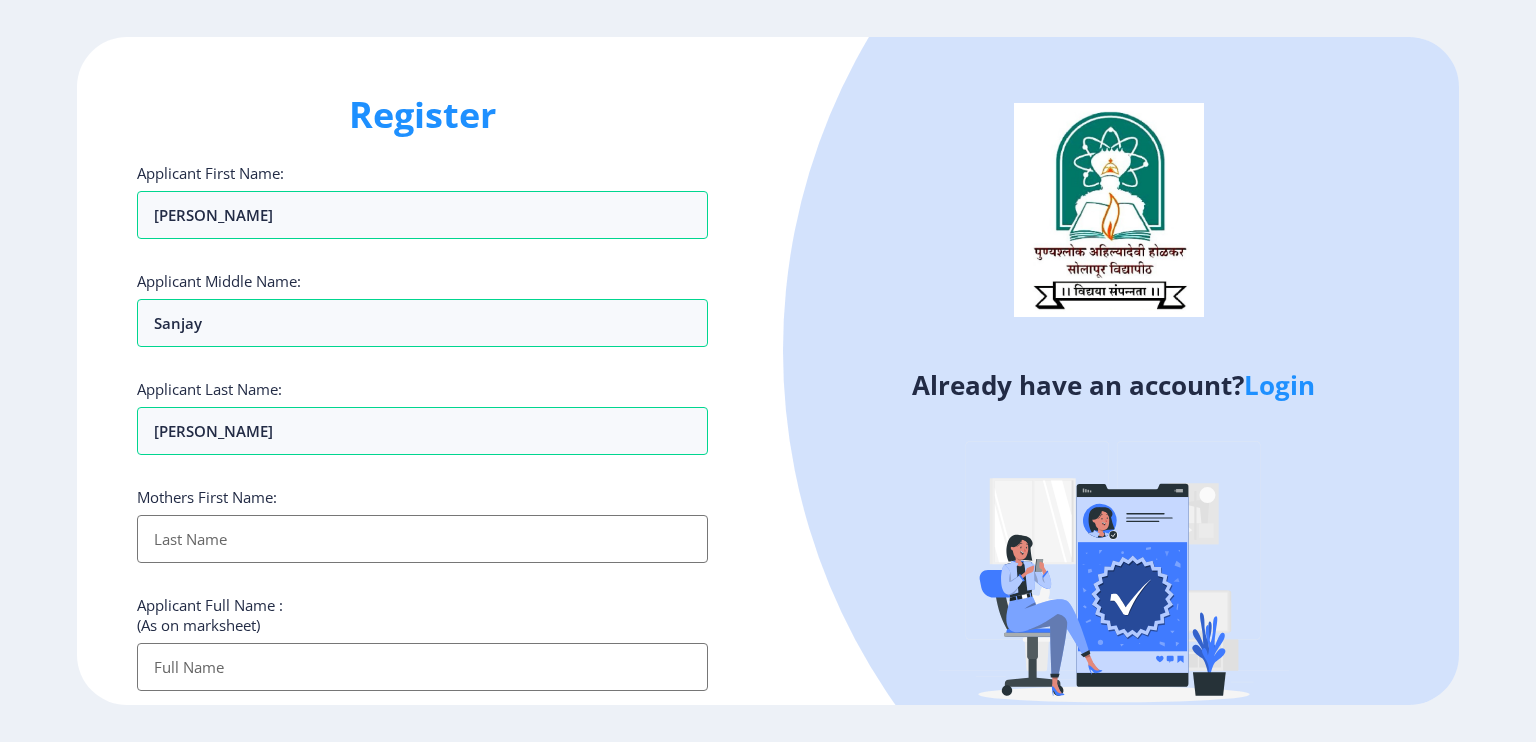 click on "Applicant First Name:" at bounding box center [422, 539] 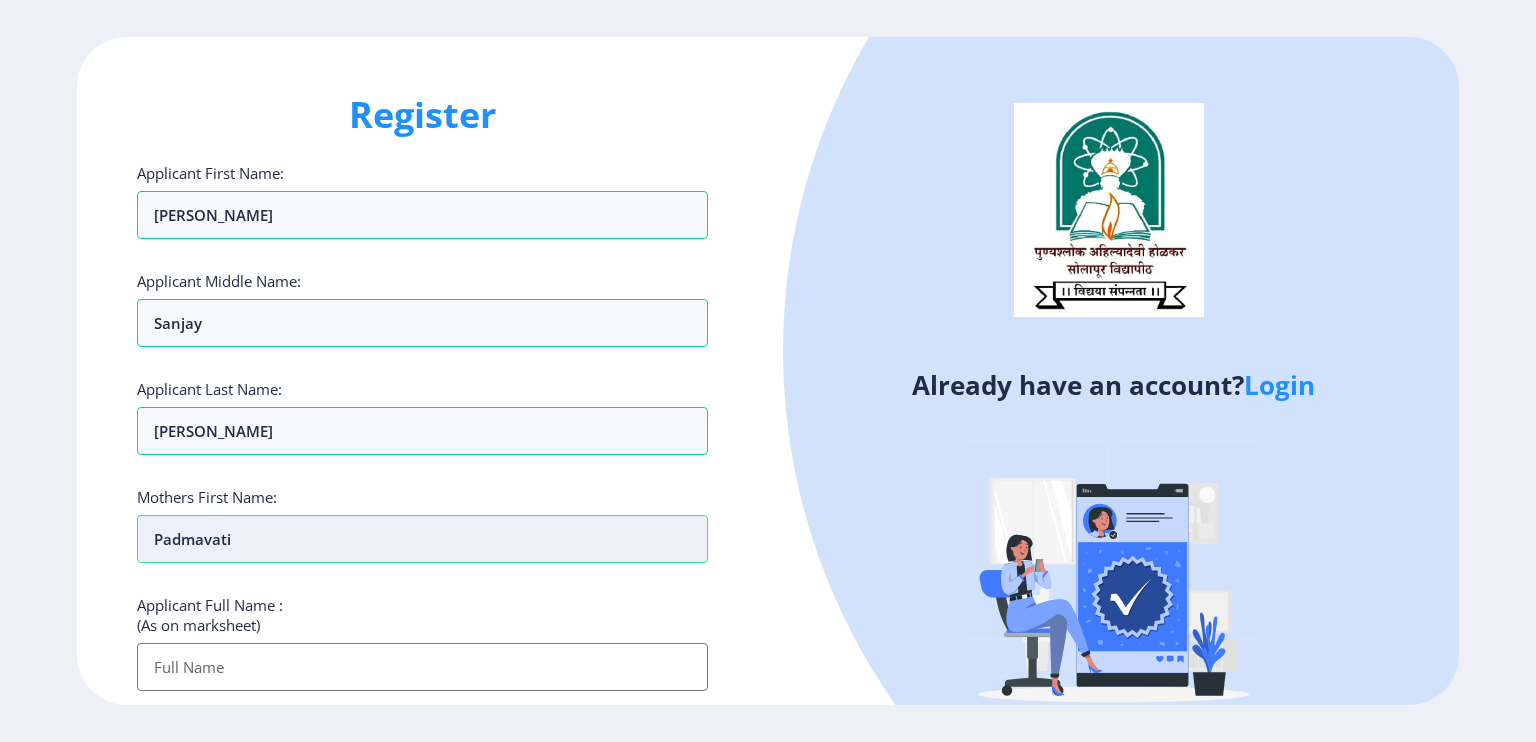 scroll, scrollTop: 259, scrollLeft: 0, axis: vertical 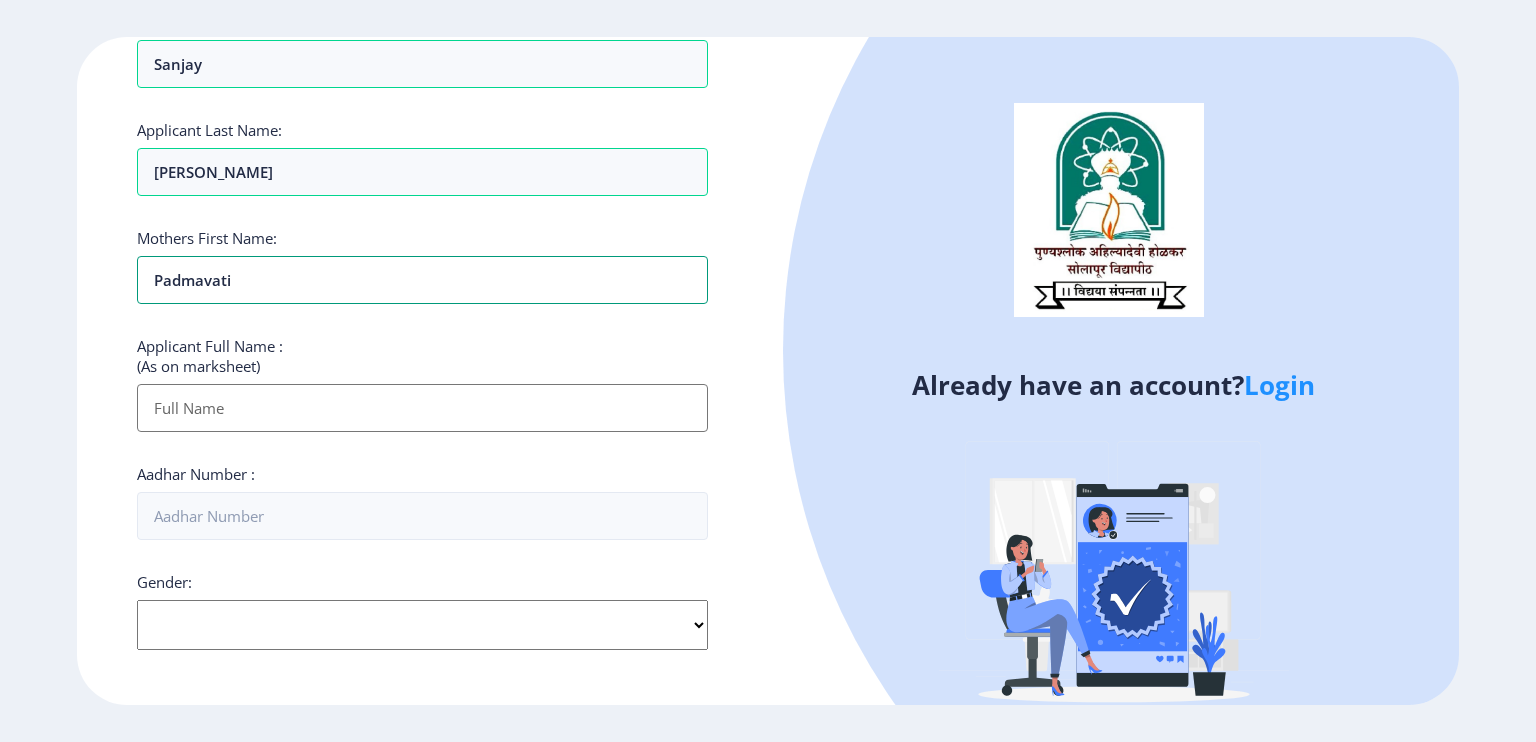 type on "Padmavati" 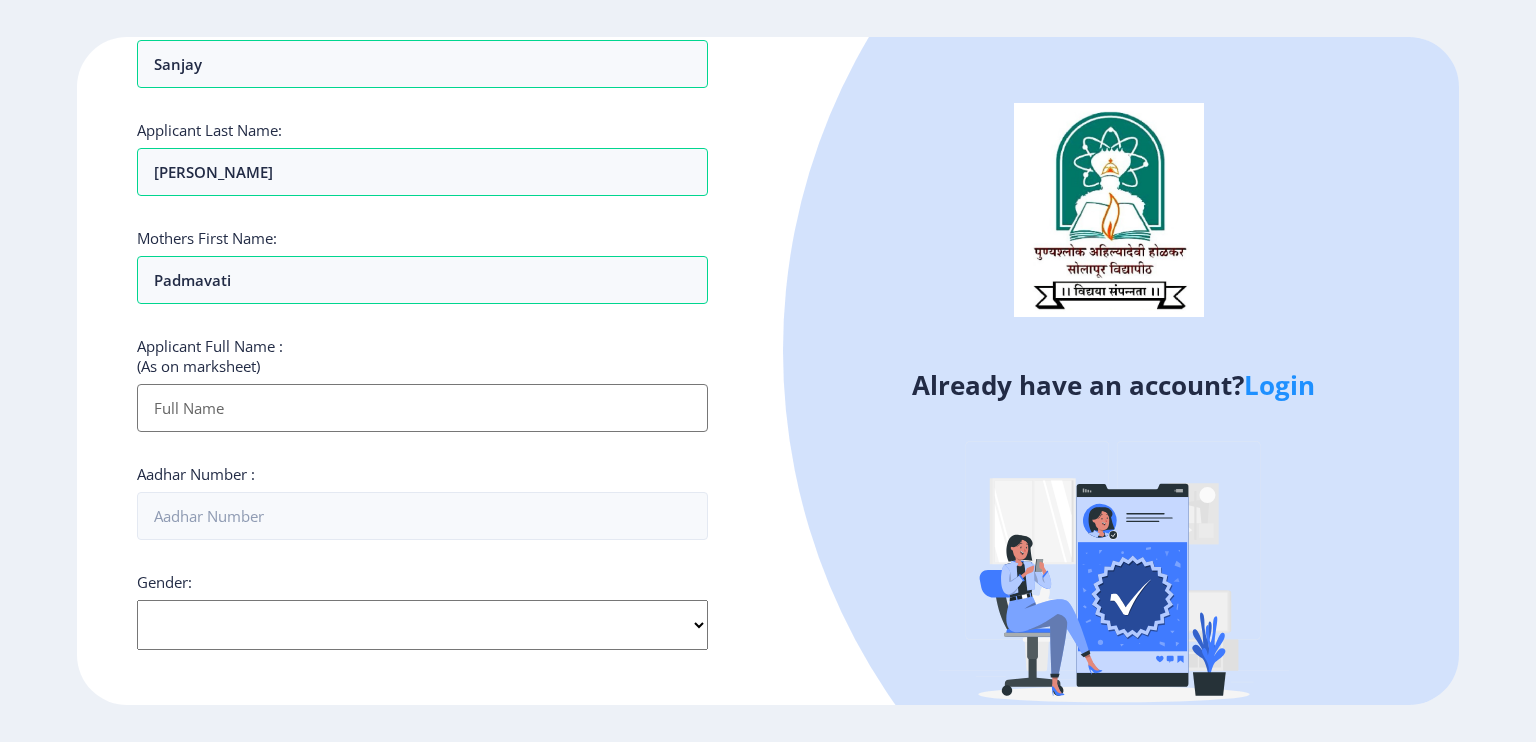 click on "Applicant First Name:" at bounding box center (422, 408) 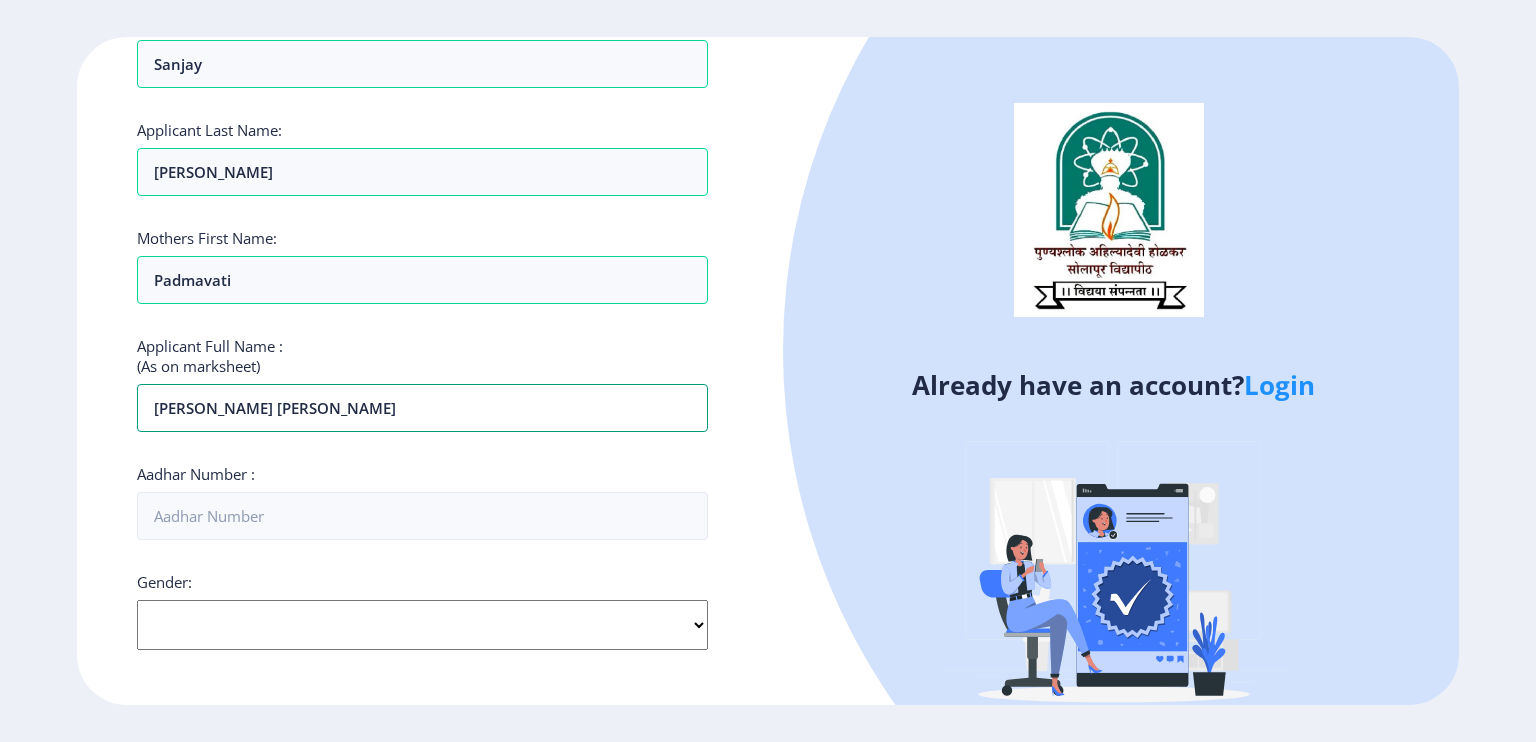 type on "Bansode Tejaswini Sanjay" 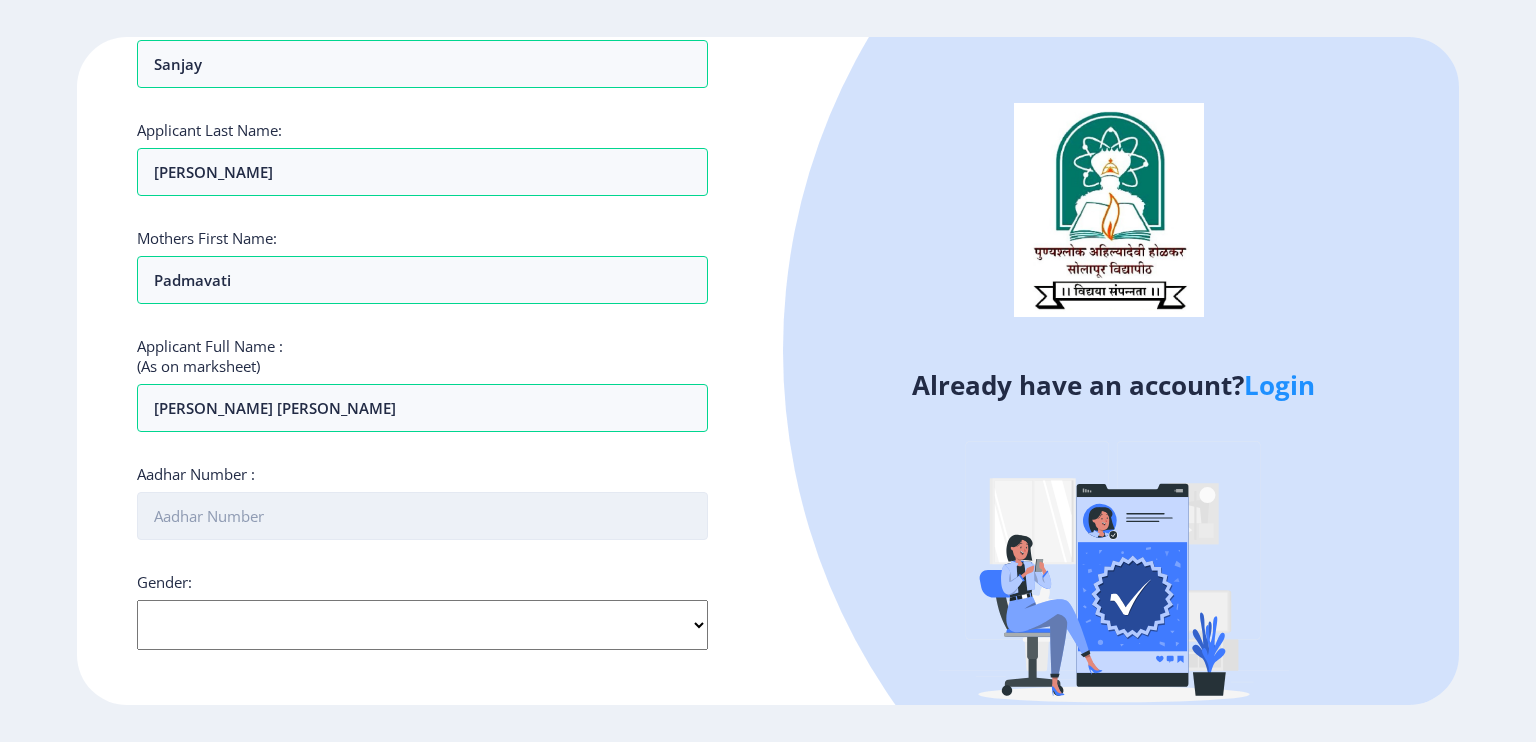 drag, startPoint x: 293, startPoint y: 488, endPoint x: 272, endPoint y: 503, distance: 25.806976 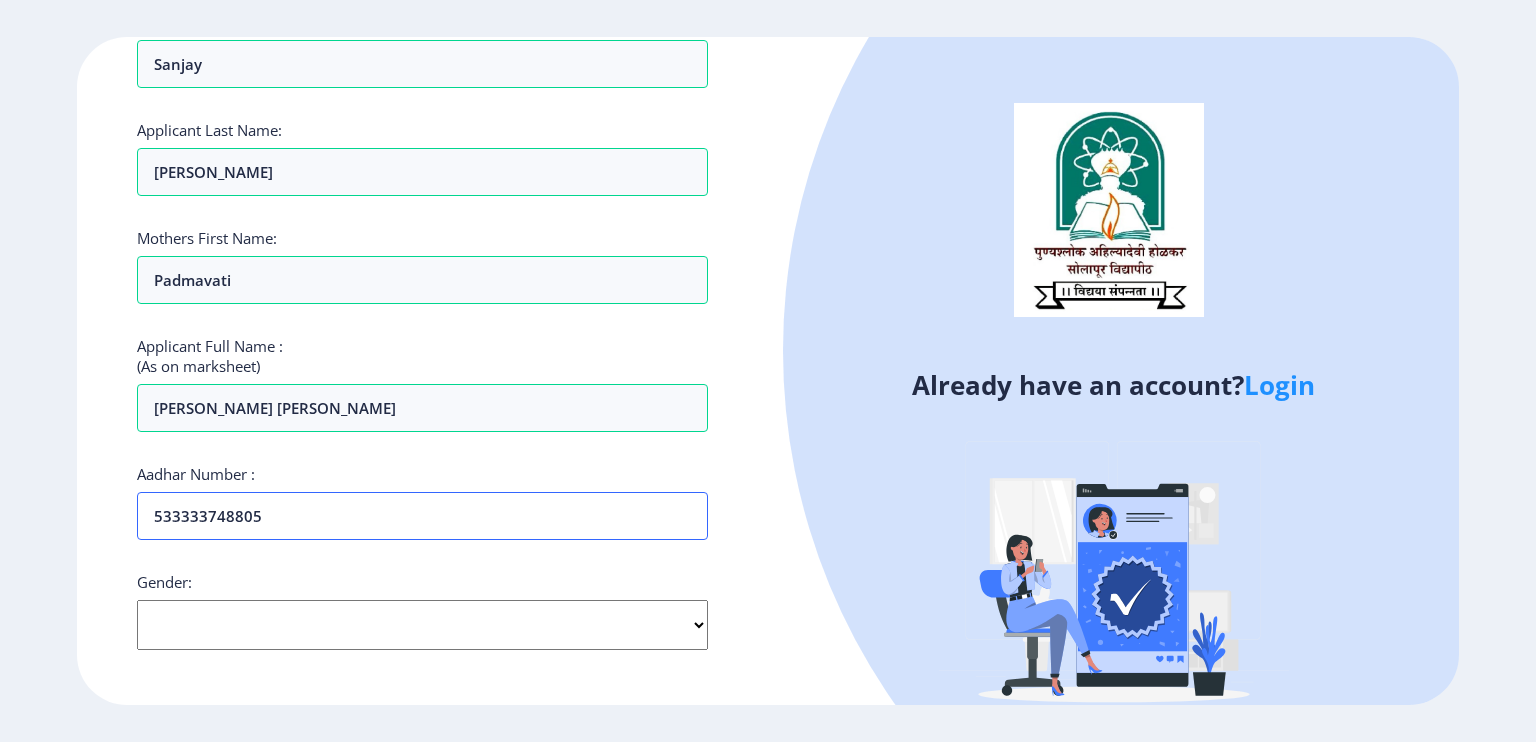 type on "533333748805" 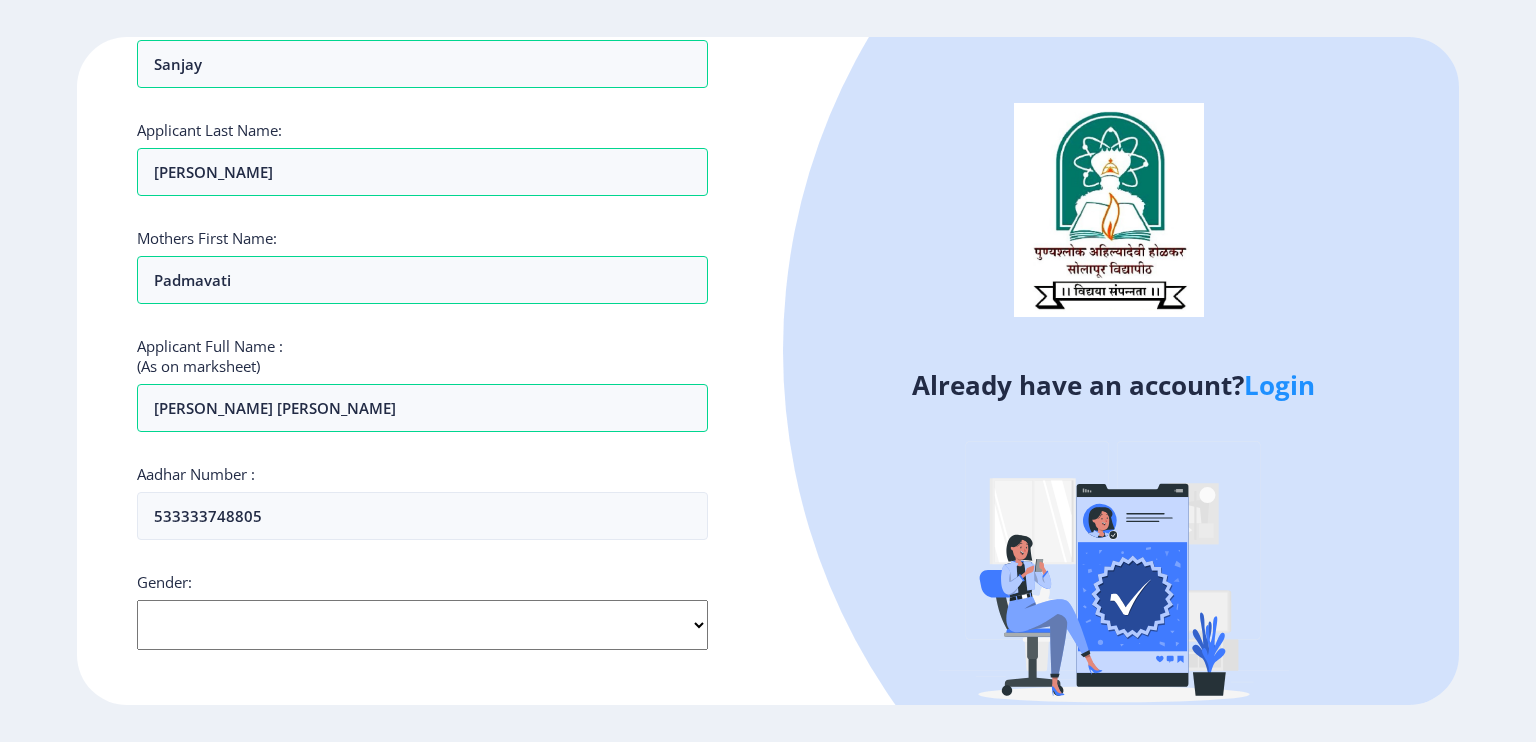 click on "Select Gender Male Female Other" 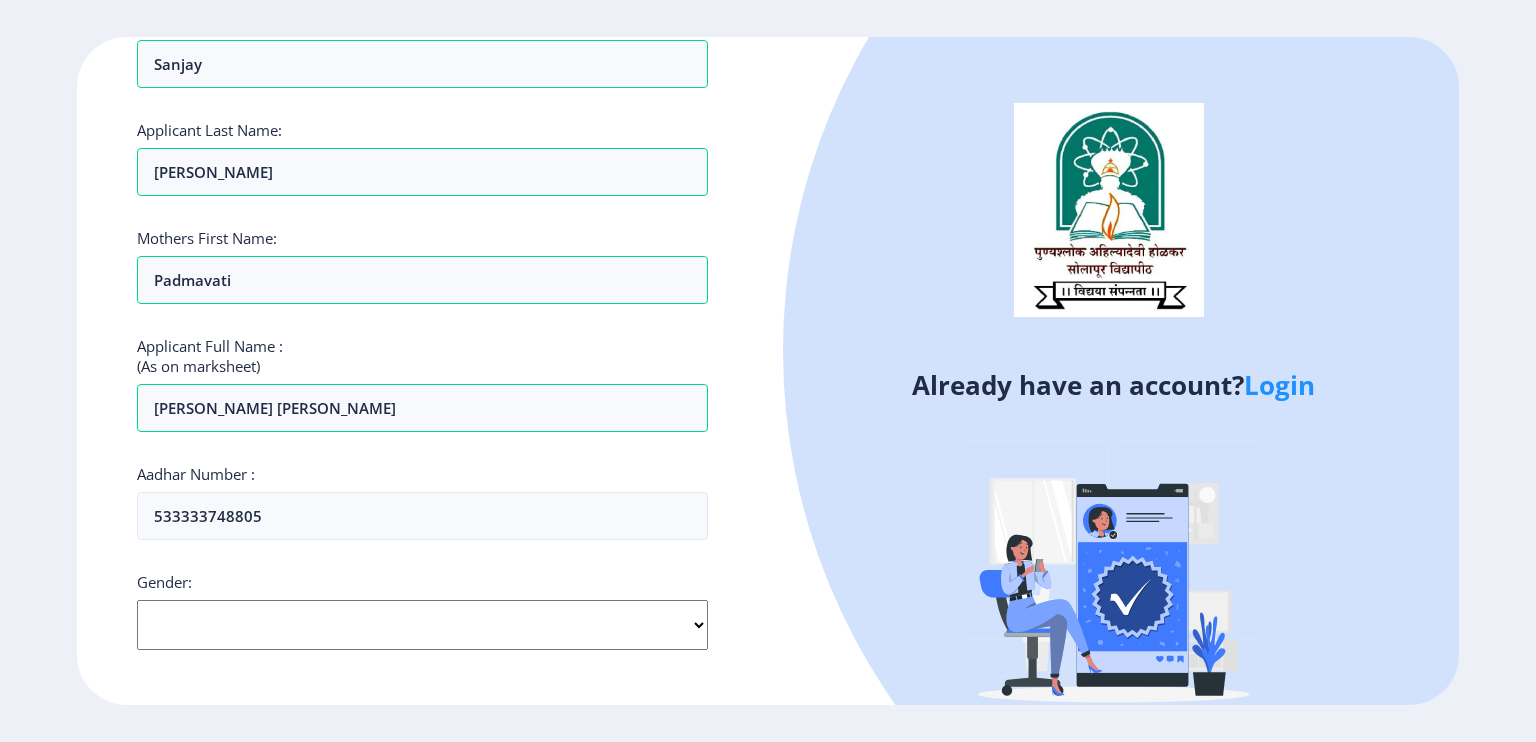 select on "[DEMOGRAPHIC_DATA]" 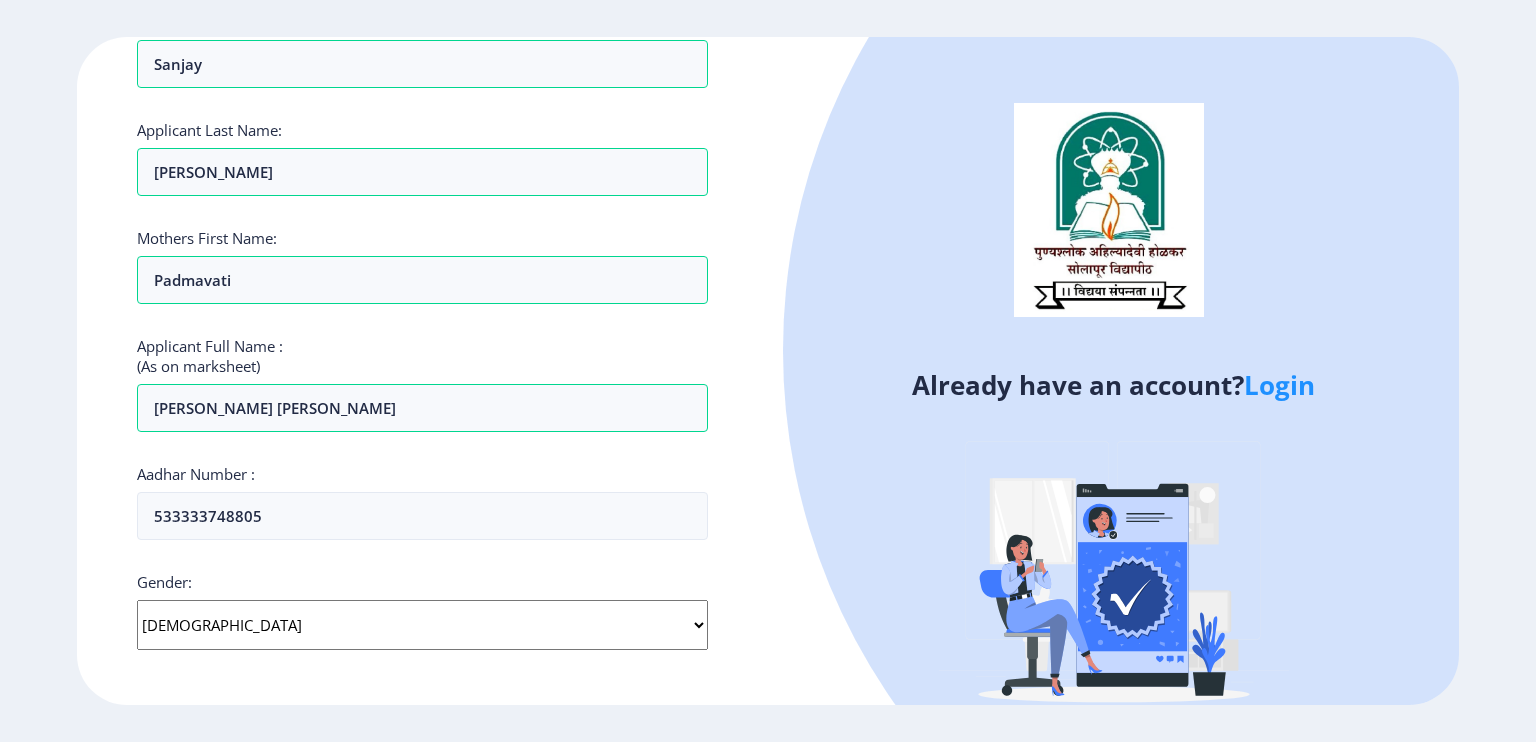 click on "Select Gender Male Female Other" 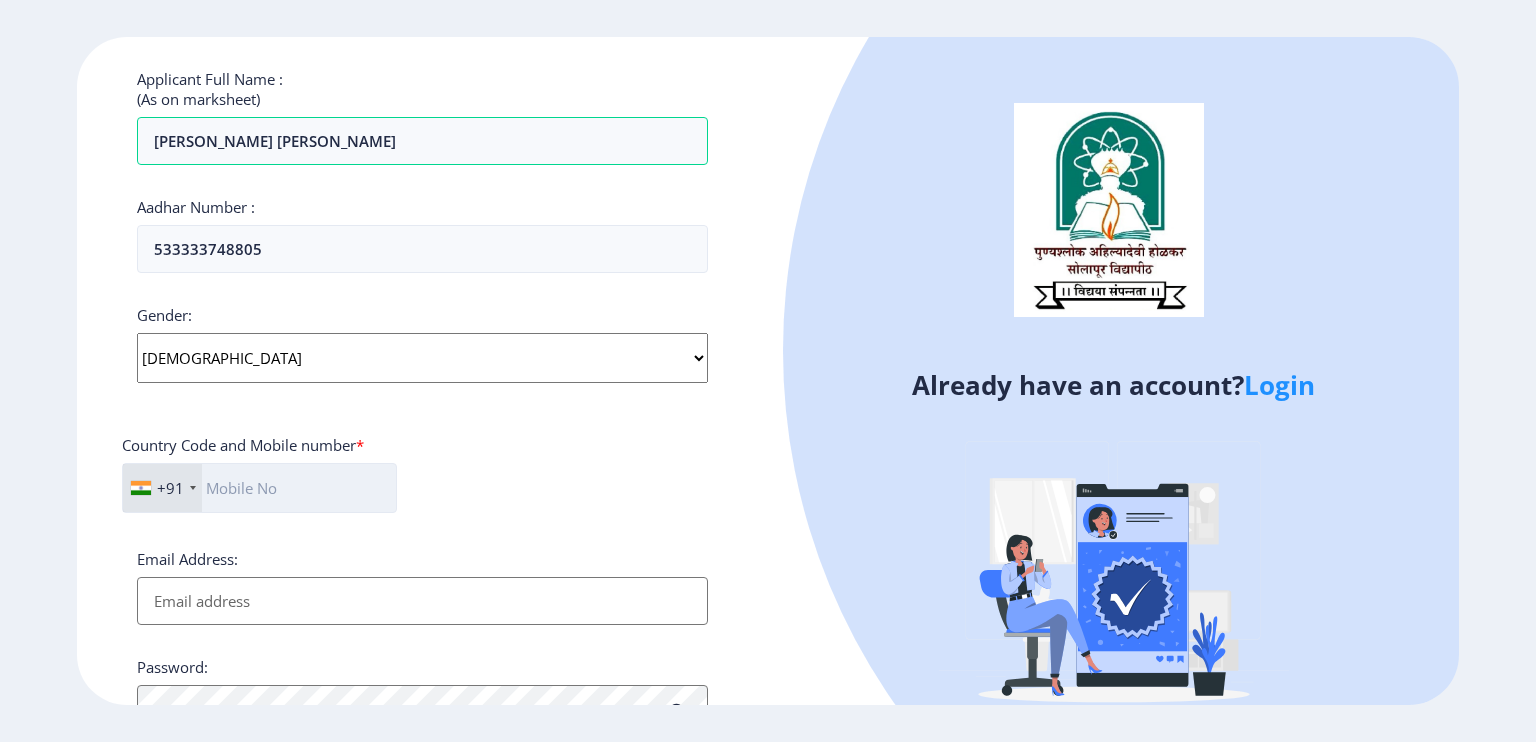 click 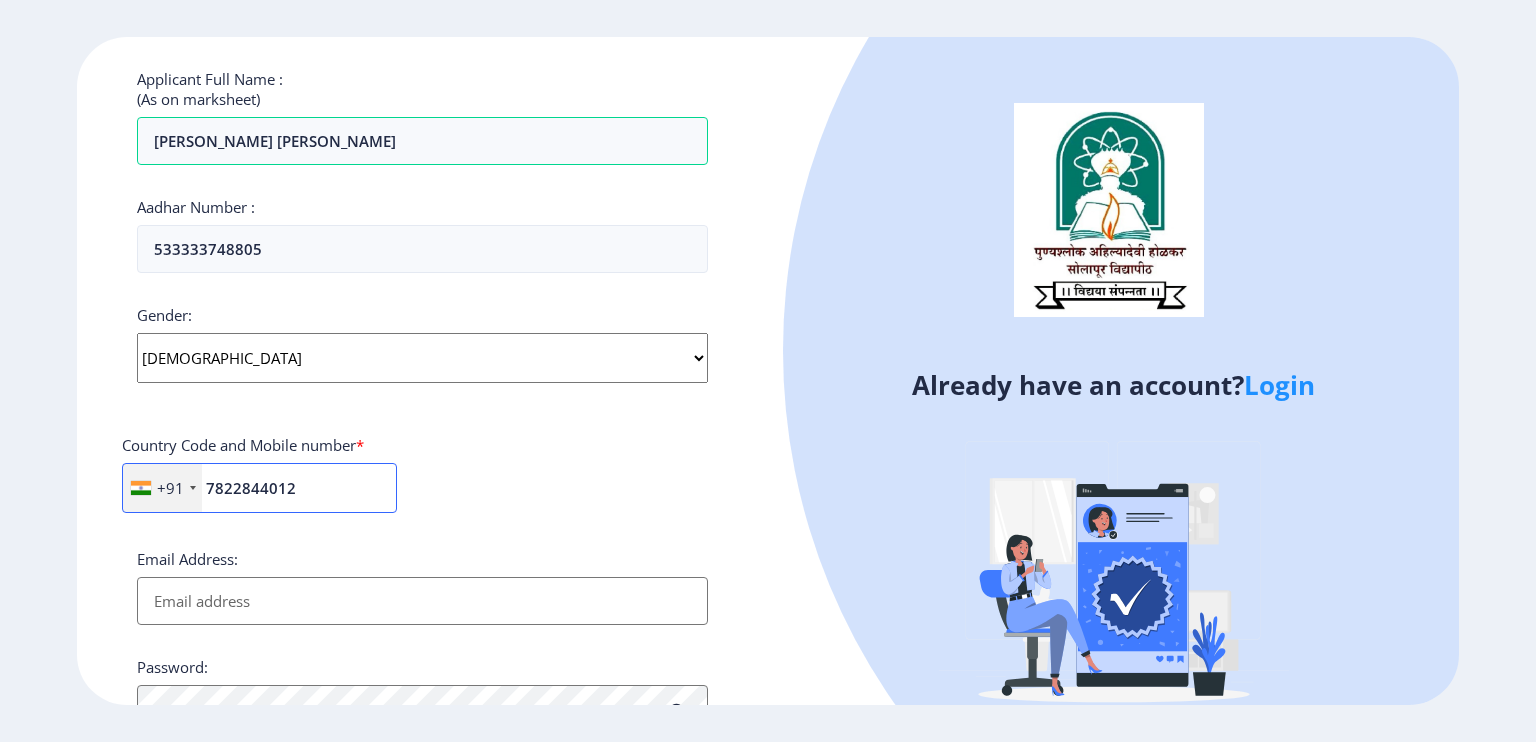 type on "7822844012" 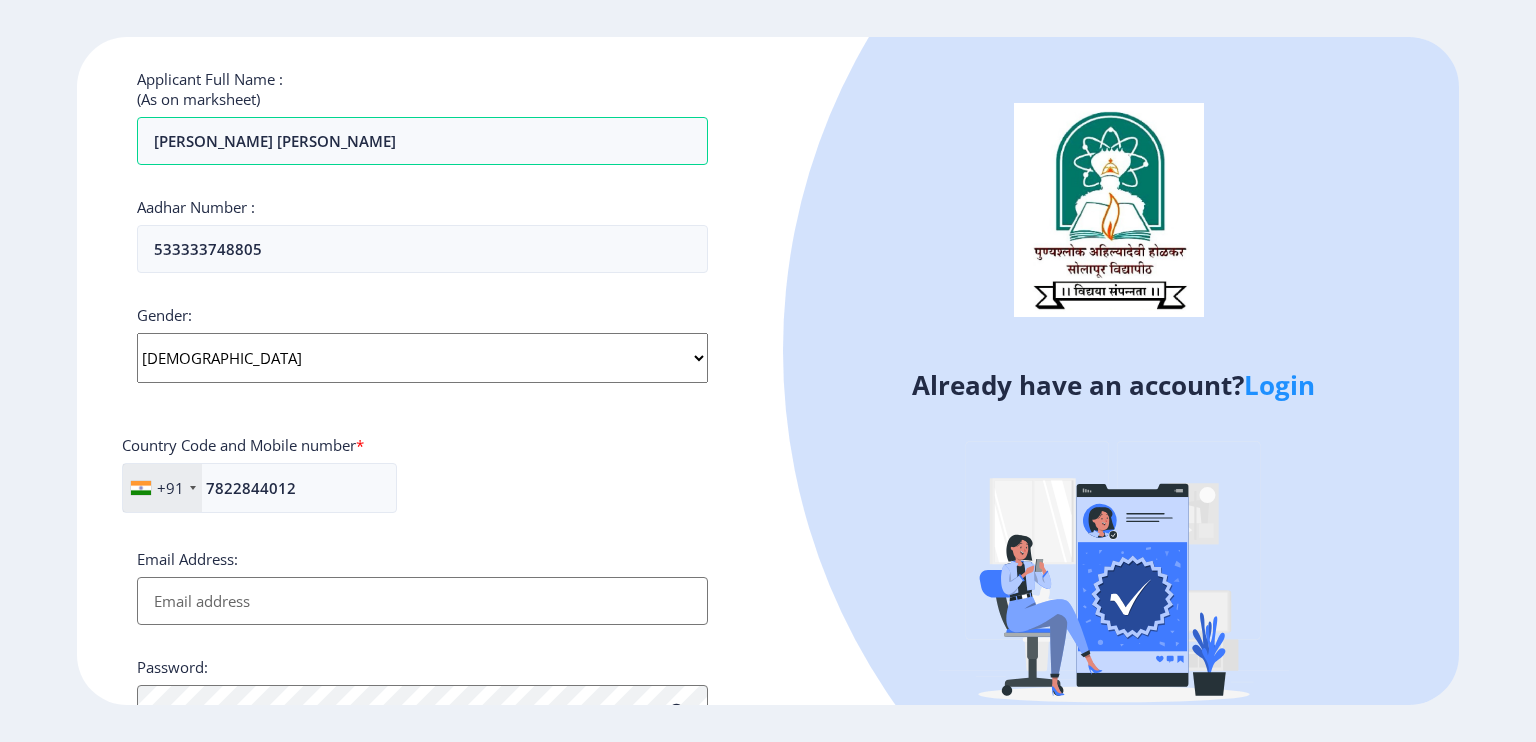 click on "Email Address:" at bounding box center [422, 601] 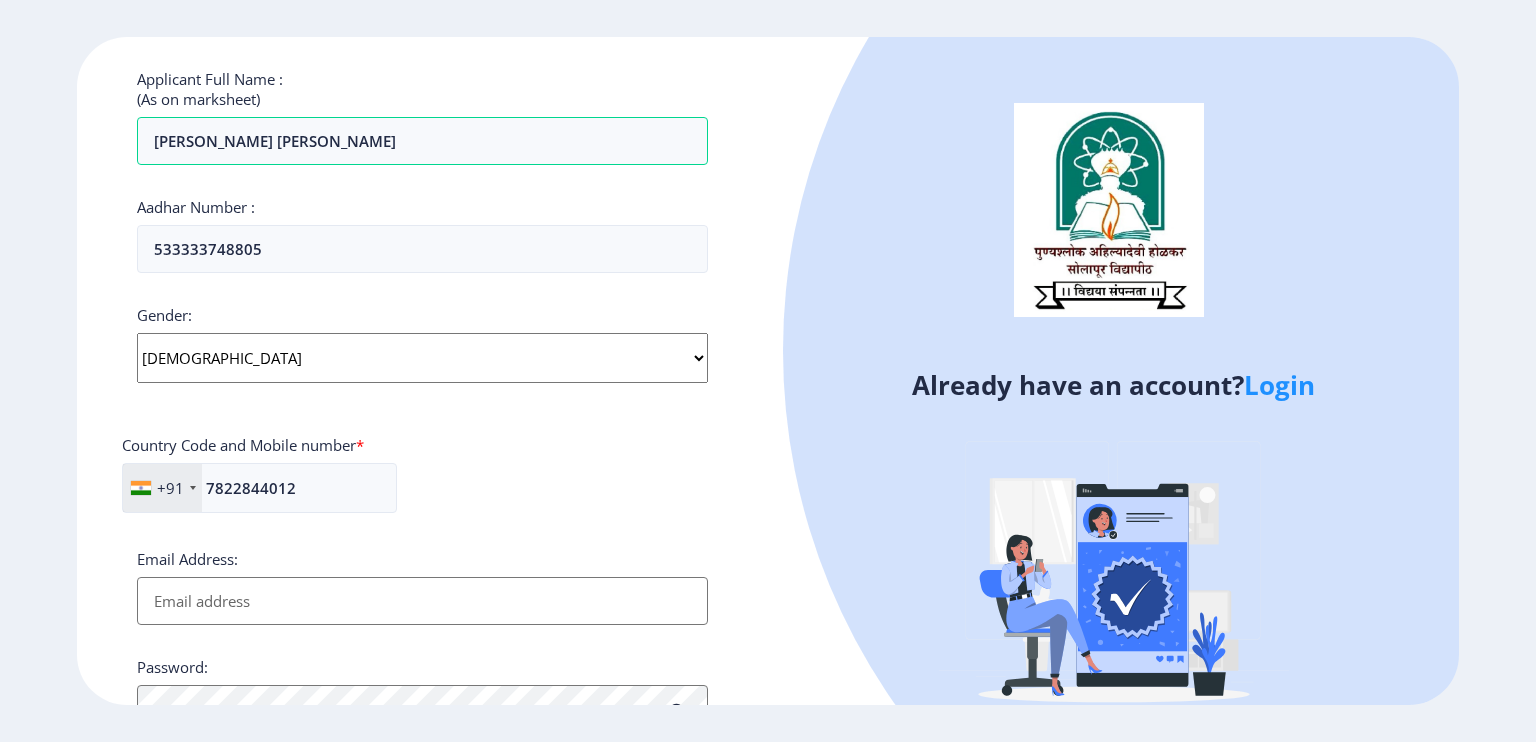 type on "[EMAIL_ADDRESS][DOMAIN_NAME]" 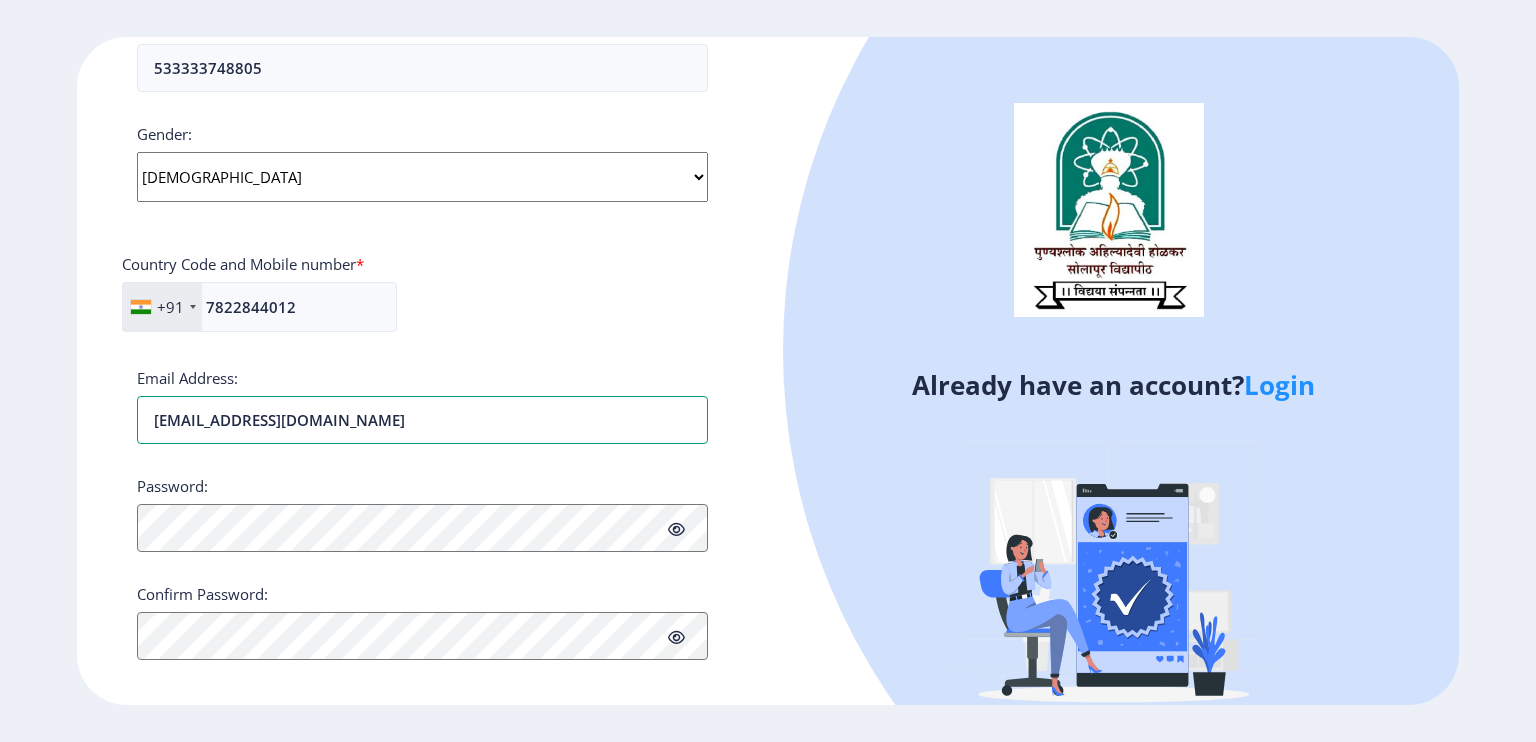 scroll, scrollTop: 708, scrollLeft: 0, axis: vertical 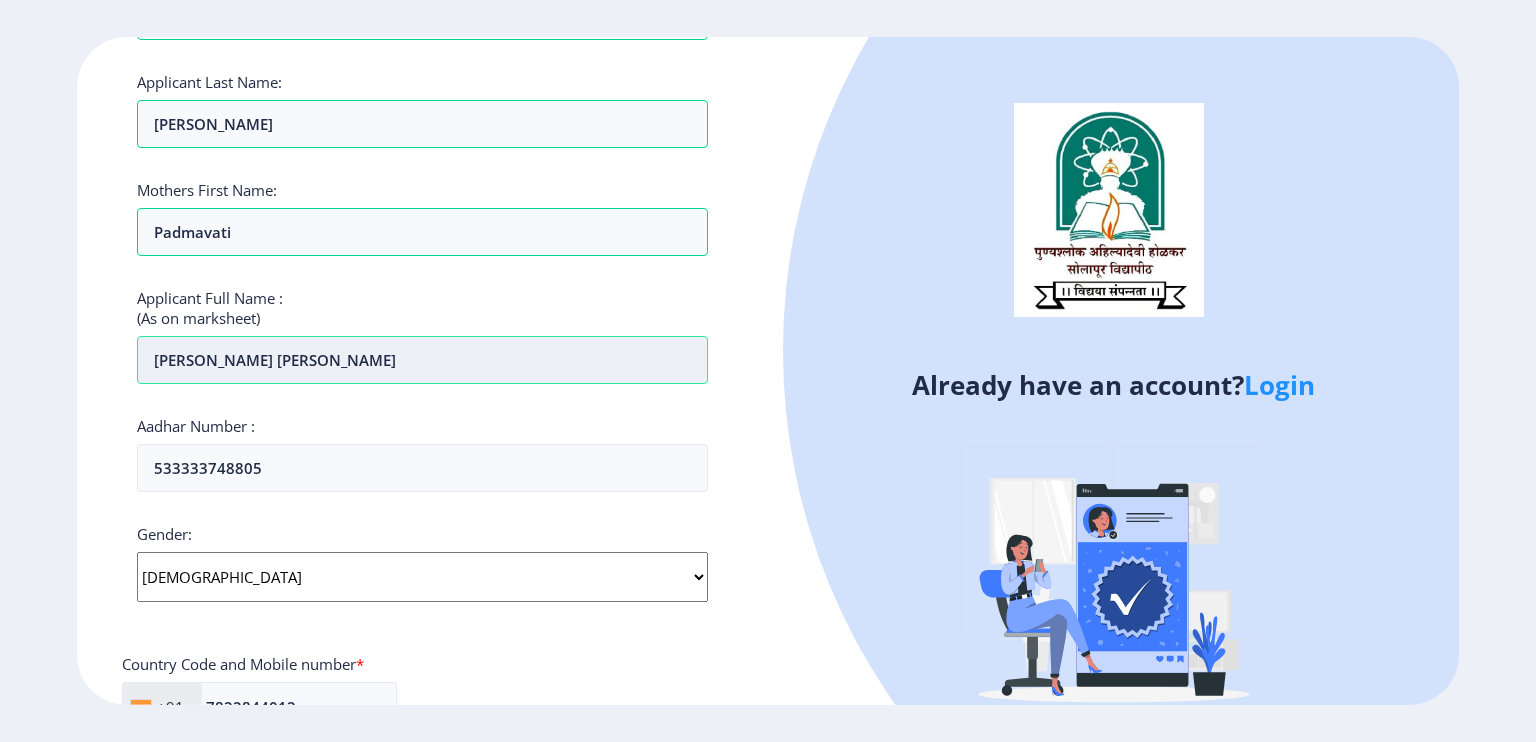 click on "Bansode Tejaswini Sanjay" at bounding box center [422, 360] 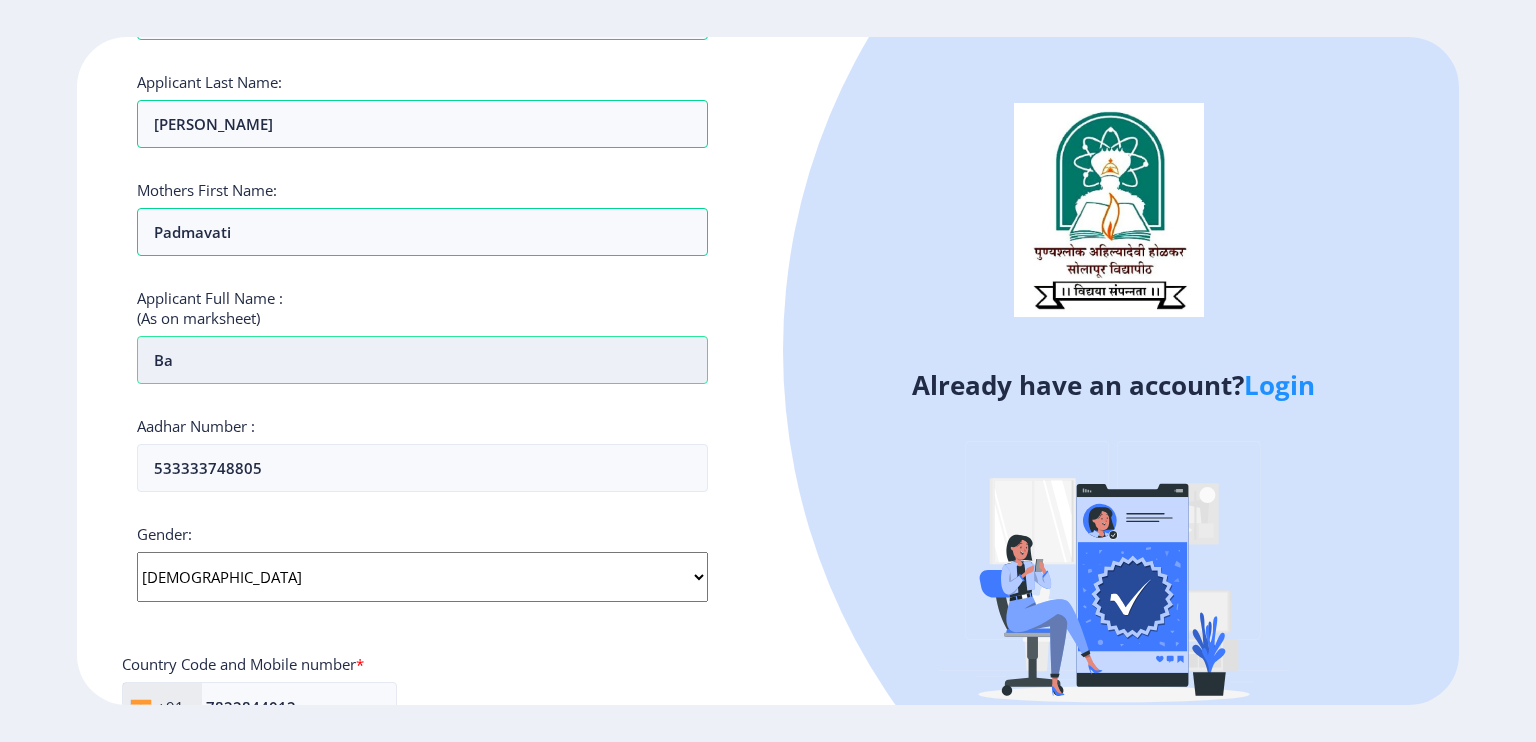 type on "B" 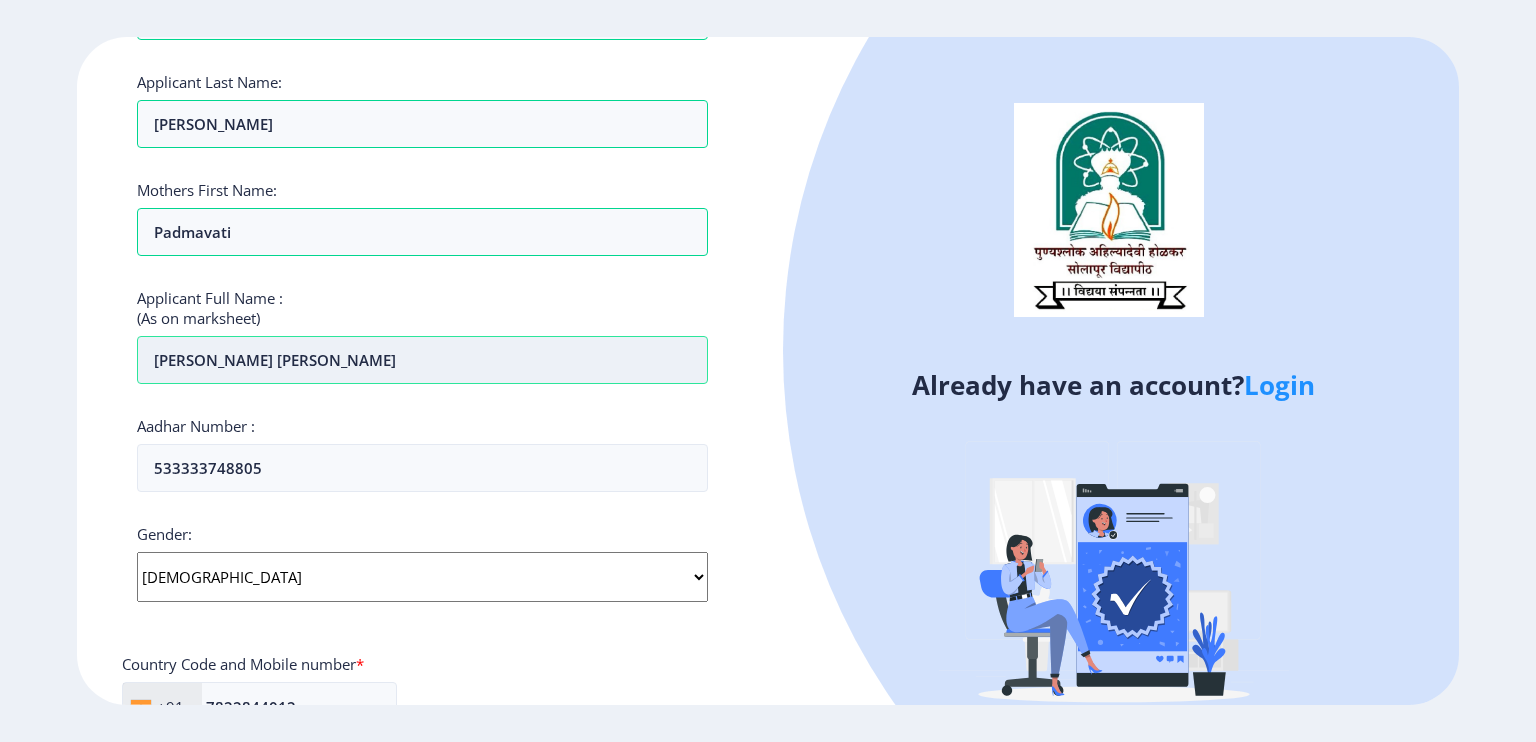 scroll, scrollTop: 751, scrollLeft: 0, axis: vertical 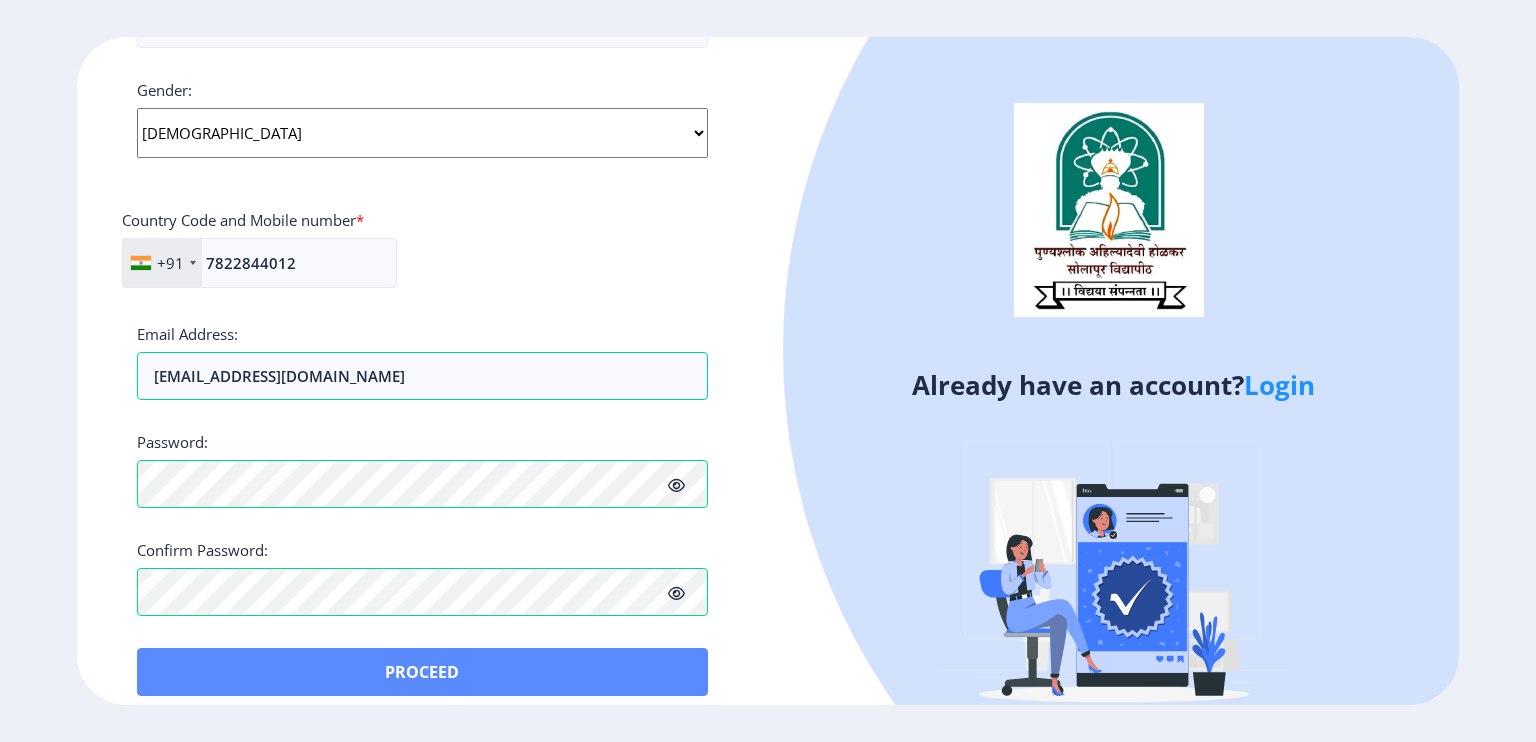 type on "[PERSON_NAME] [PERSON_NAME]" 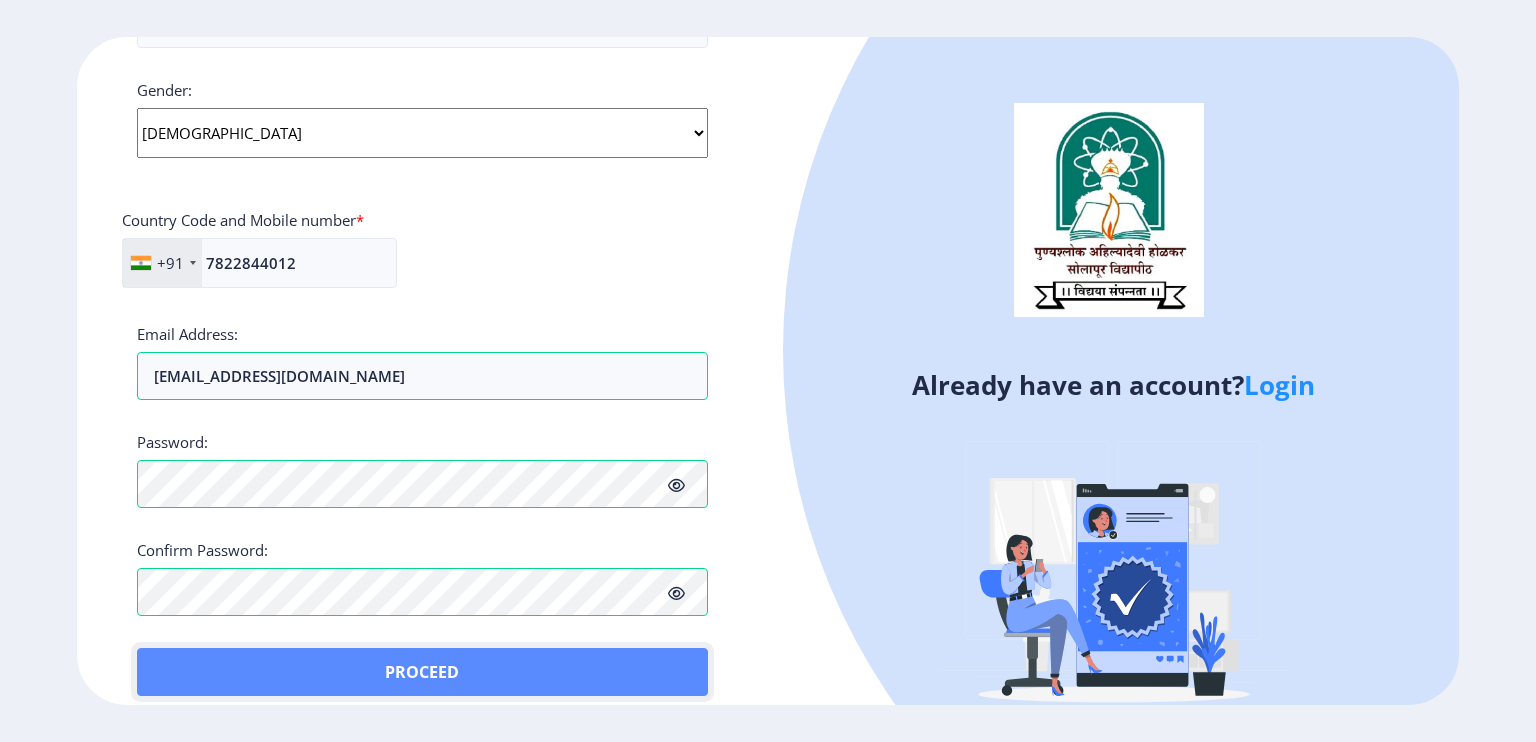 click on "Proceed" 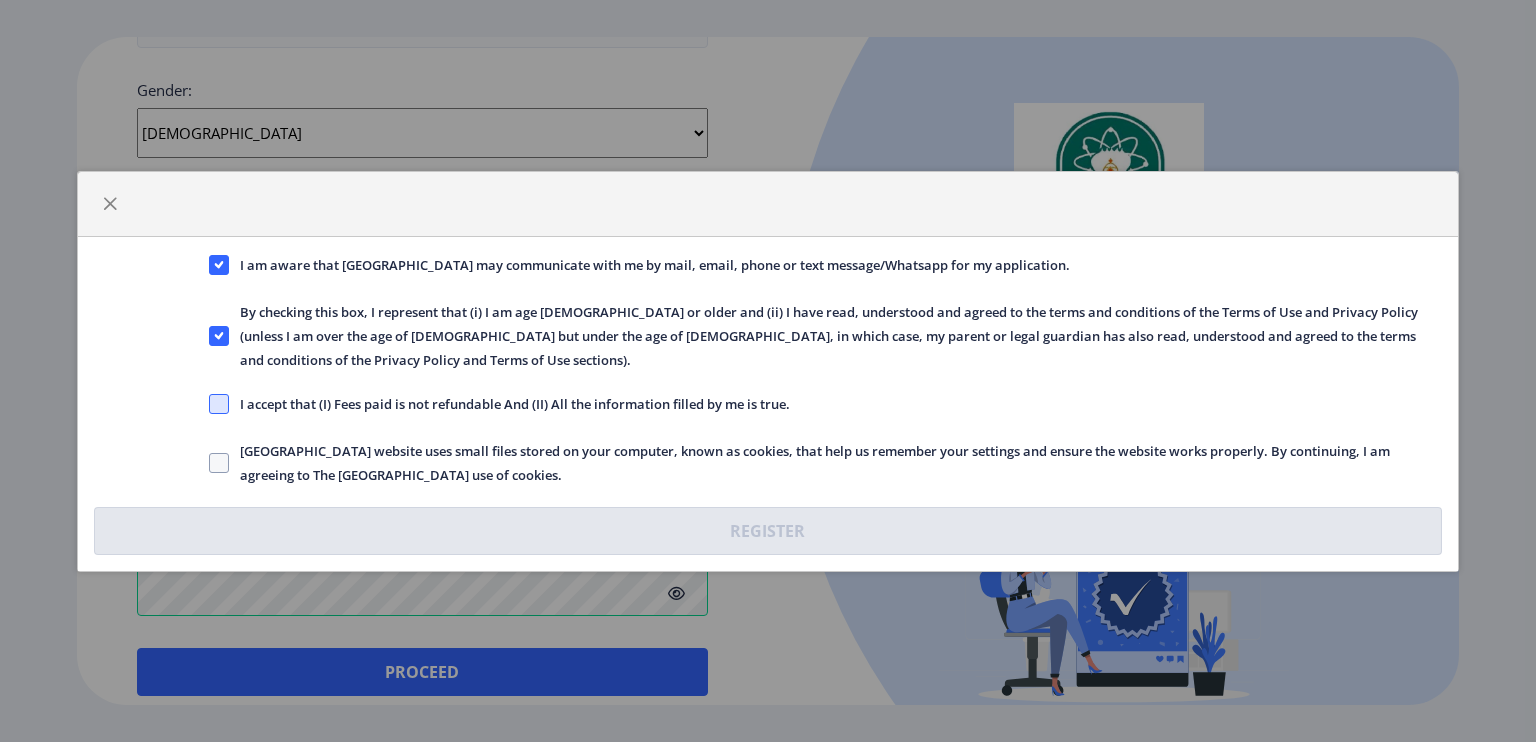 click 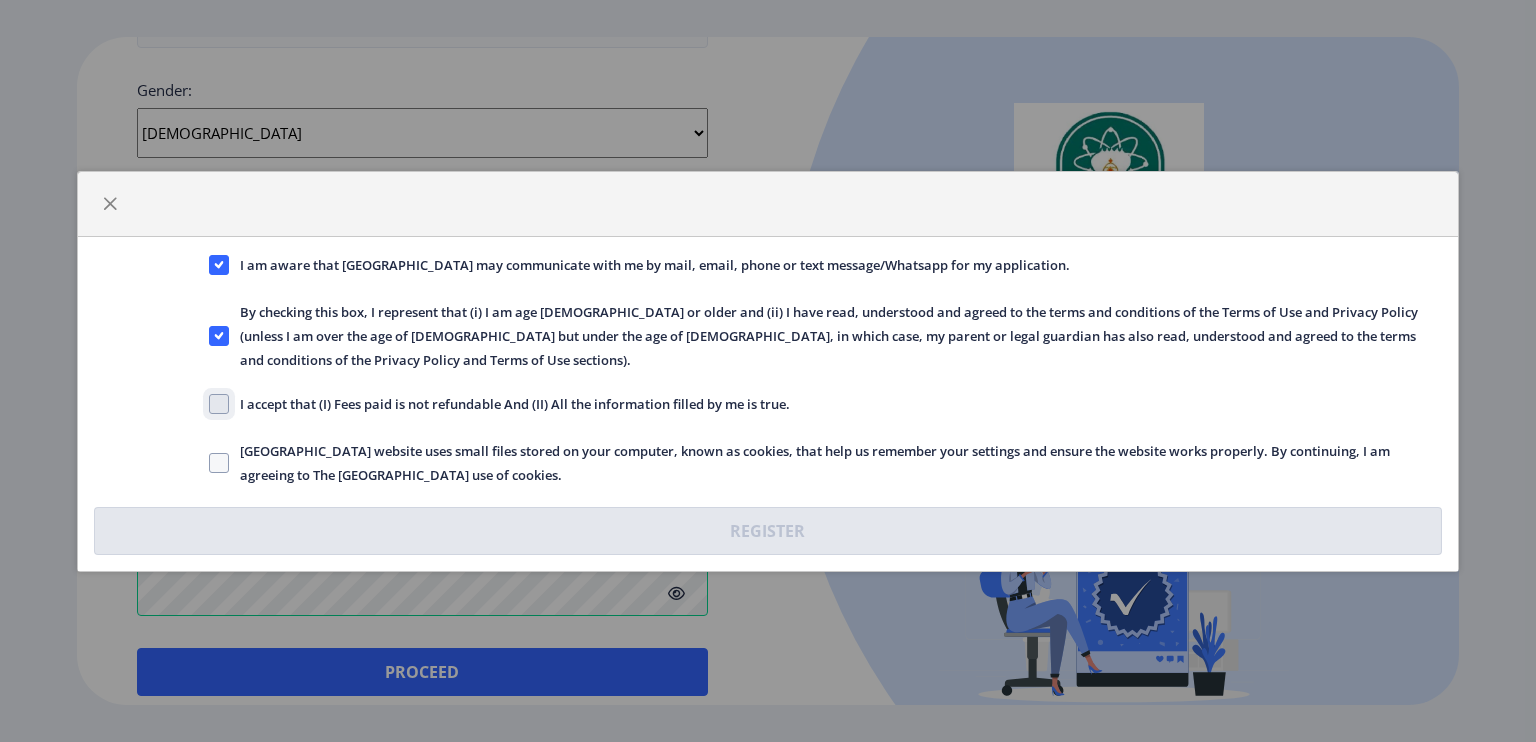click on "I accept that (I) Fees paid is not refundable And (II) All the information filled by me is true." 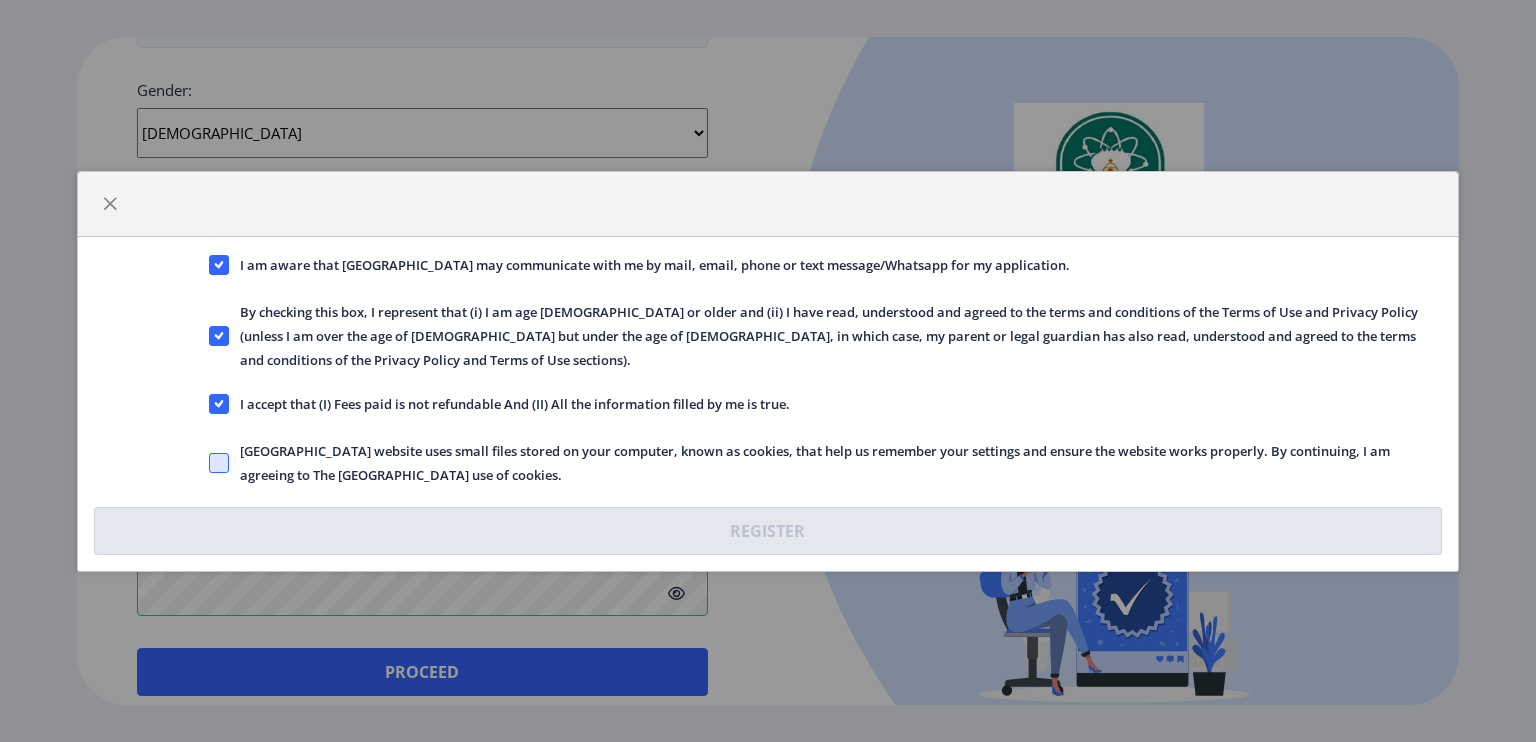 click 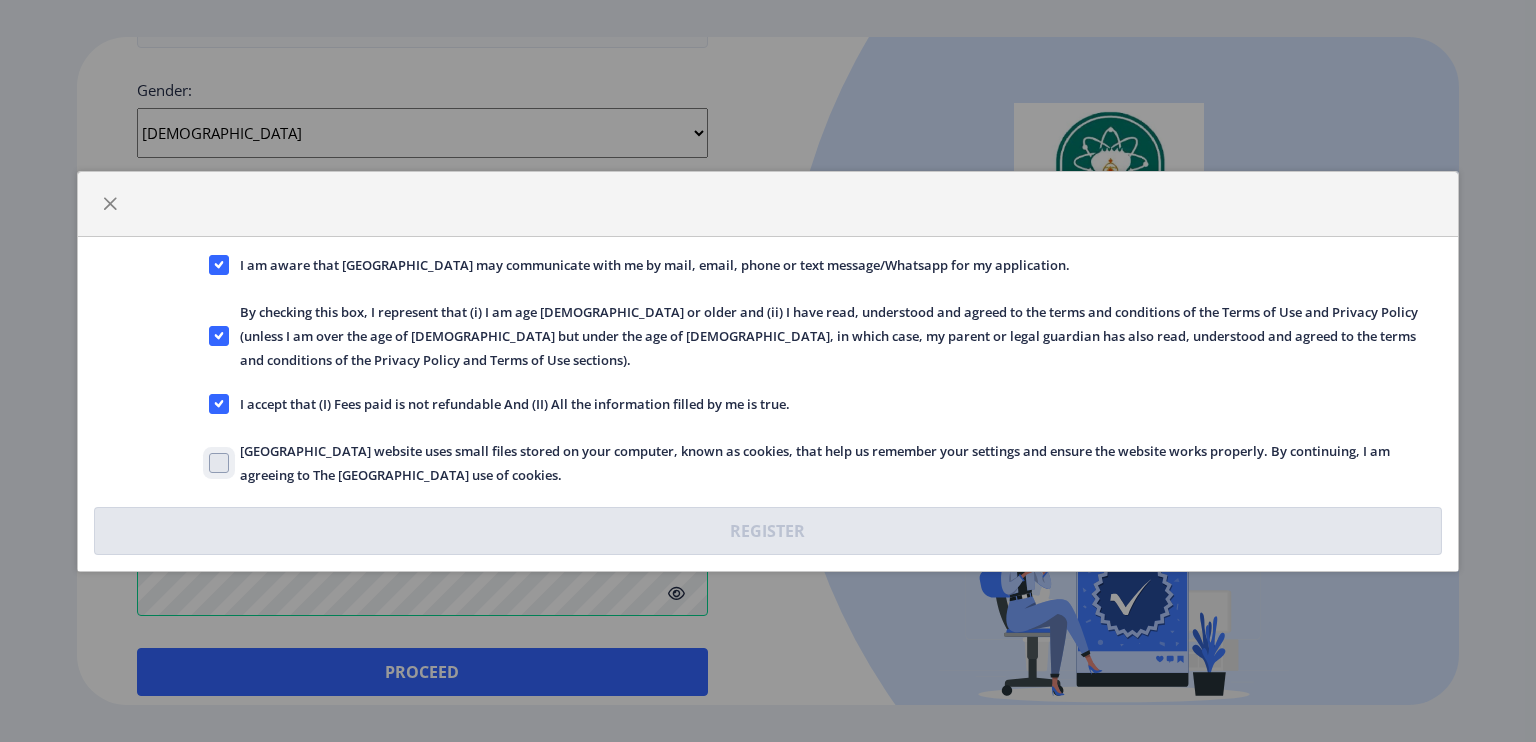 click on "Solapur University website uses small files stored on your computer, known as cookies, that help us remember your settings and ensure the website works properly. By continuing, I am agreeing to The Solapur University use of cookies." 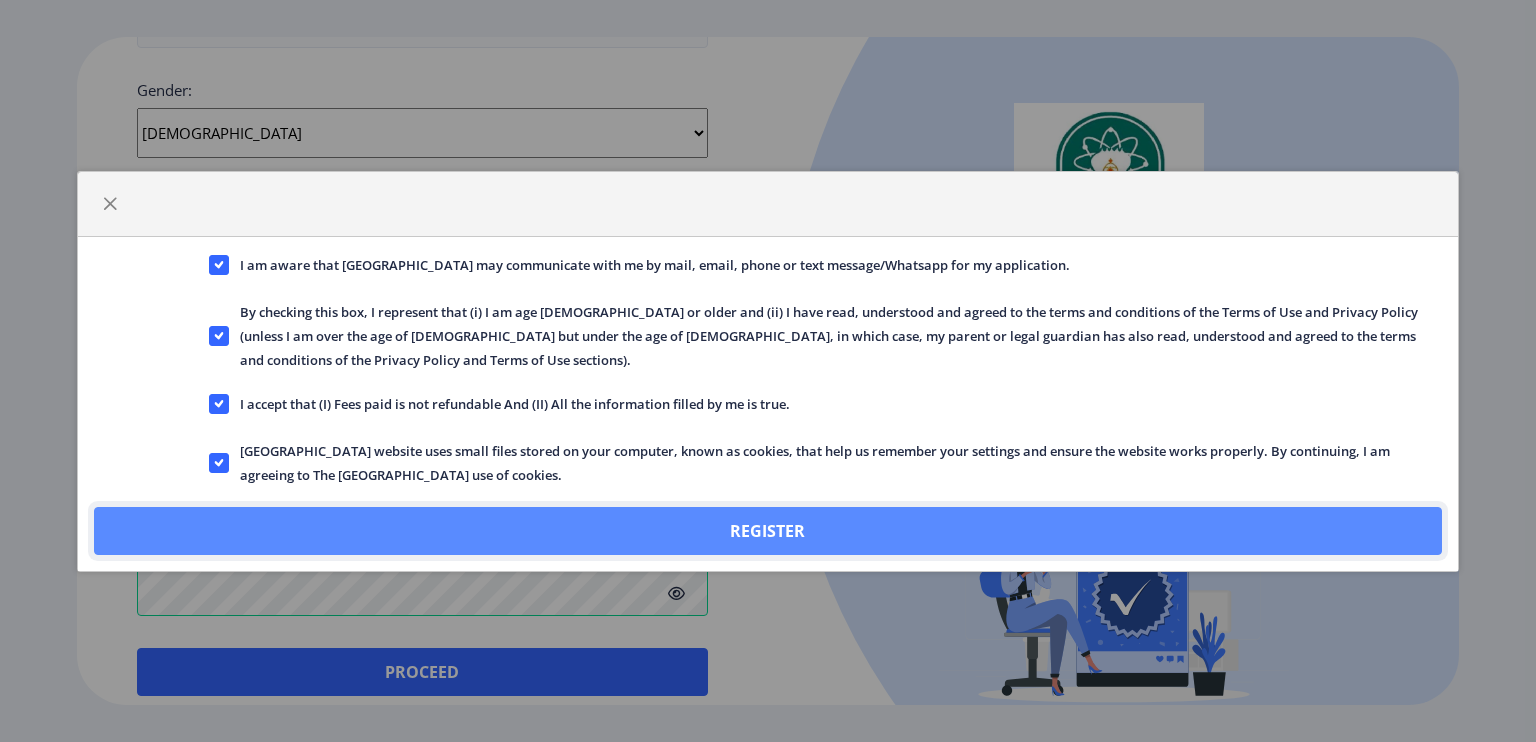 click on "Register" 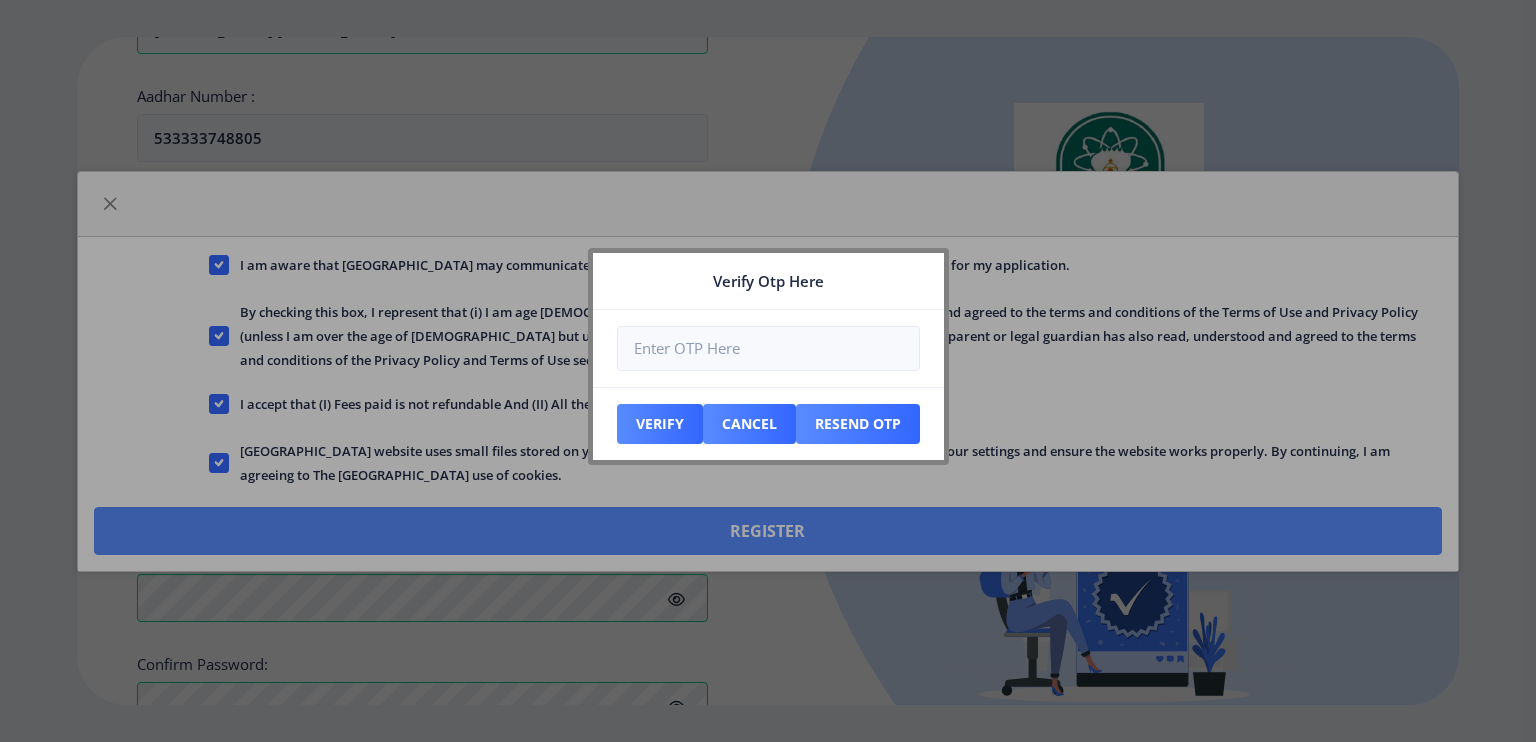 scroll, scrollTop: 864, scrollLeft: 0, axis: vertical 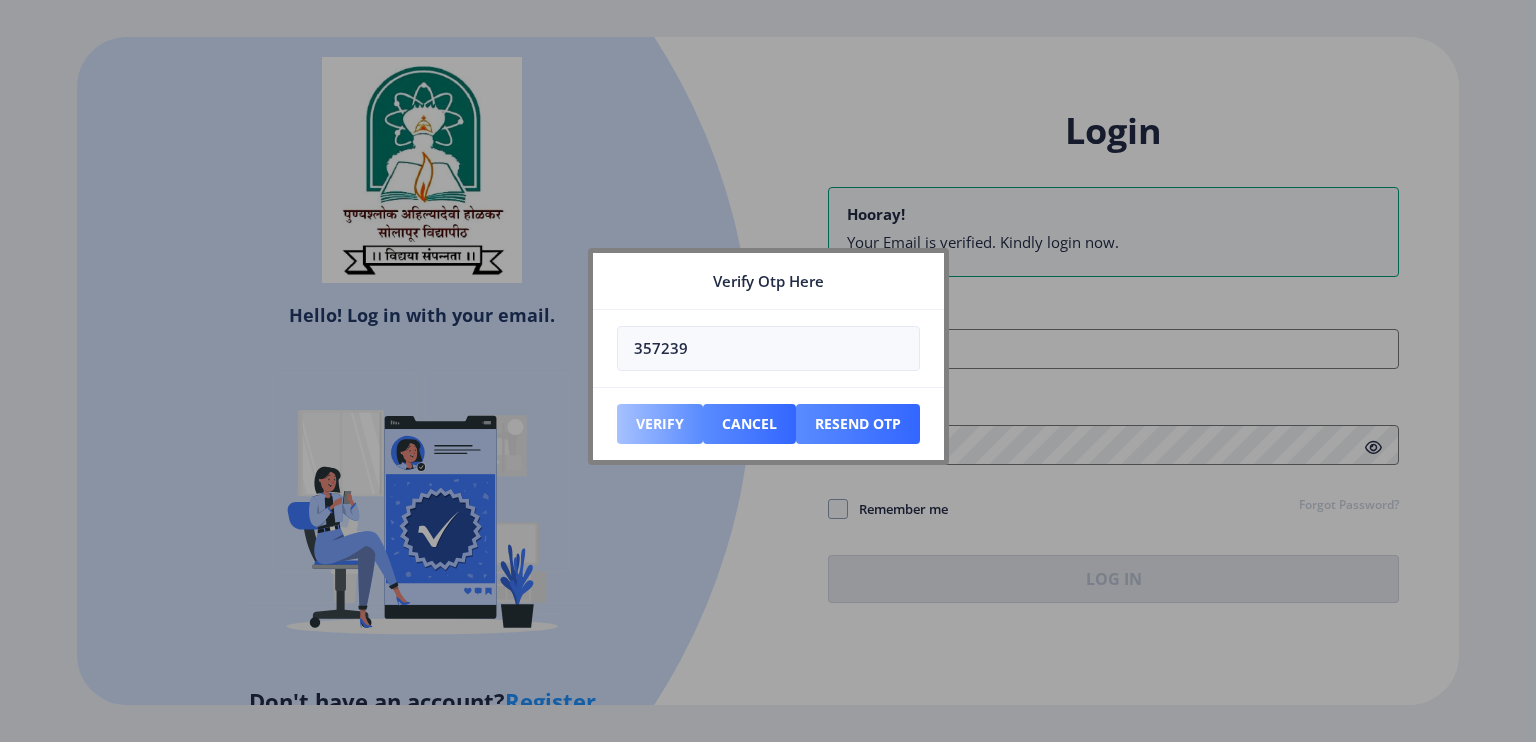 type on "357239" 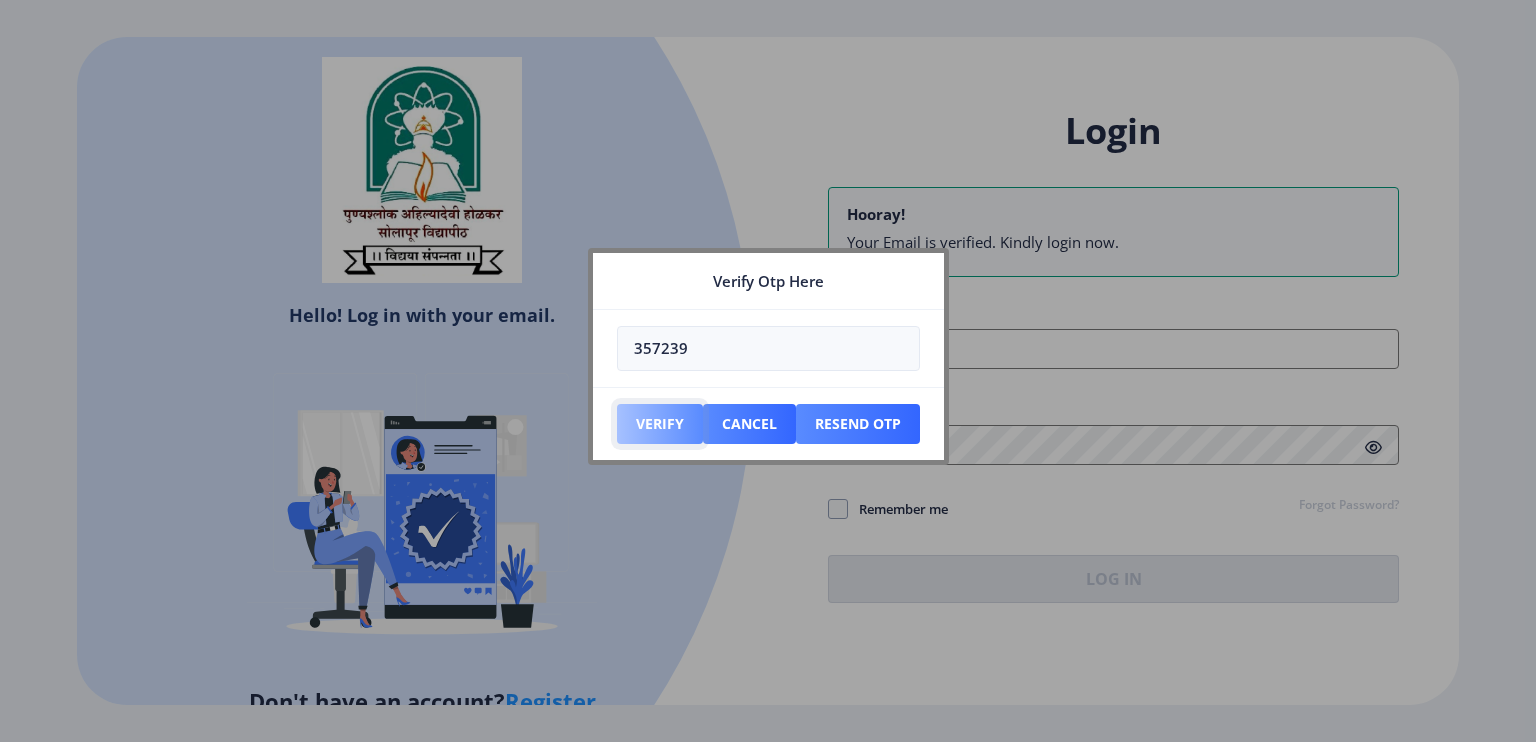 click on "Verify" at bounding box center (660, 424) 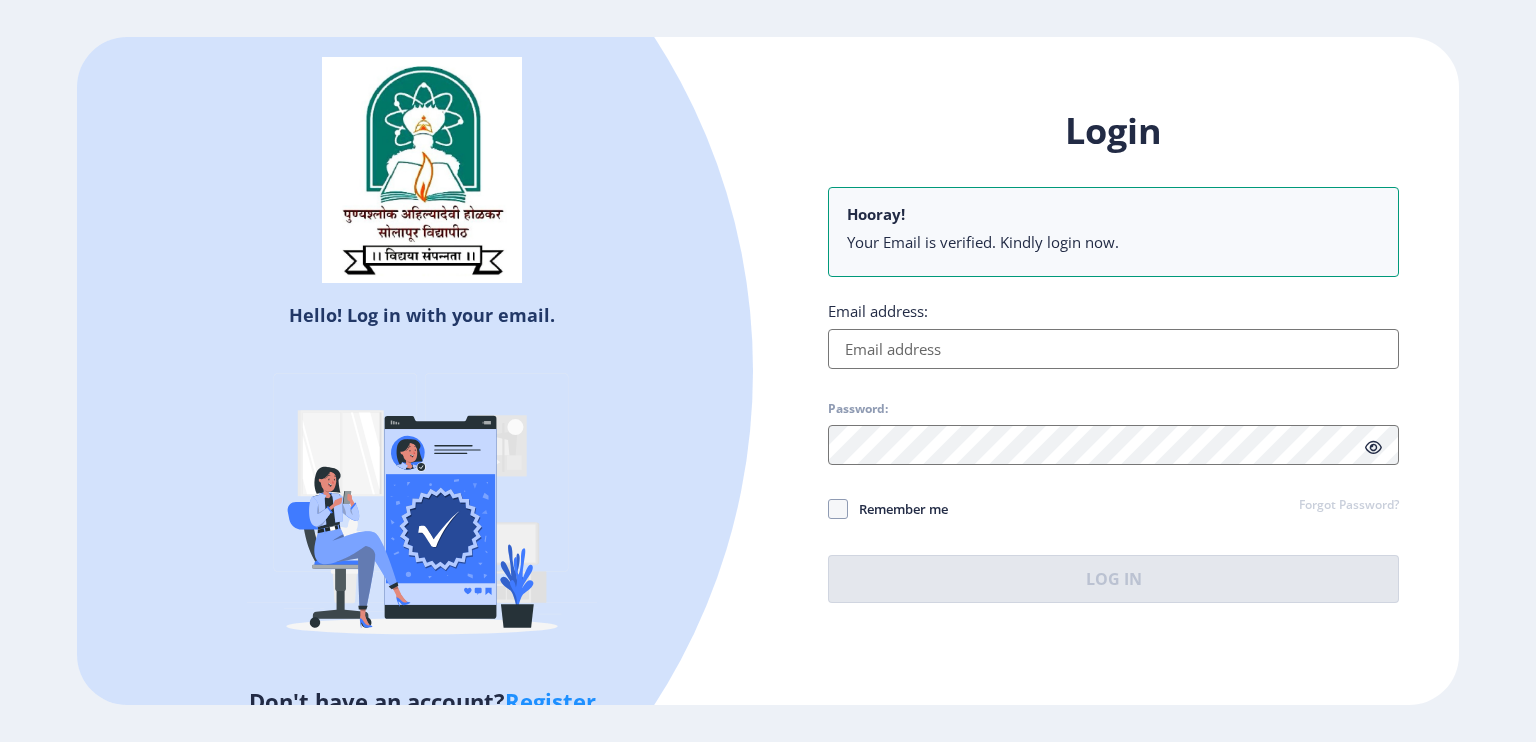 click on "Email address:" at bounding box center (1113, 349) 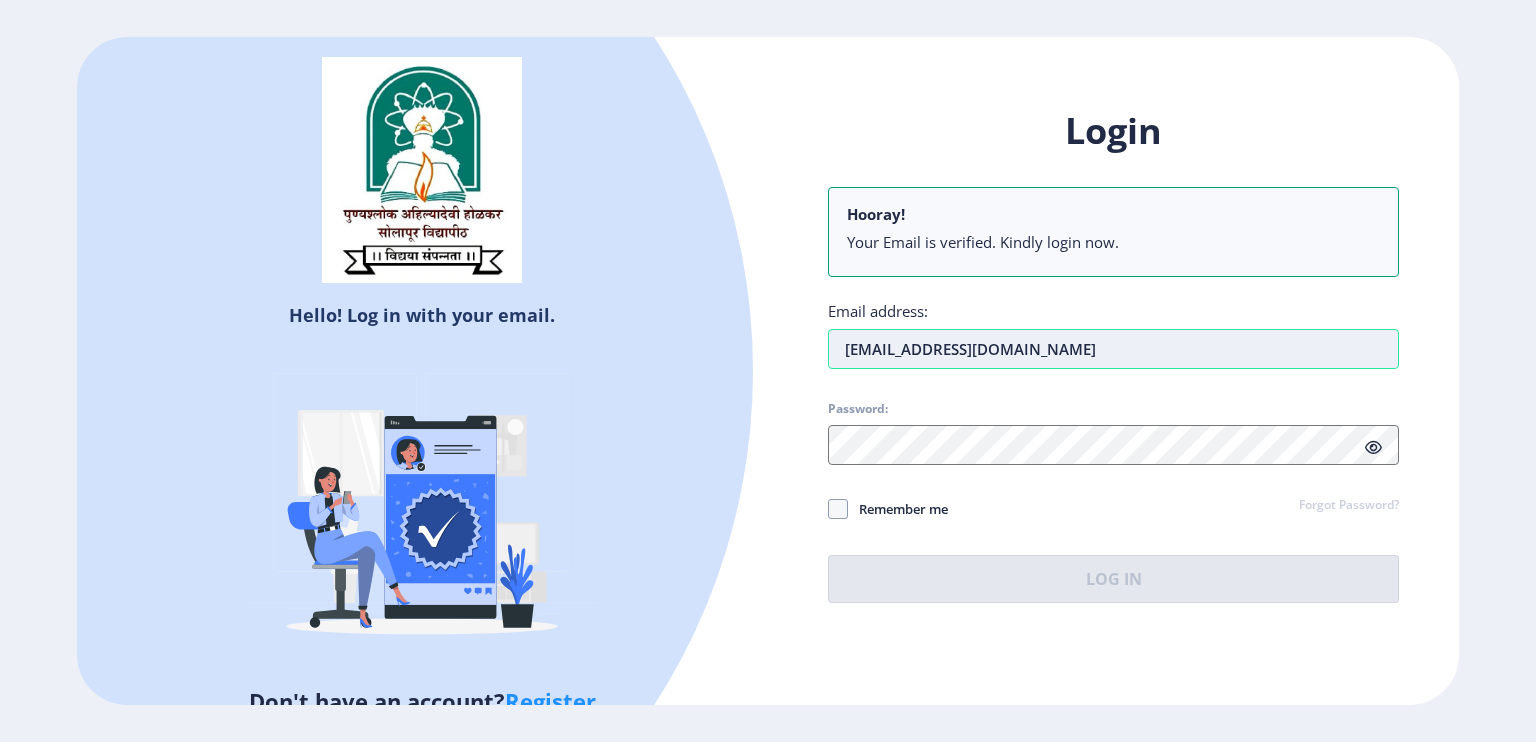 click on "[EMAIL_ADDRESS][DOMAIN_NAME]" at bounding box center [1113, 349] 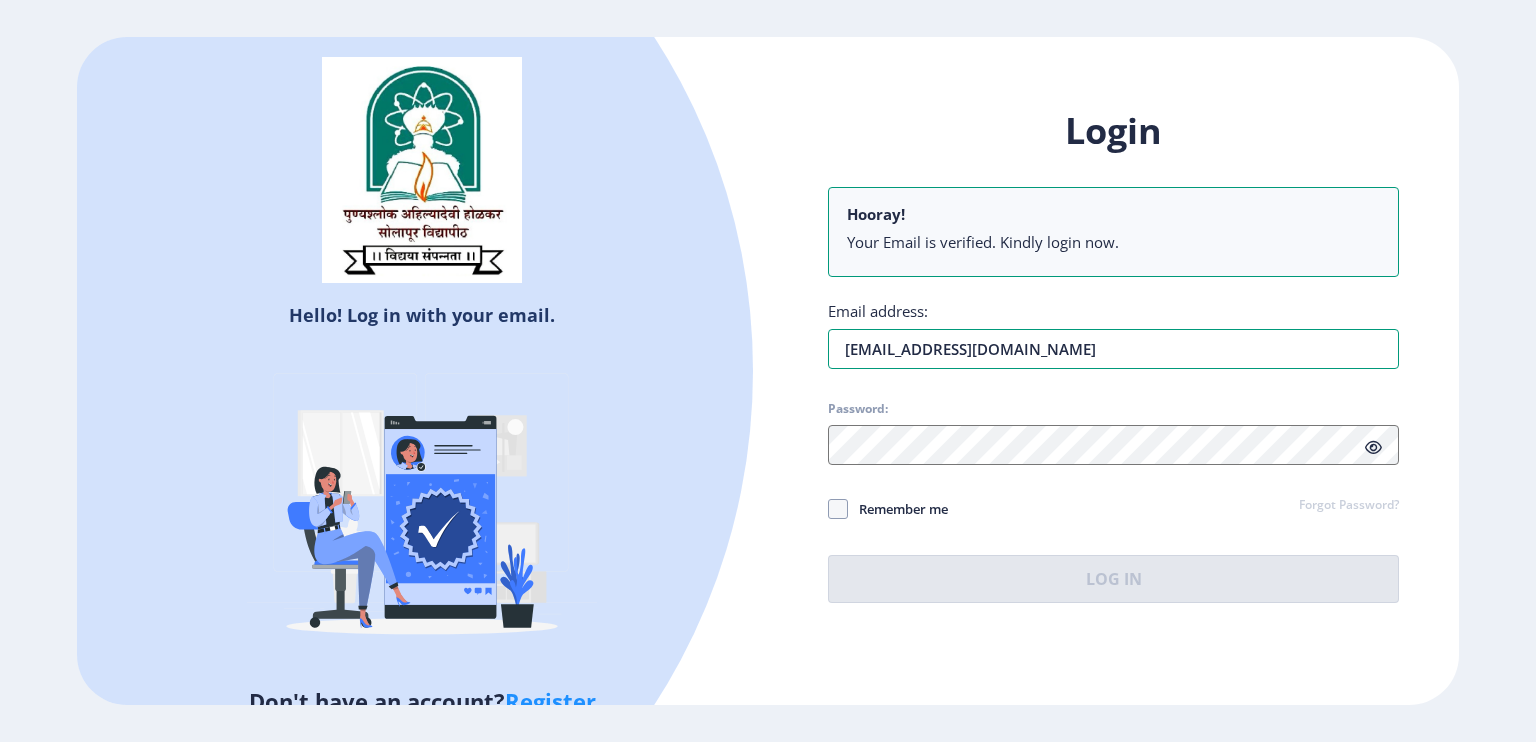 type on "[EMAIL_ADDRESS][DOMAIN_NAME]" 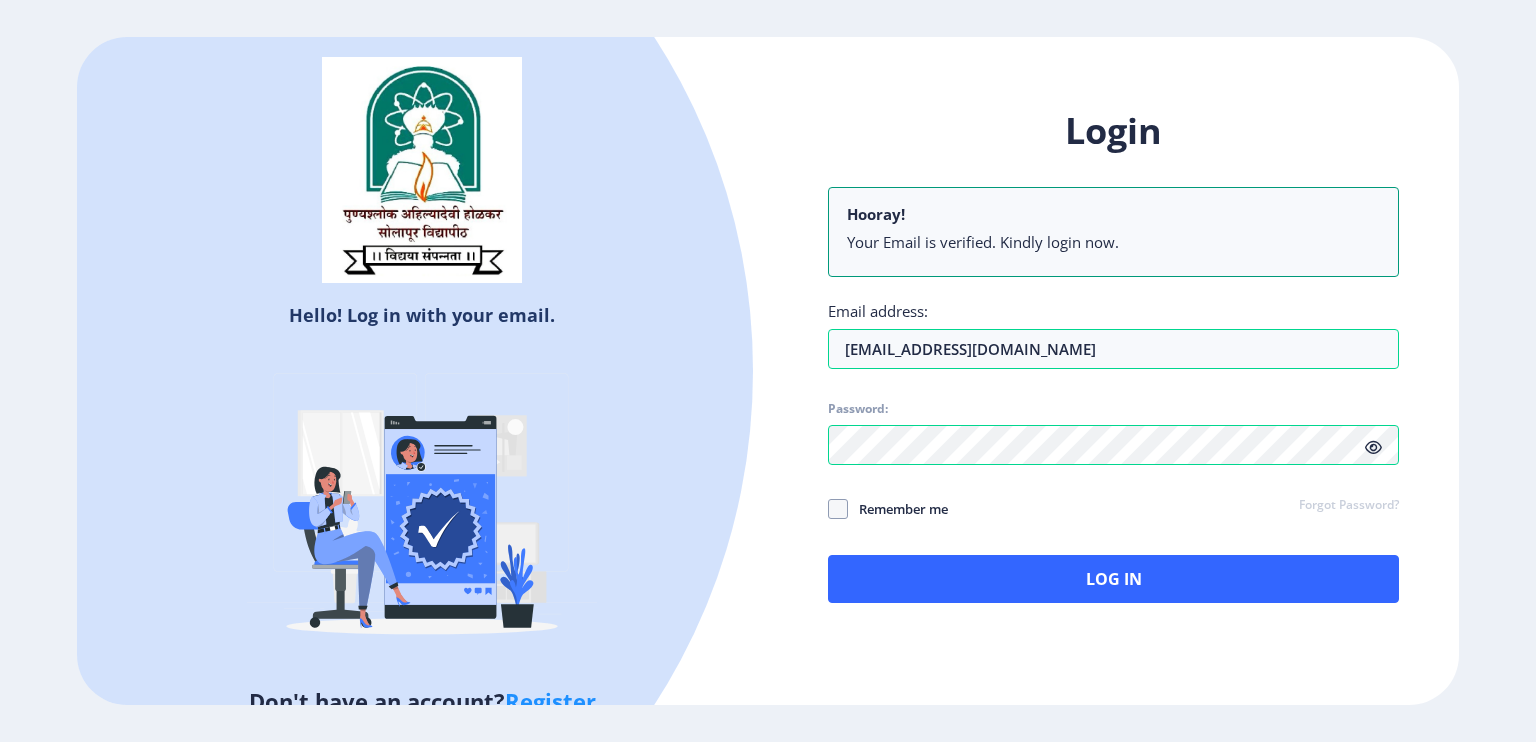 click 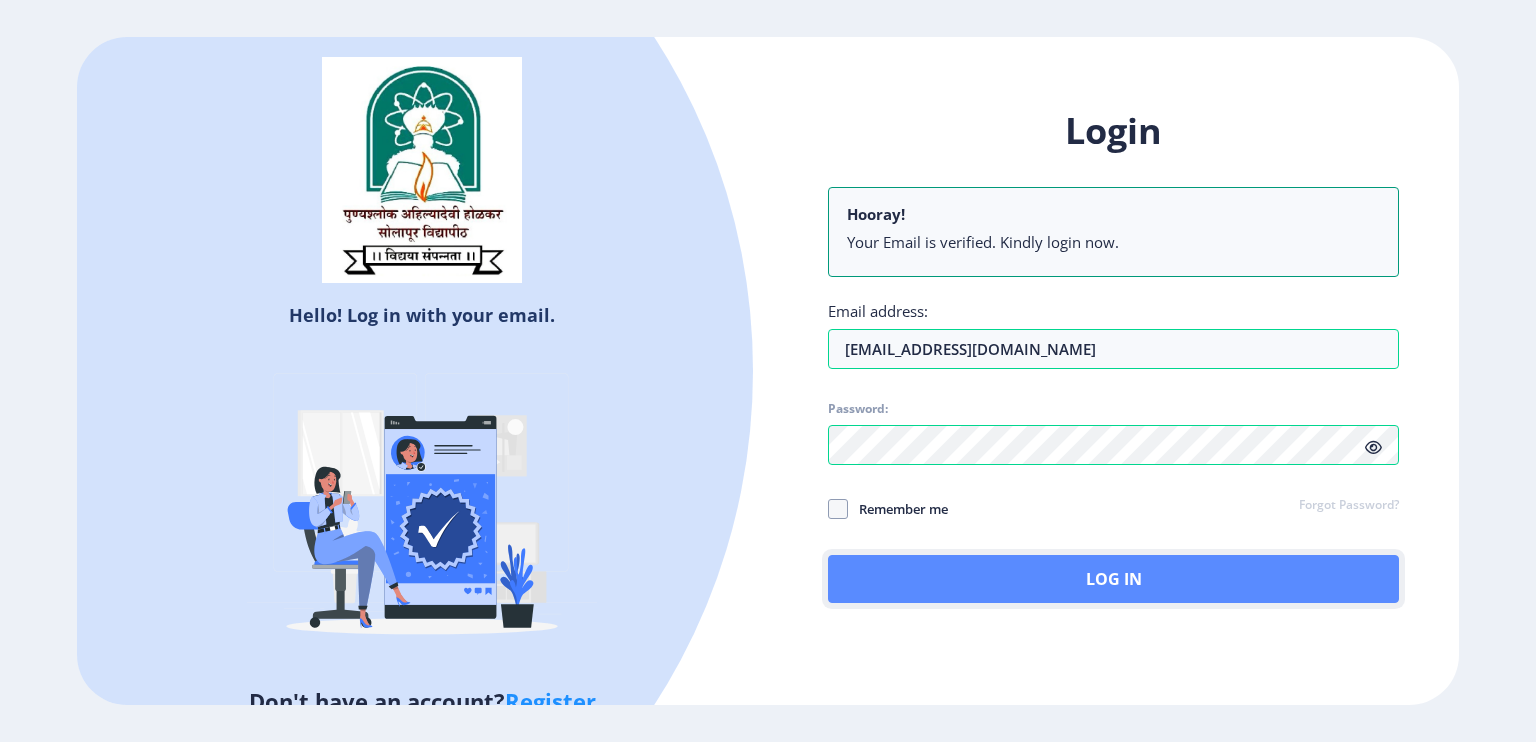 click on "Log In" 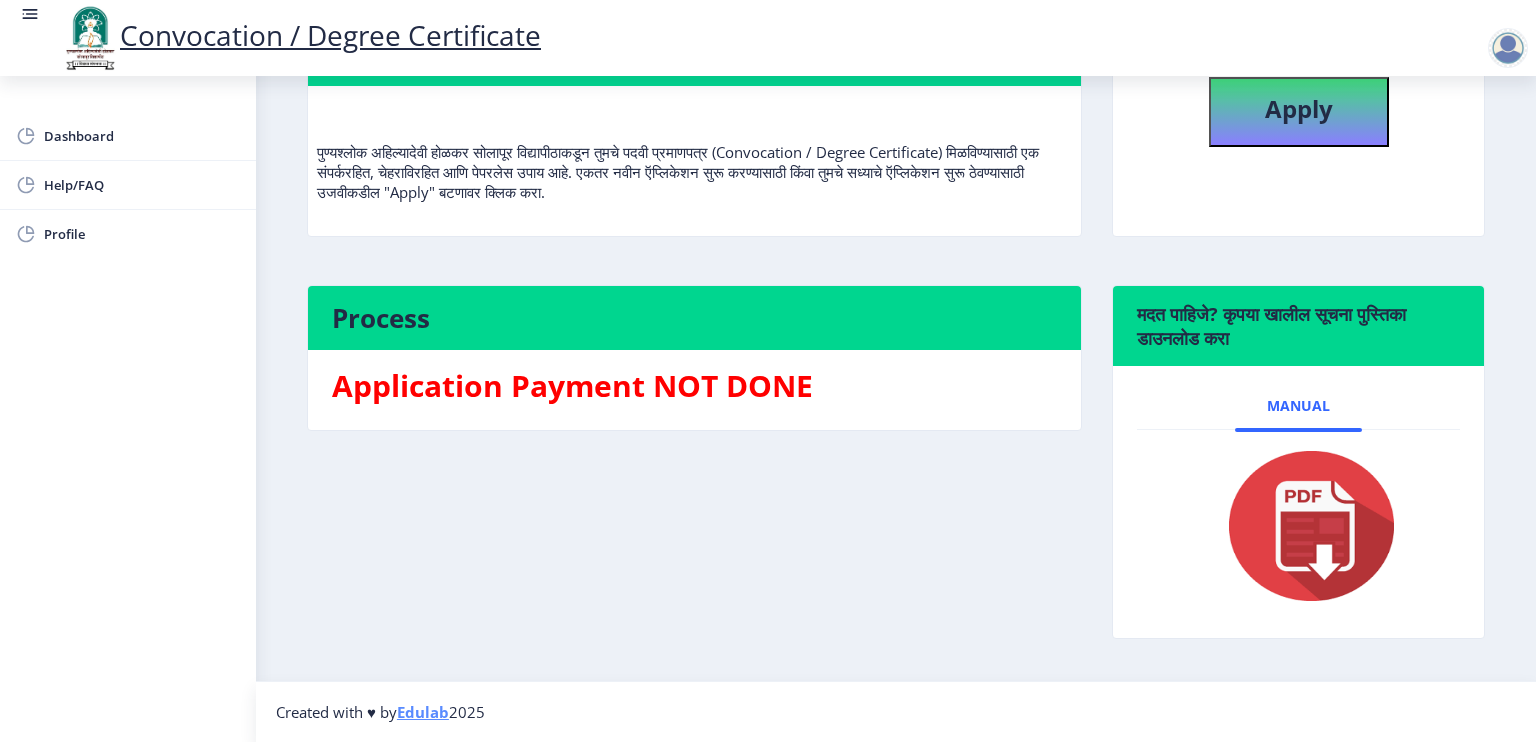 scroll, scrollTop: 32, scrollLeft: 0, axis: vertical 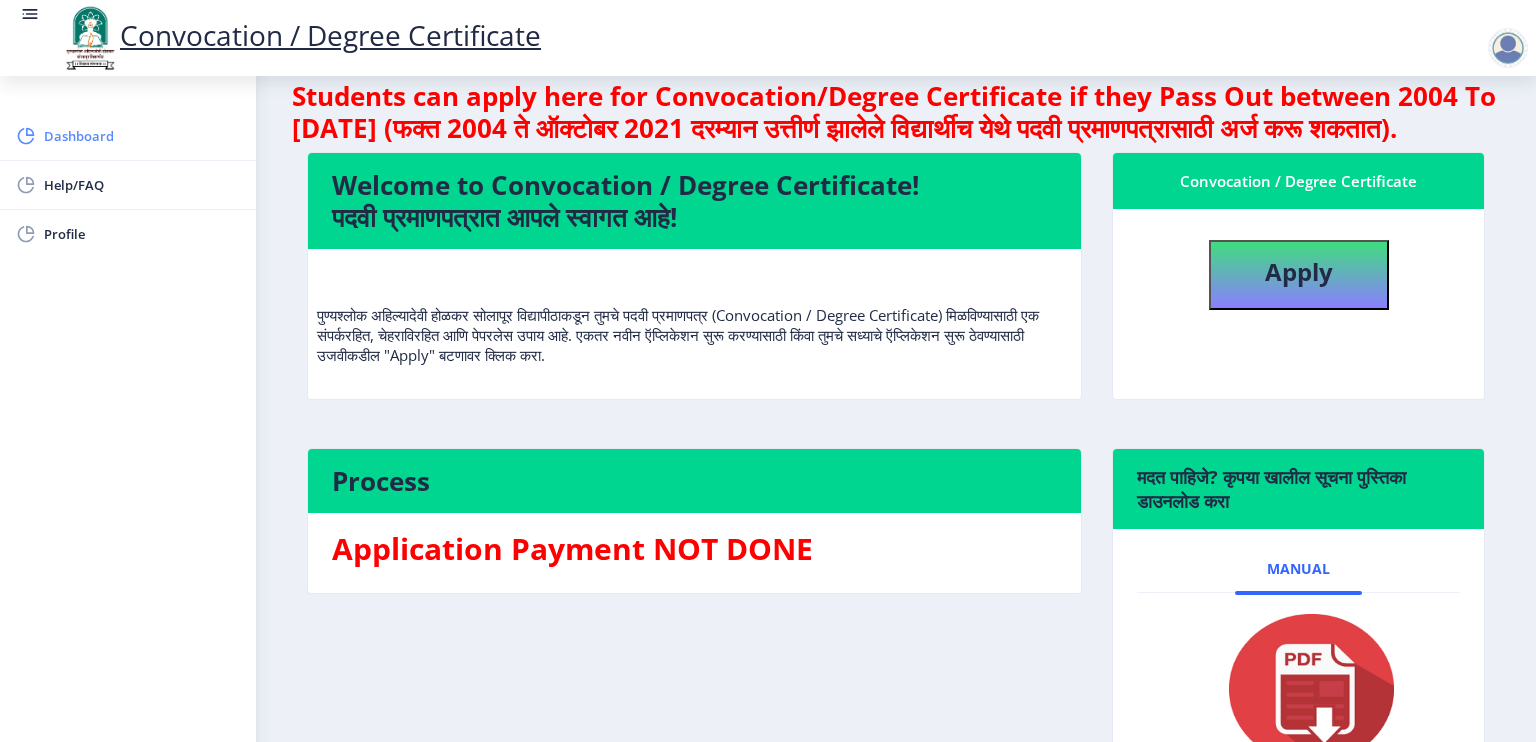 click 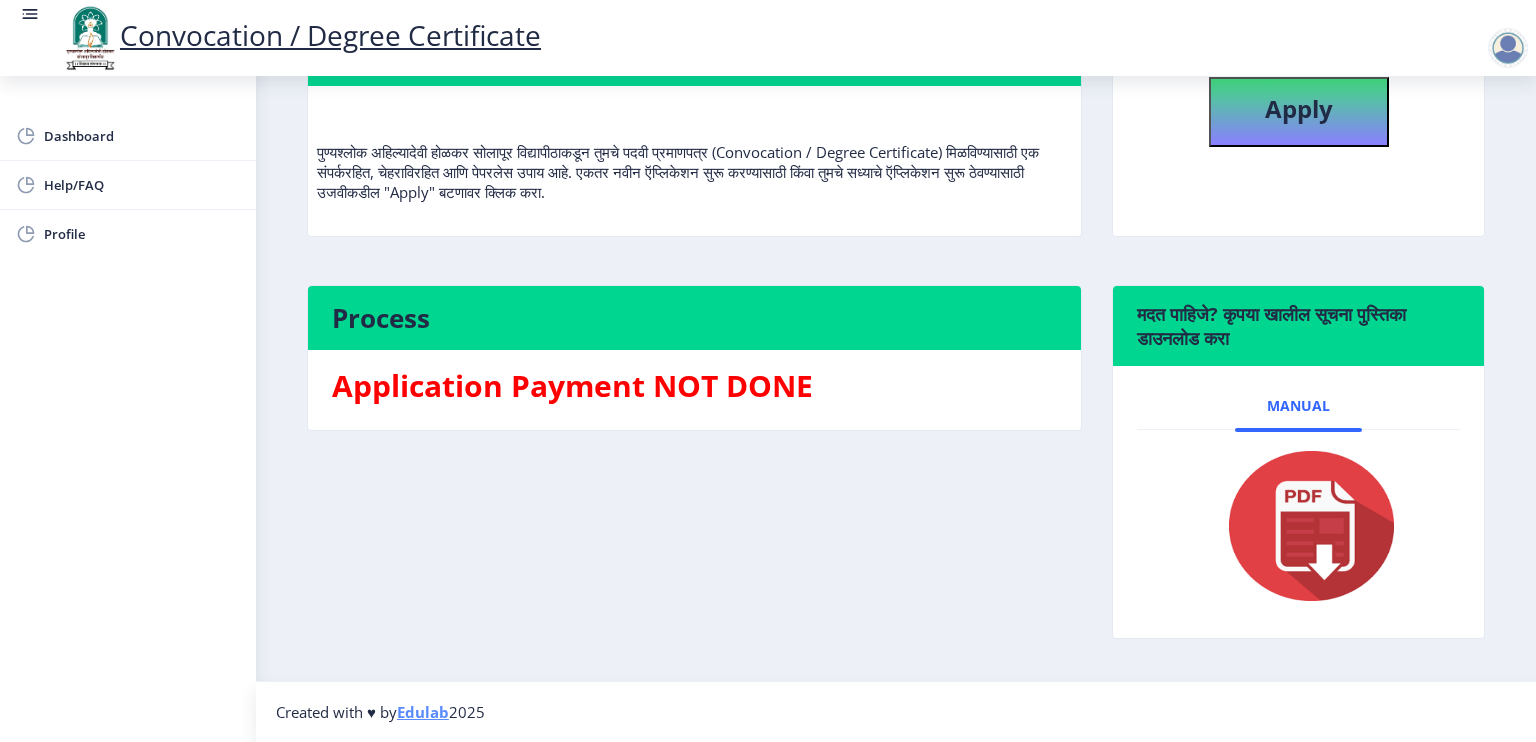 scroll, scrollTop: 0, scrollLeft: 0, axis: both 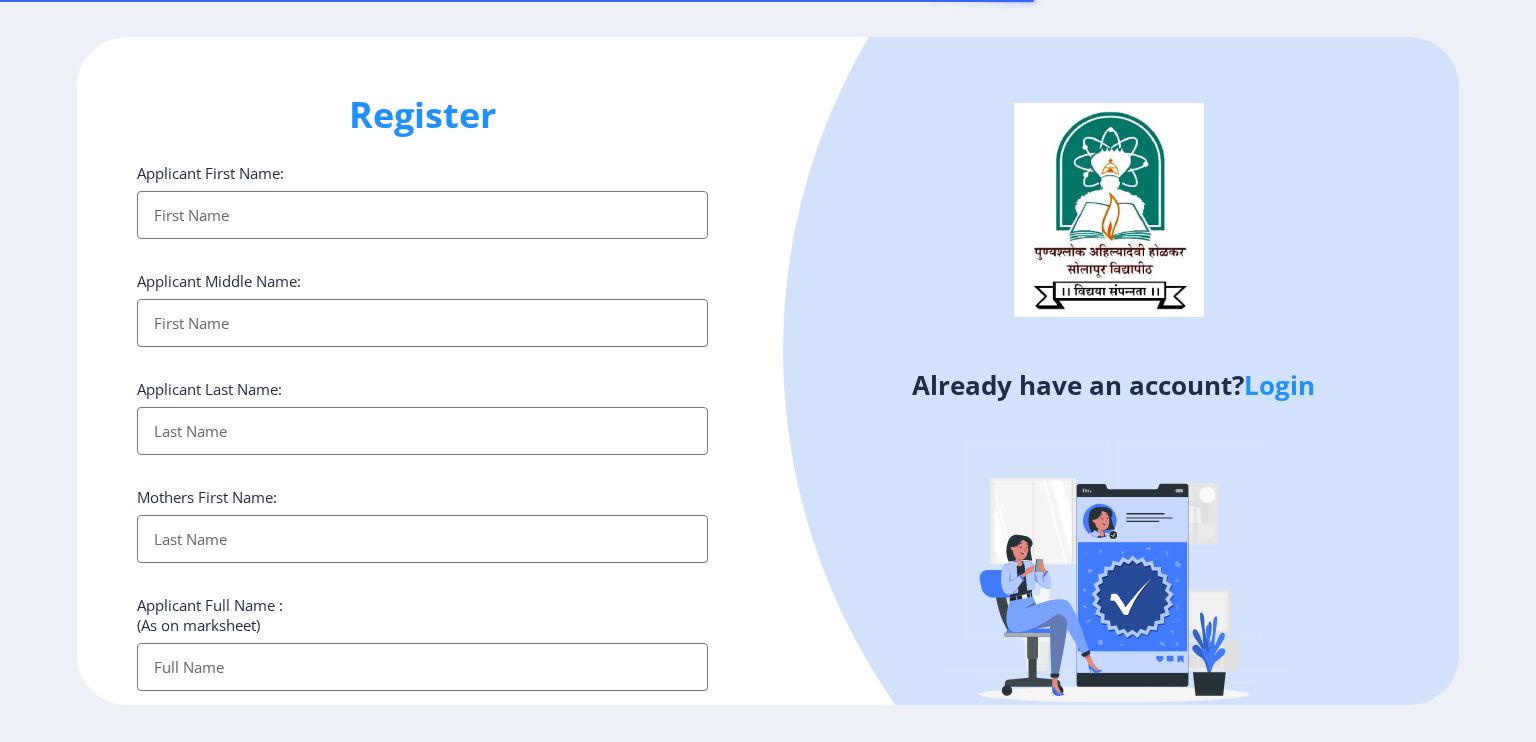 select 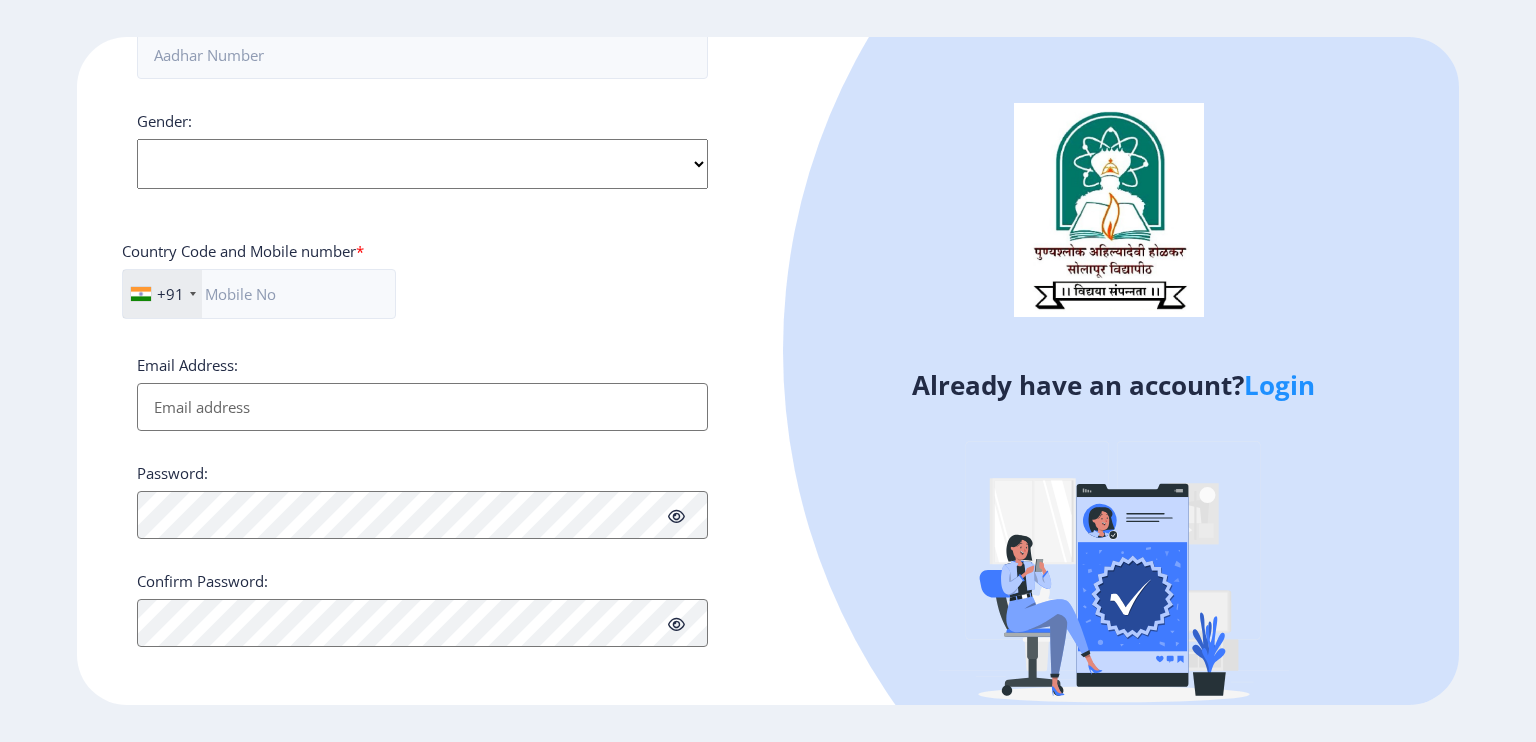scroll, scrollTop: 0, scrollLeft: 0, axis: both 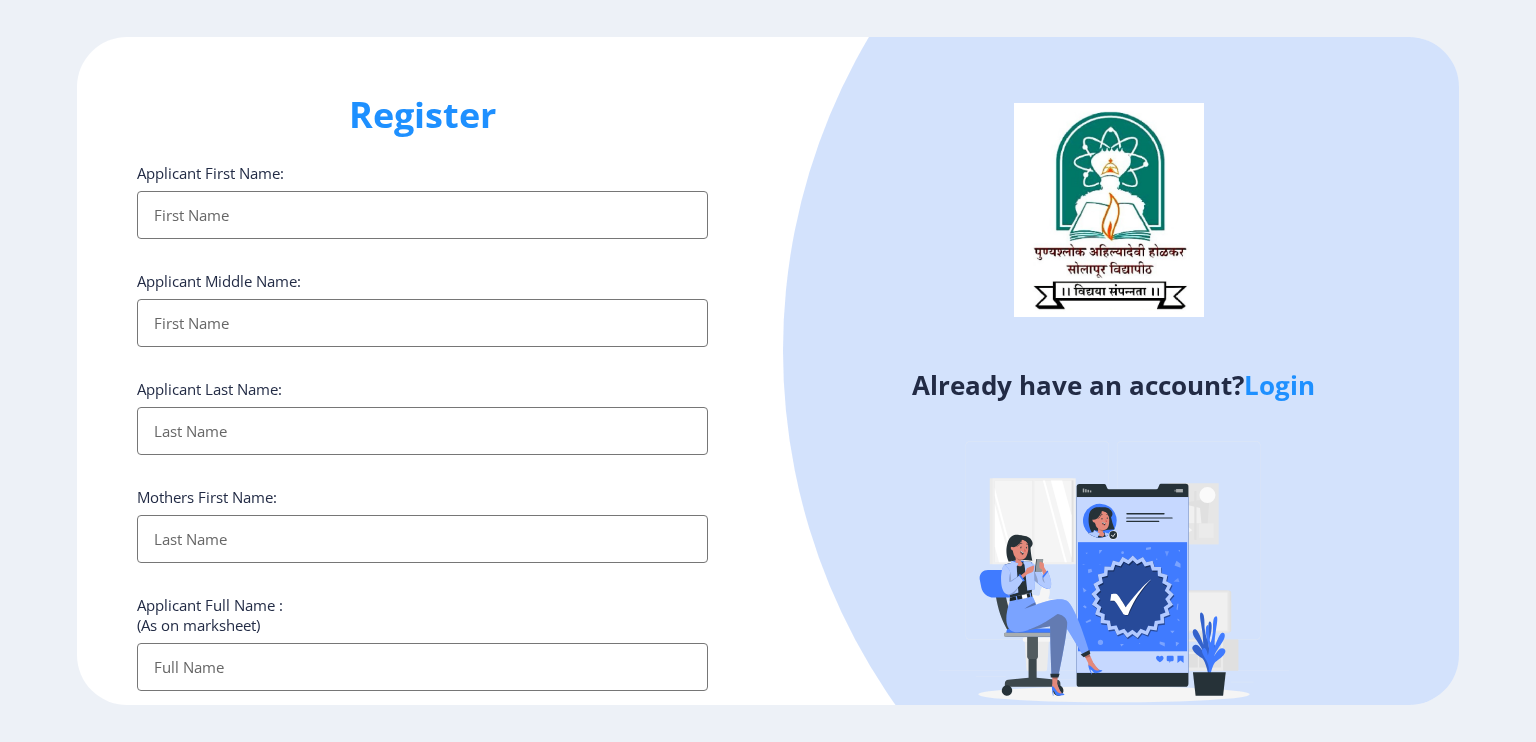 click on "Login" 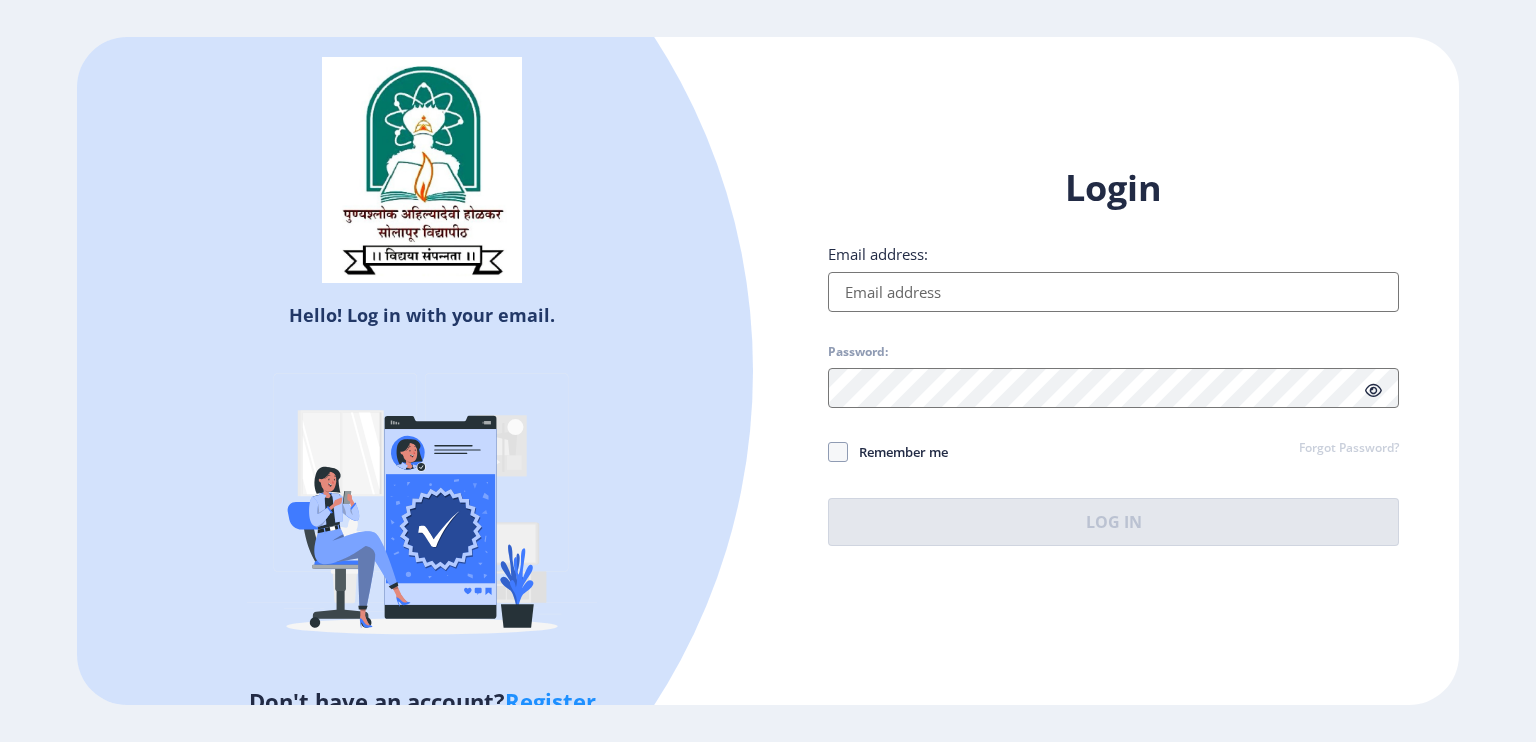 click on "Email address:" at bounding box center (1113, 292) 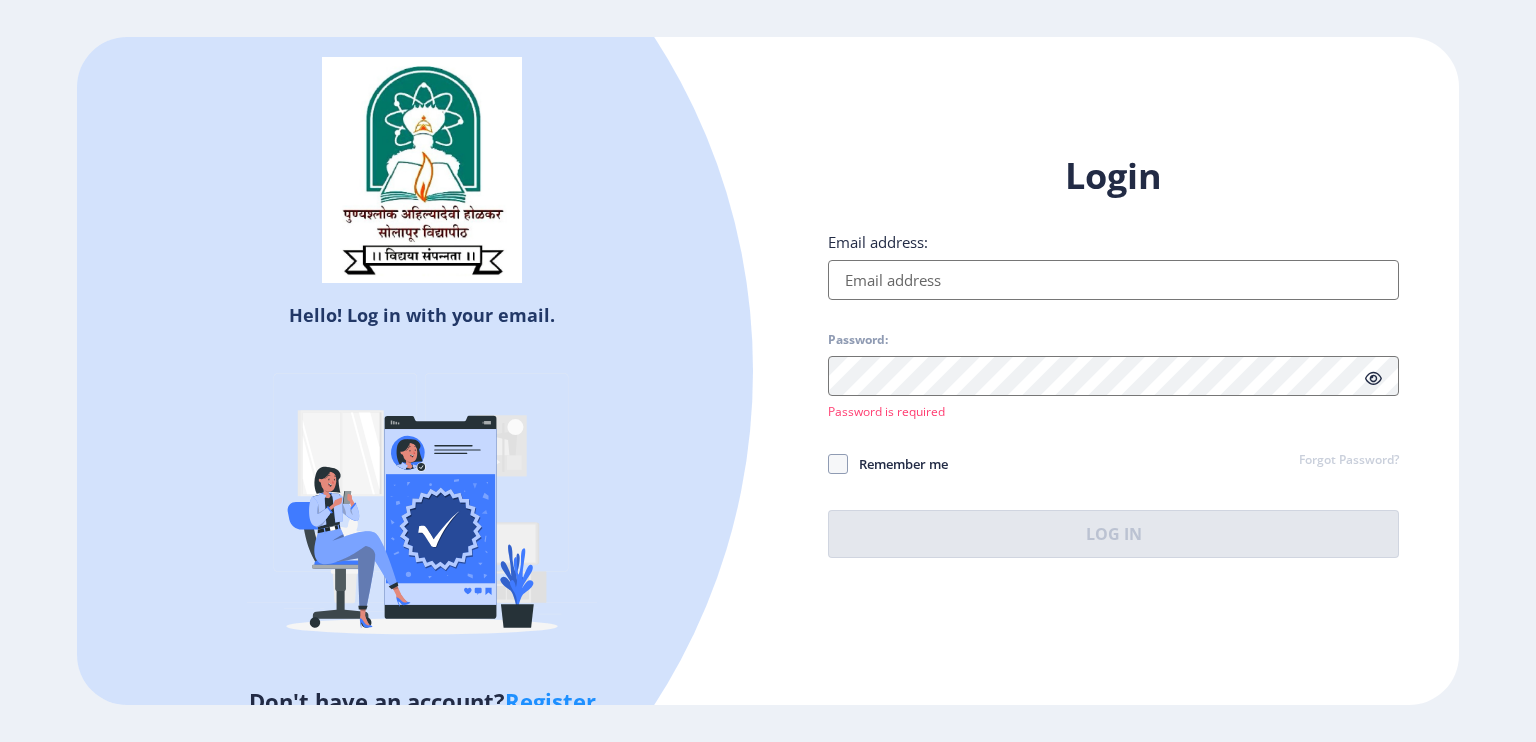 drag, startPoint x: 925, startPoint y: 297, endPoint x: 964, endPoint y: 331, distance: 51.739735 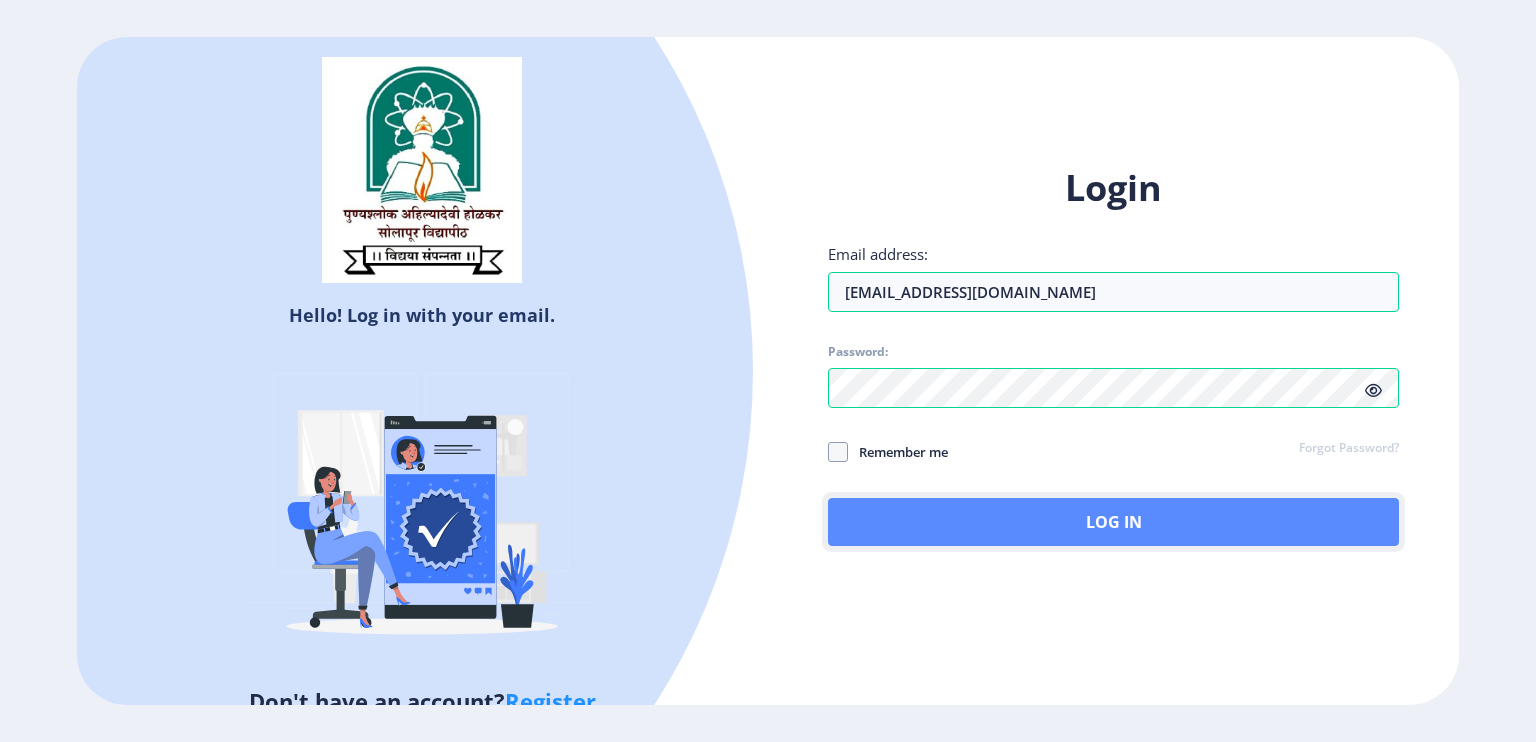 click on "Log In" 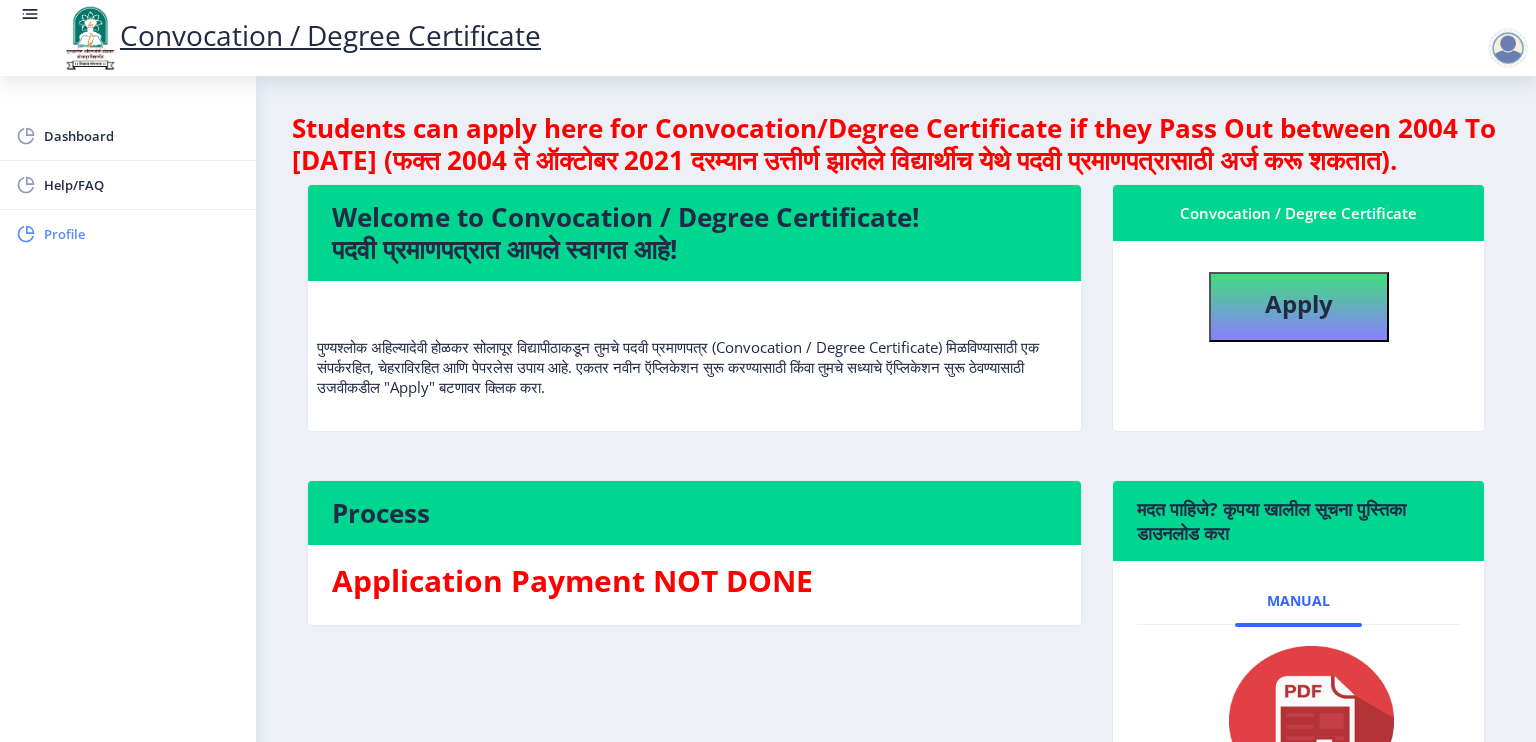 click on "Profile" 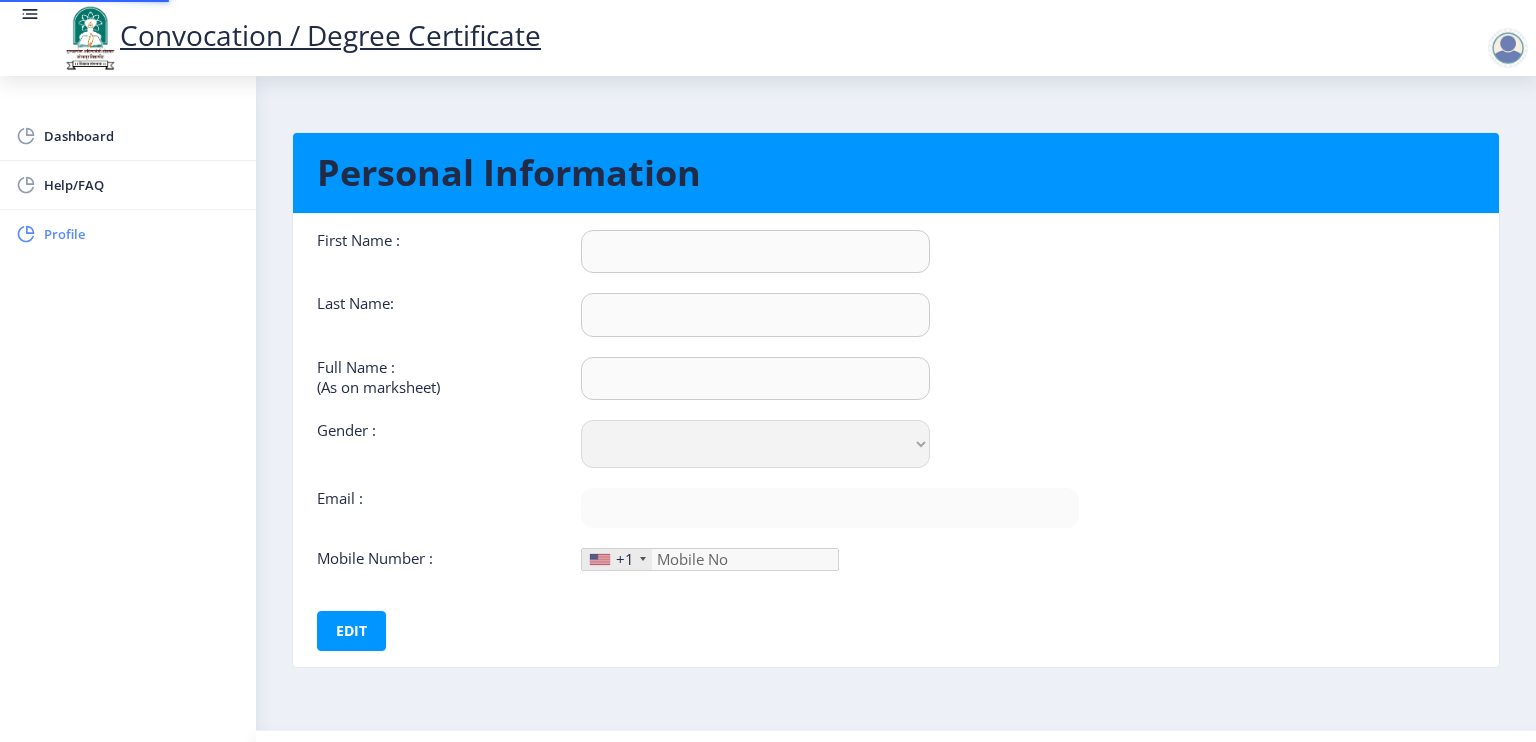 type on "[PERSON_NAME]" 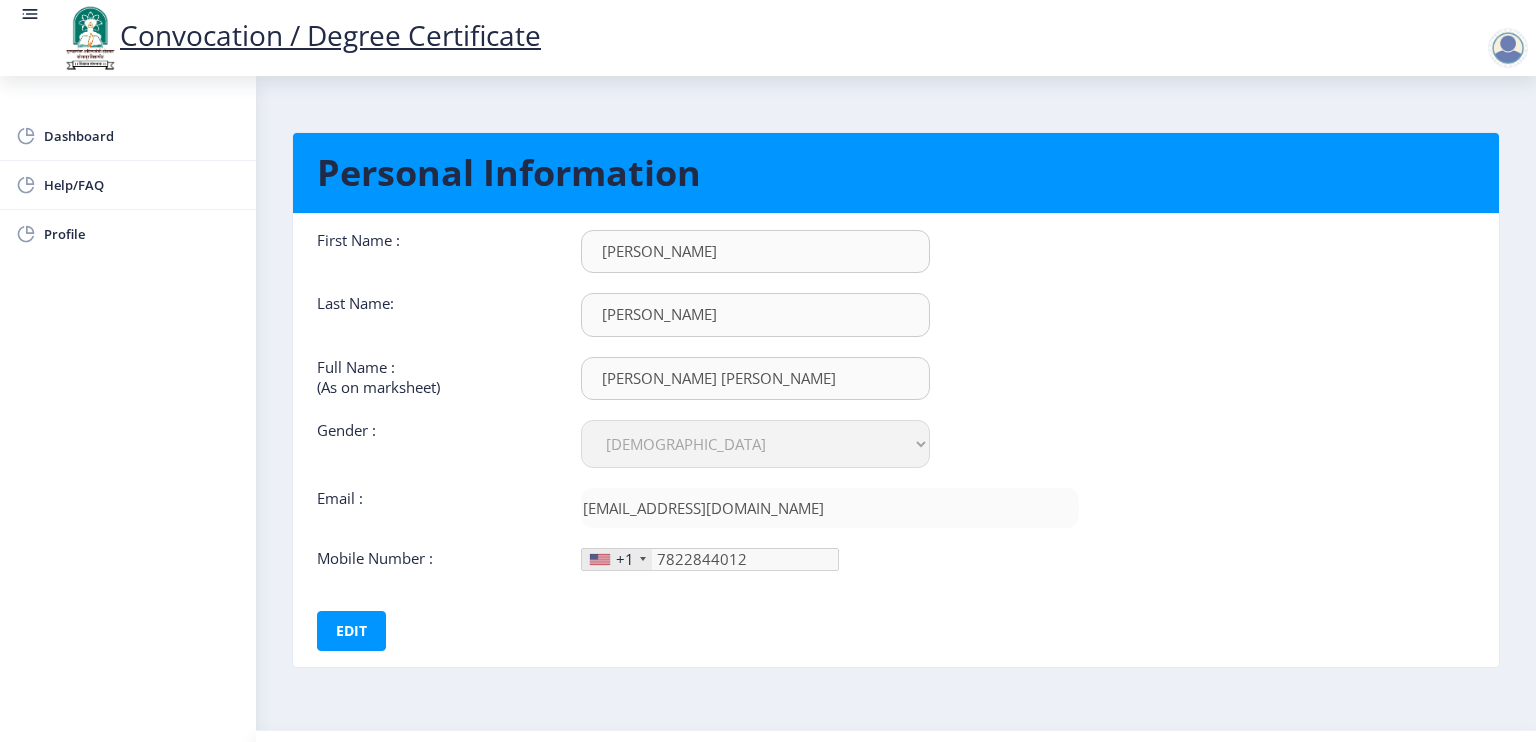 click 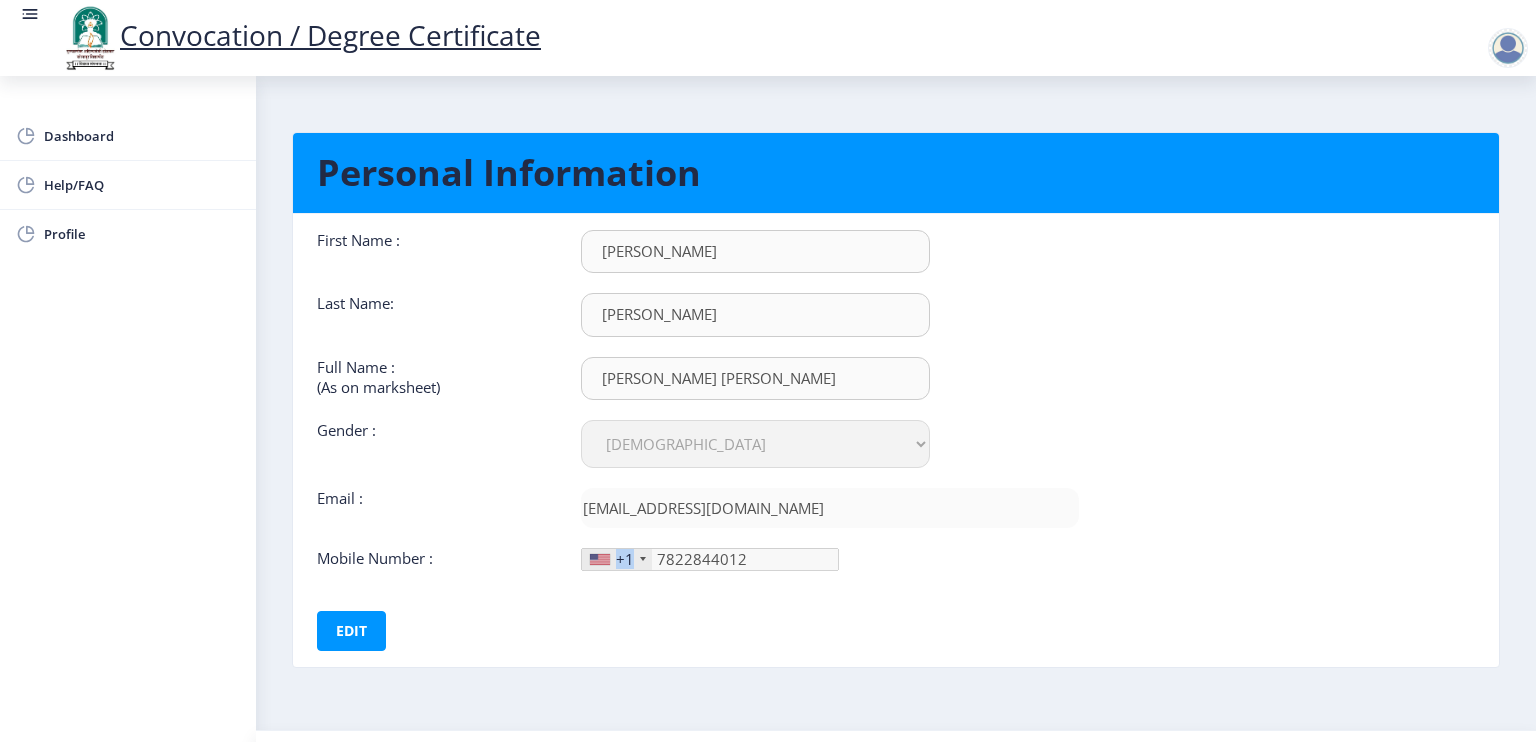 click on "+1" 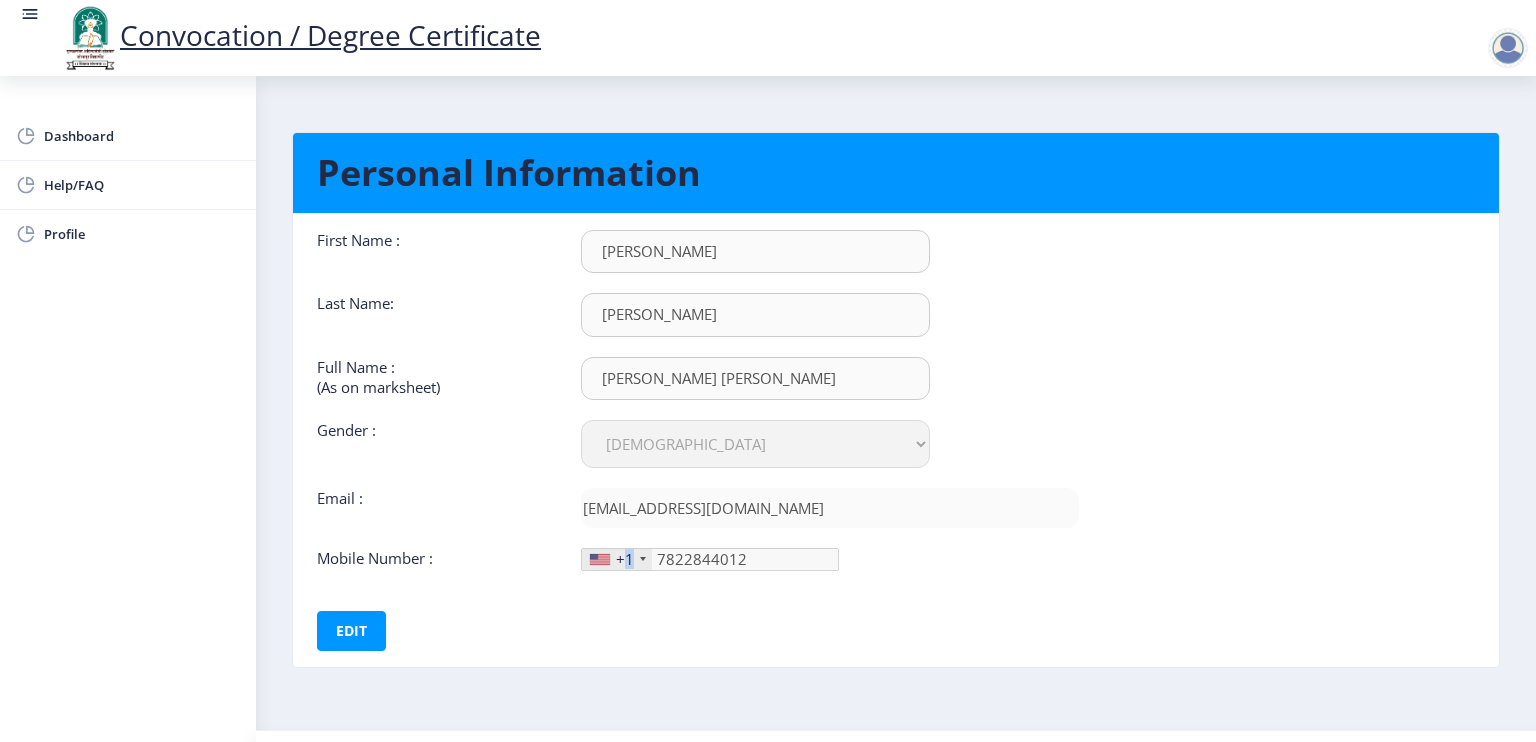 drag, startPoint x: 632, startPoint y: 551, endPoint x: 617, endPoint y: 552, distance: 15.033297 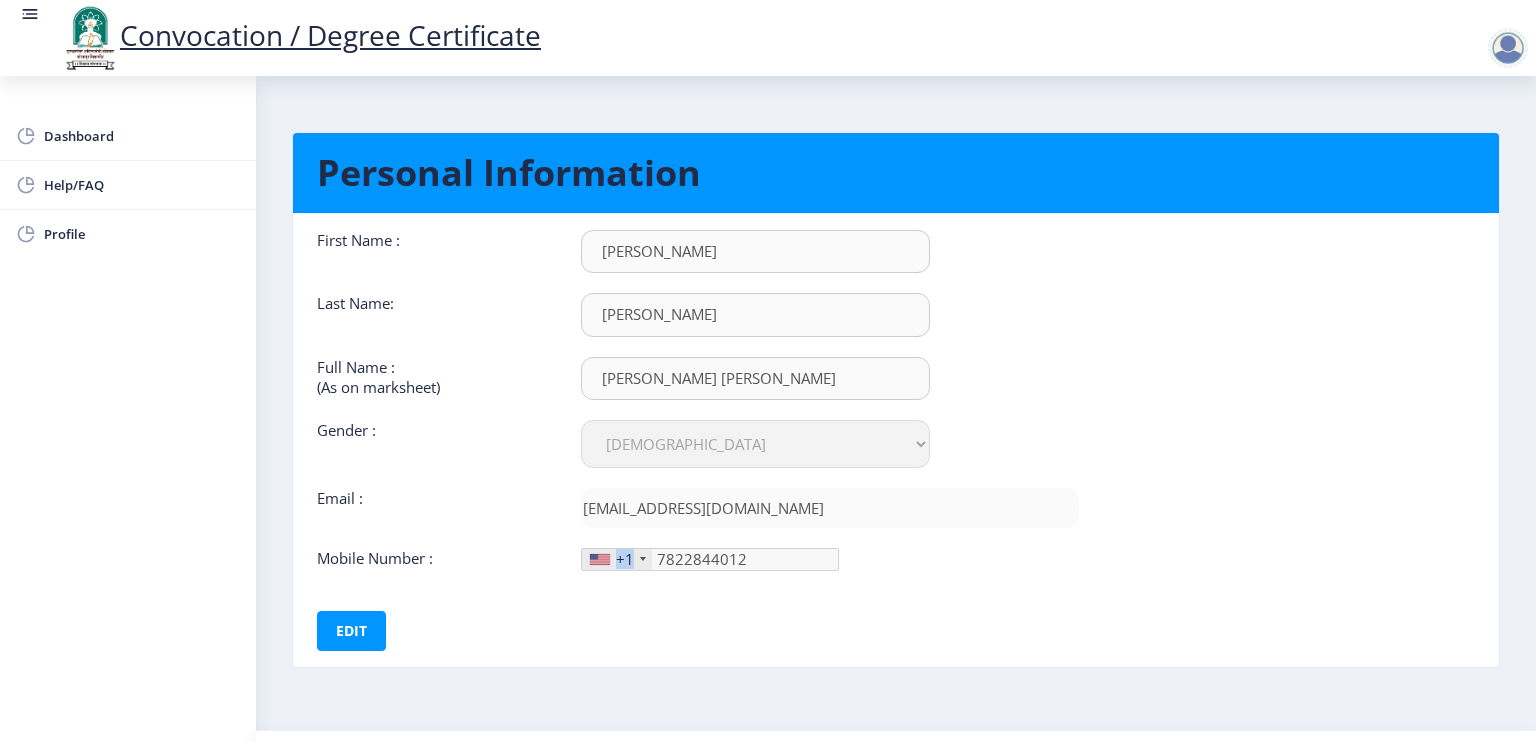 click on "+1" 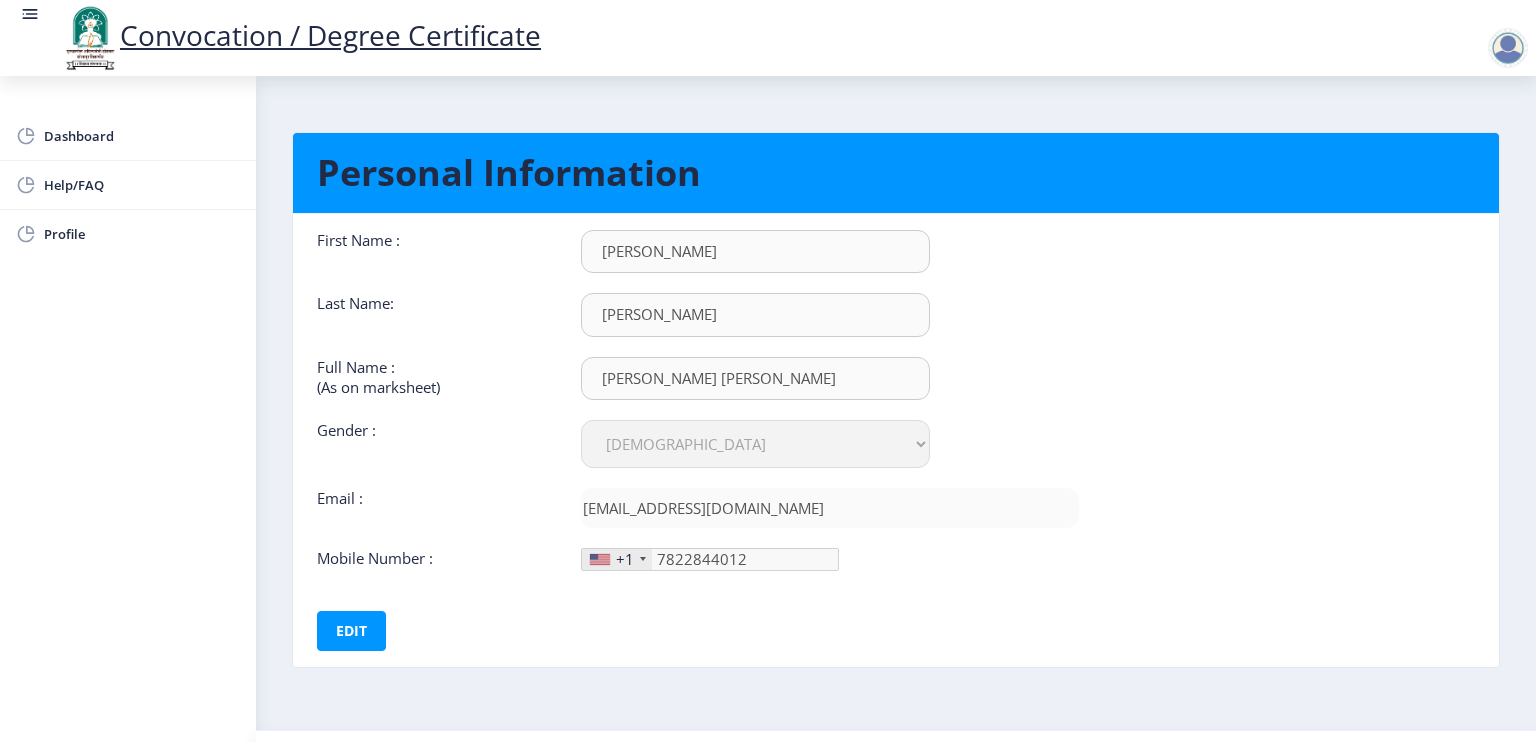 click 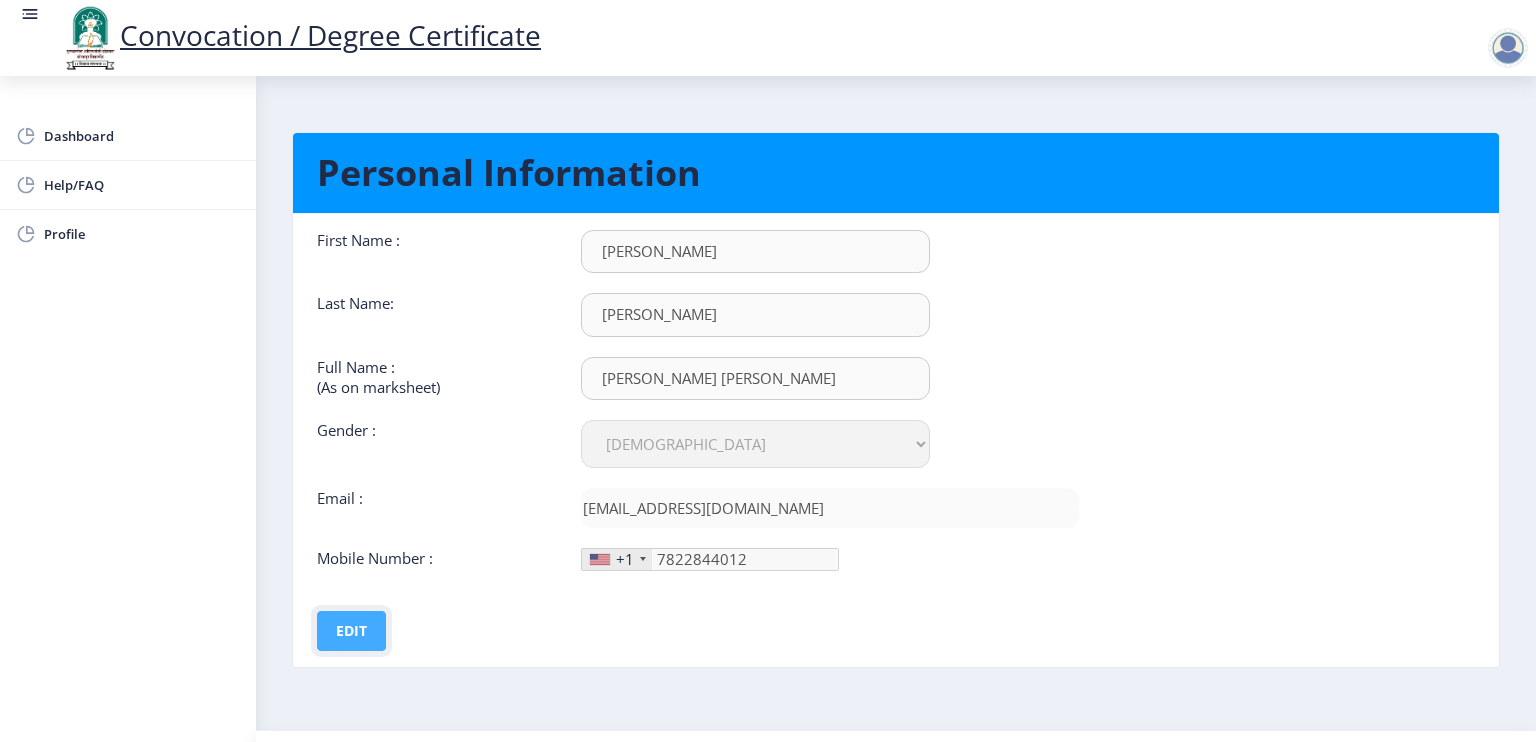 click on "Edit" 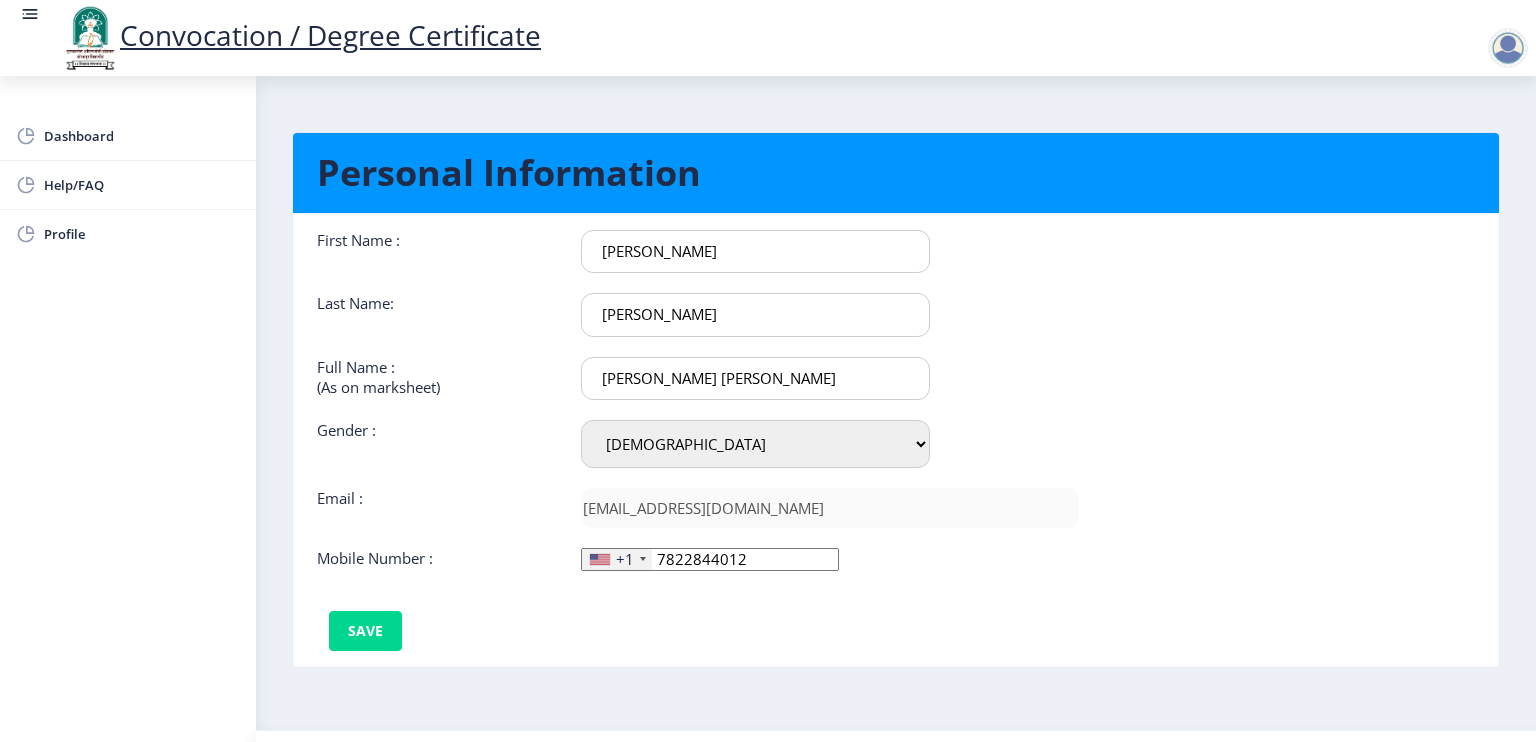 click on "+1" 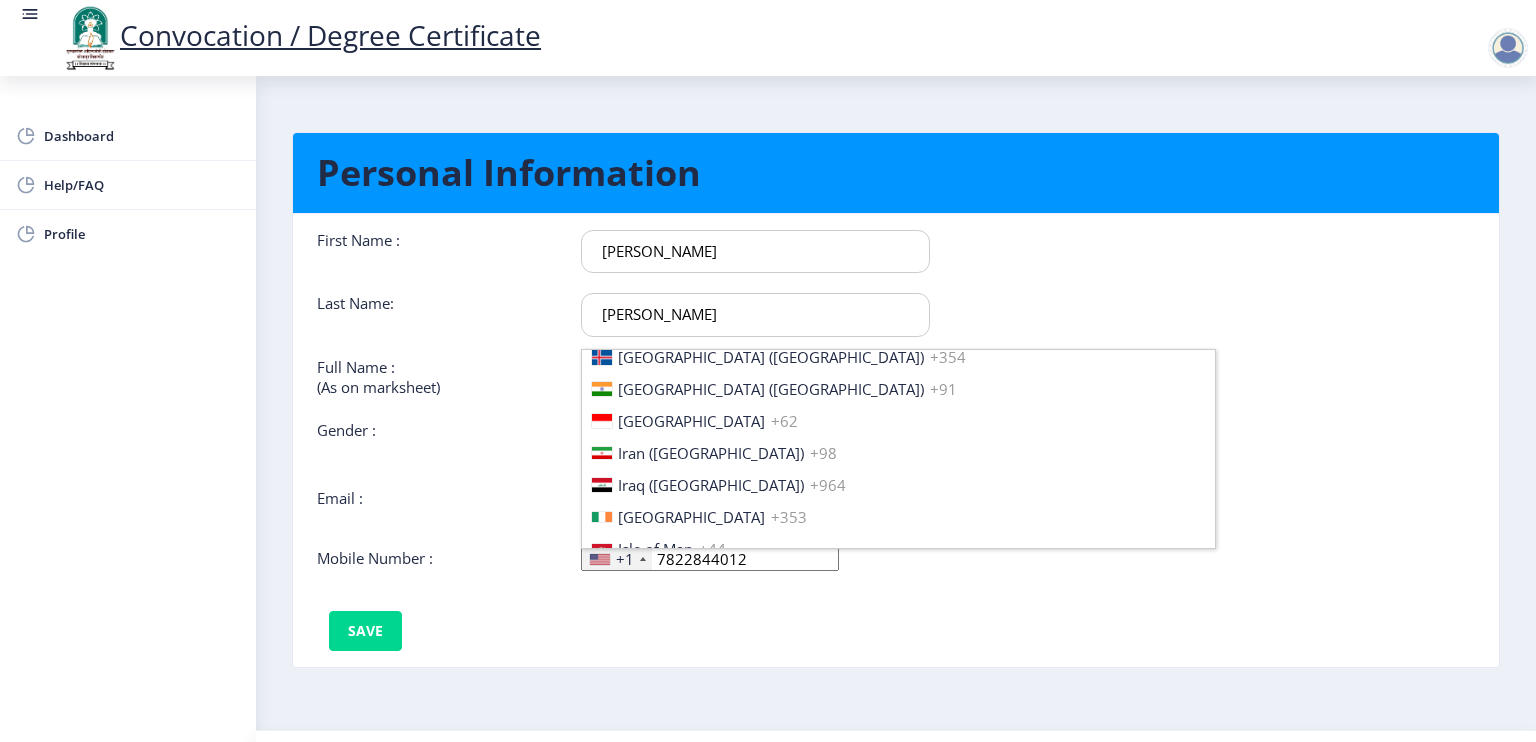 scroll, scrollTop: 3155, scrollLeft: 0, axis: vertical 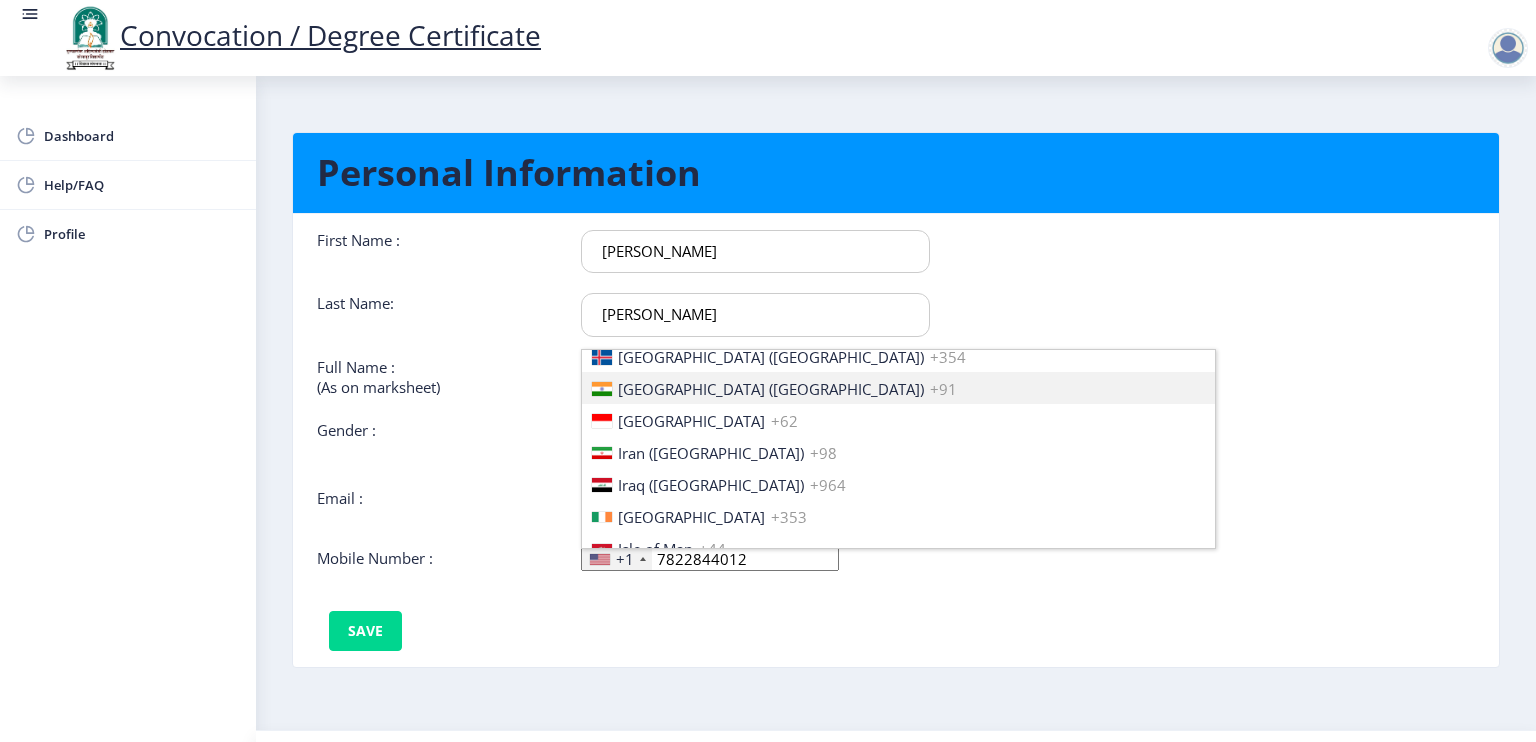 click on "[GEOGRAPHIC_DATA] ([GEOGRAPHIC_DATA])" at bounding box center [771, 389] 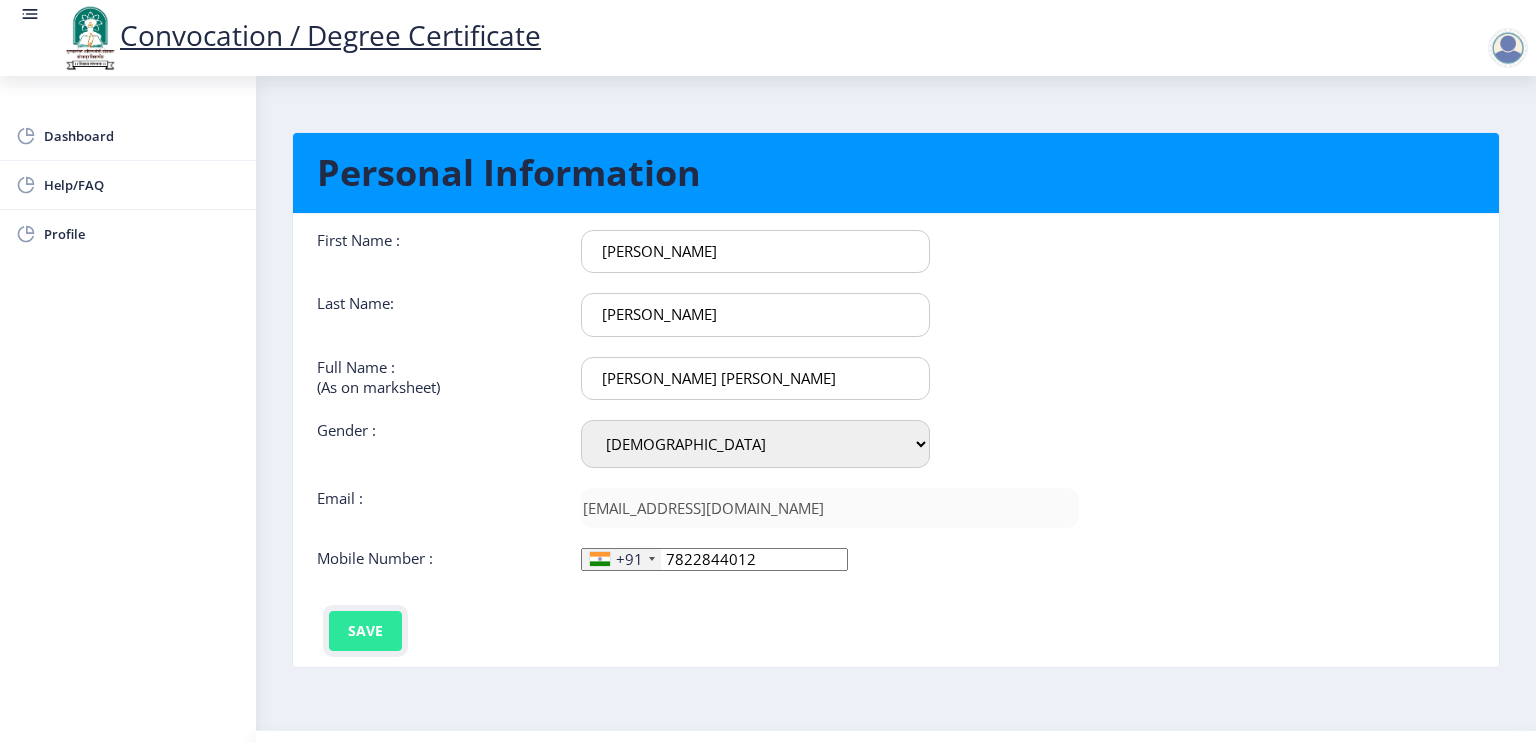 click on "Save" 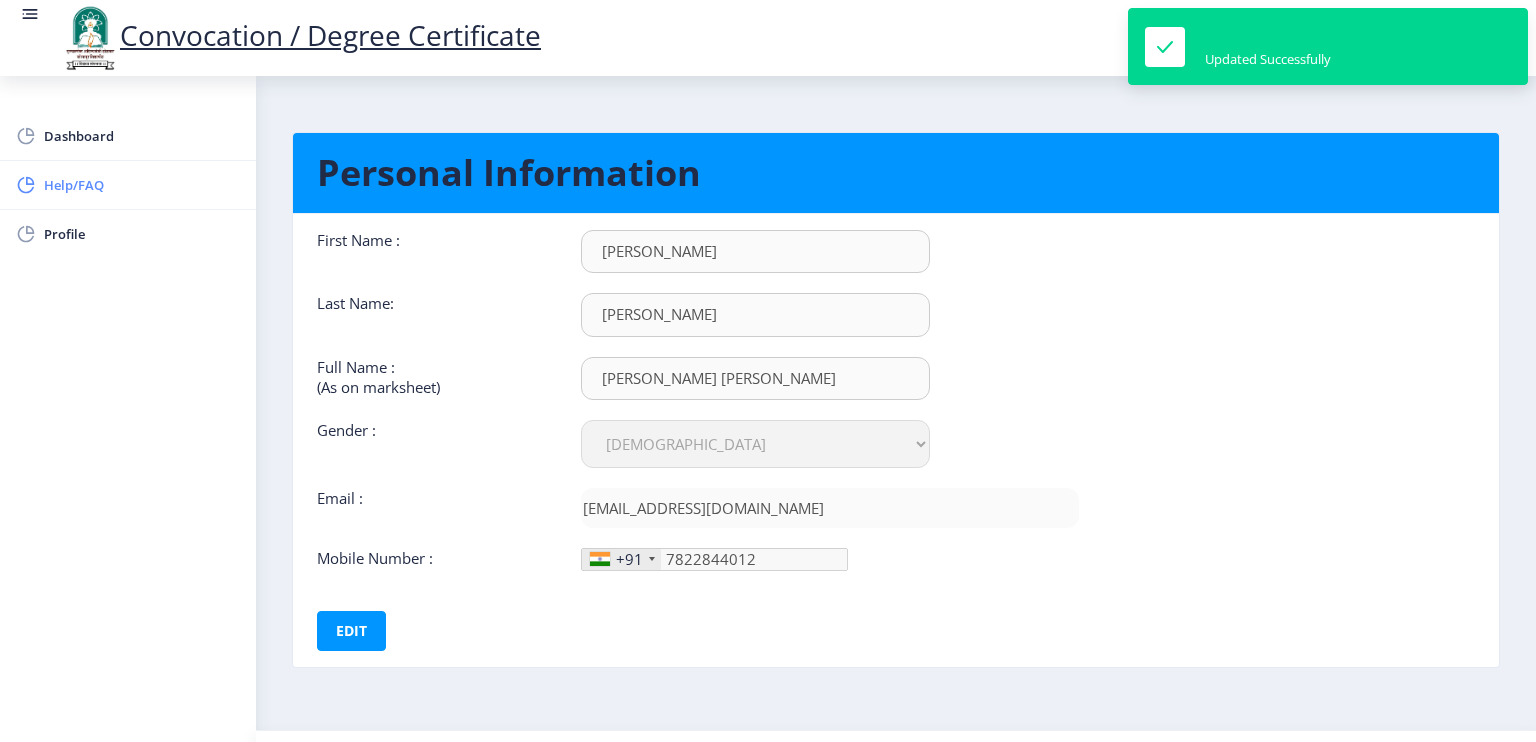 click on "Help/FAQ" 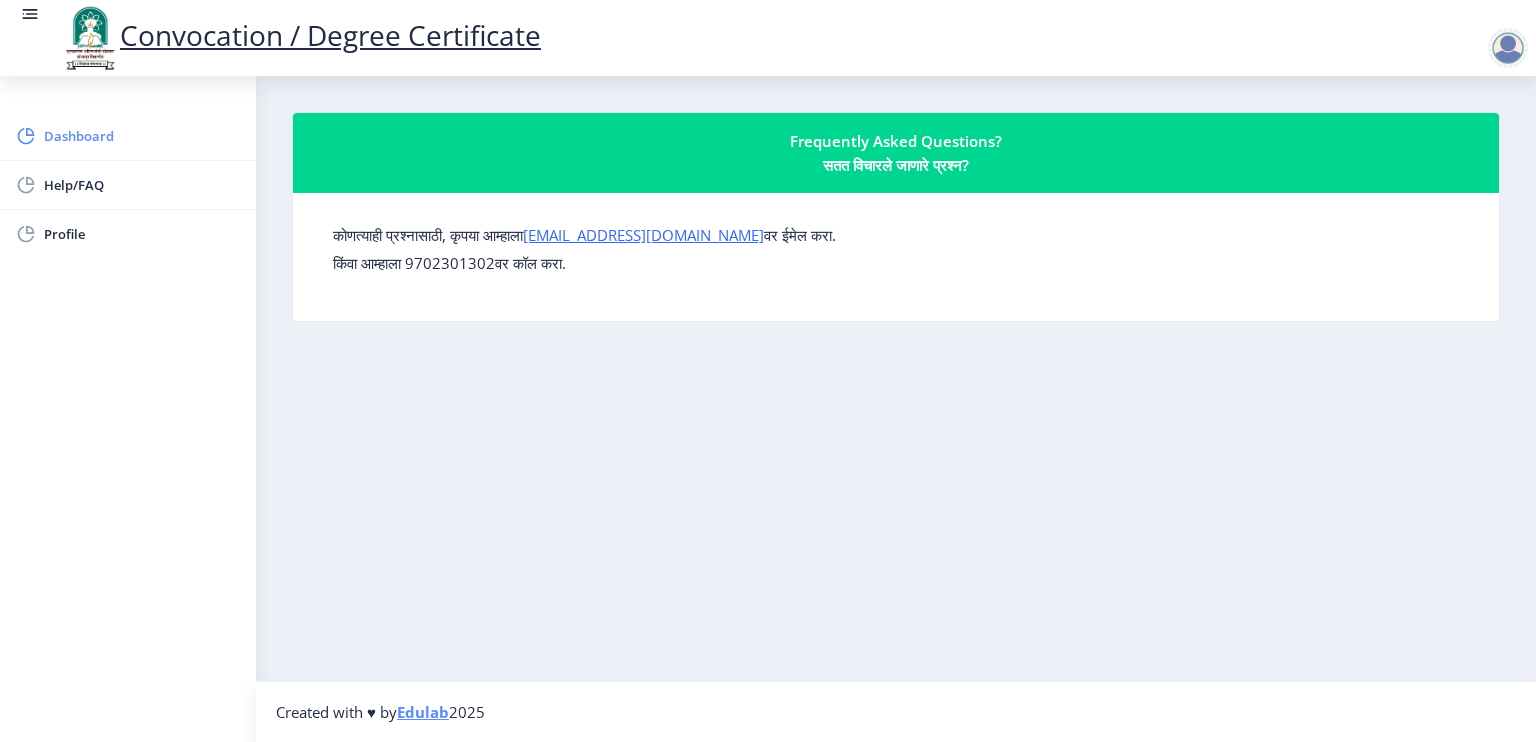 click on "Dashboard" 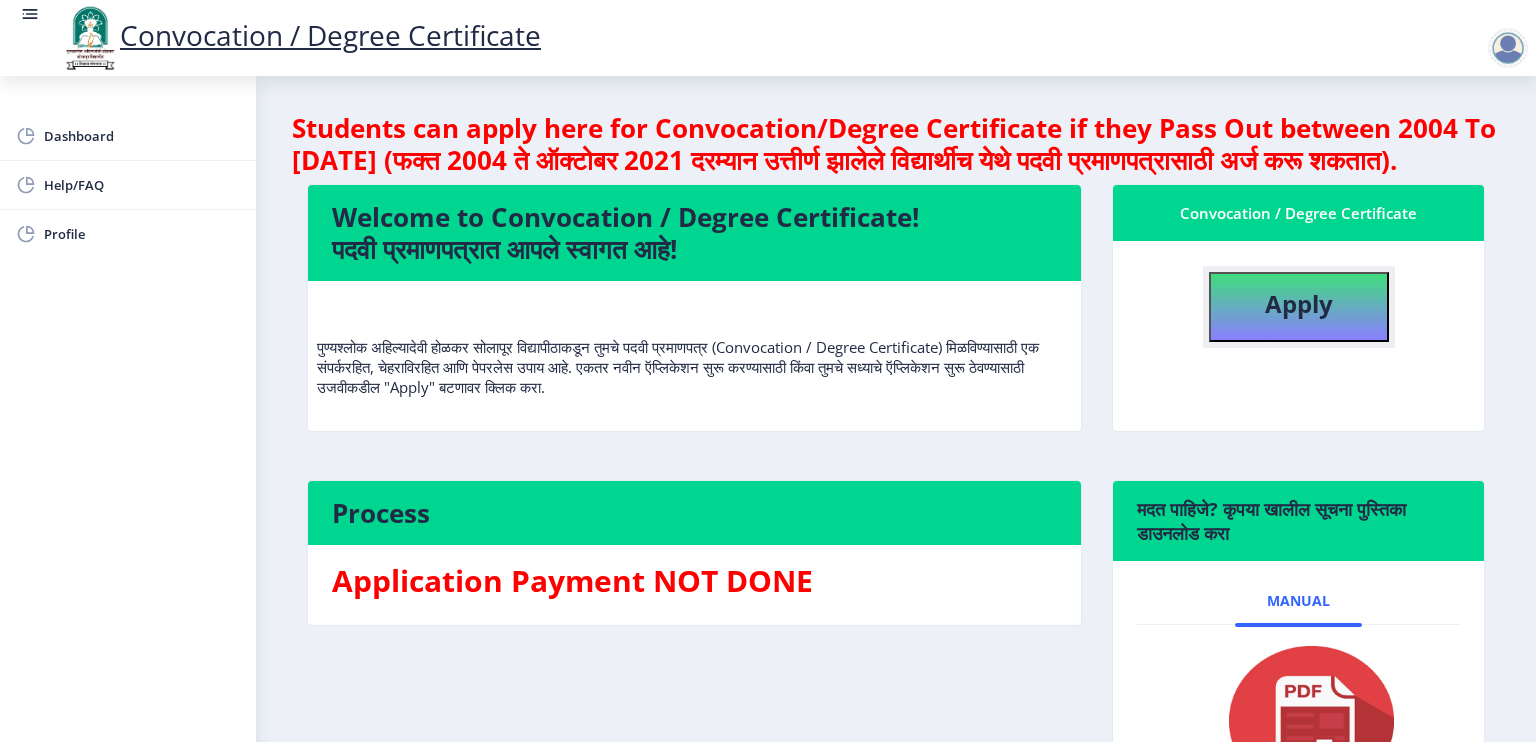 click on "Apply" 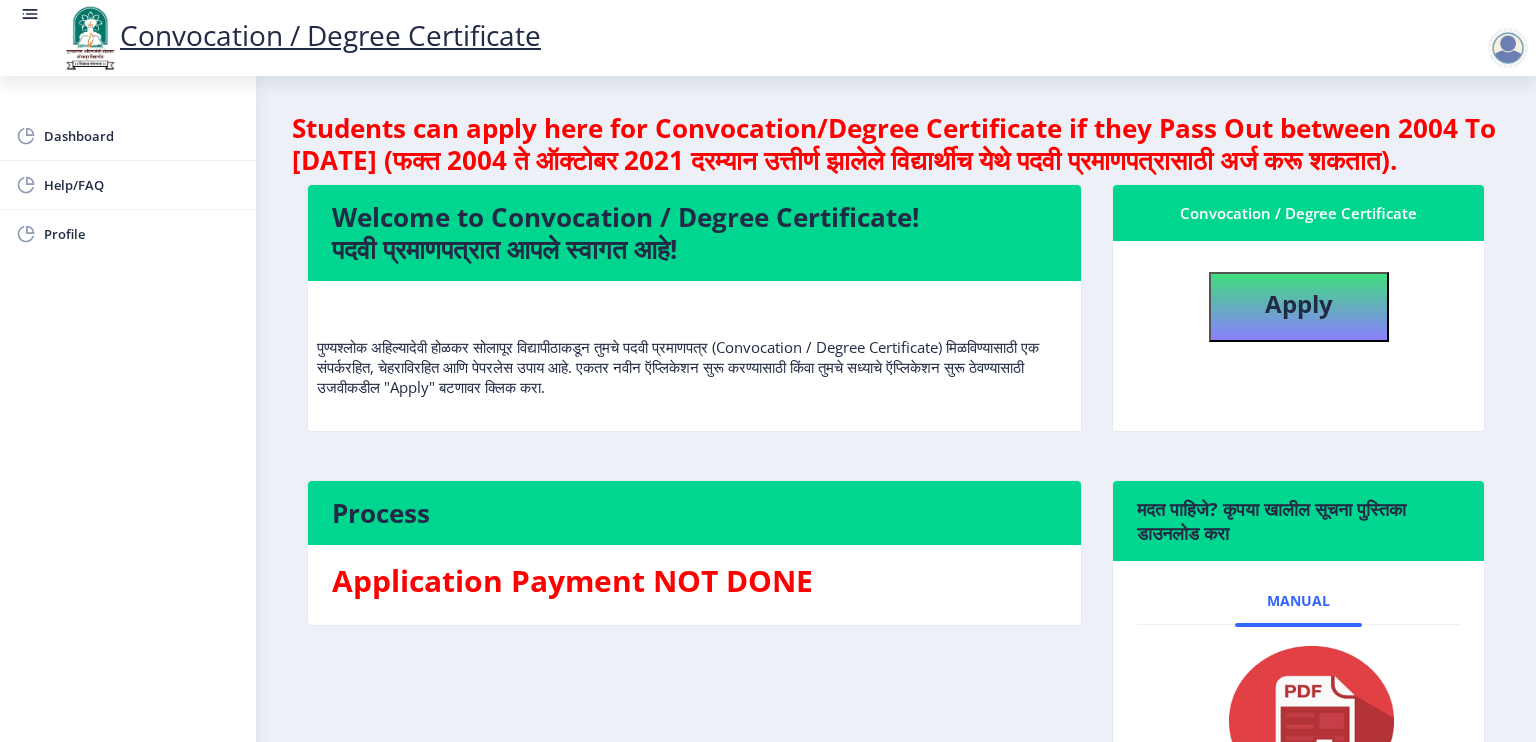 select 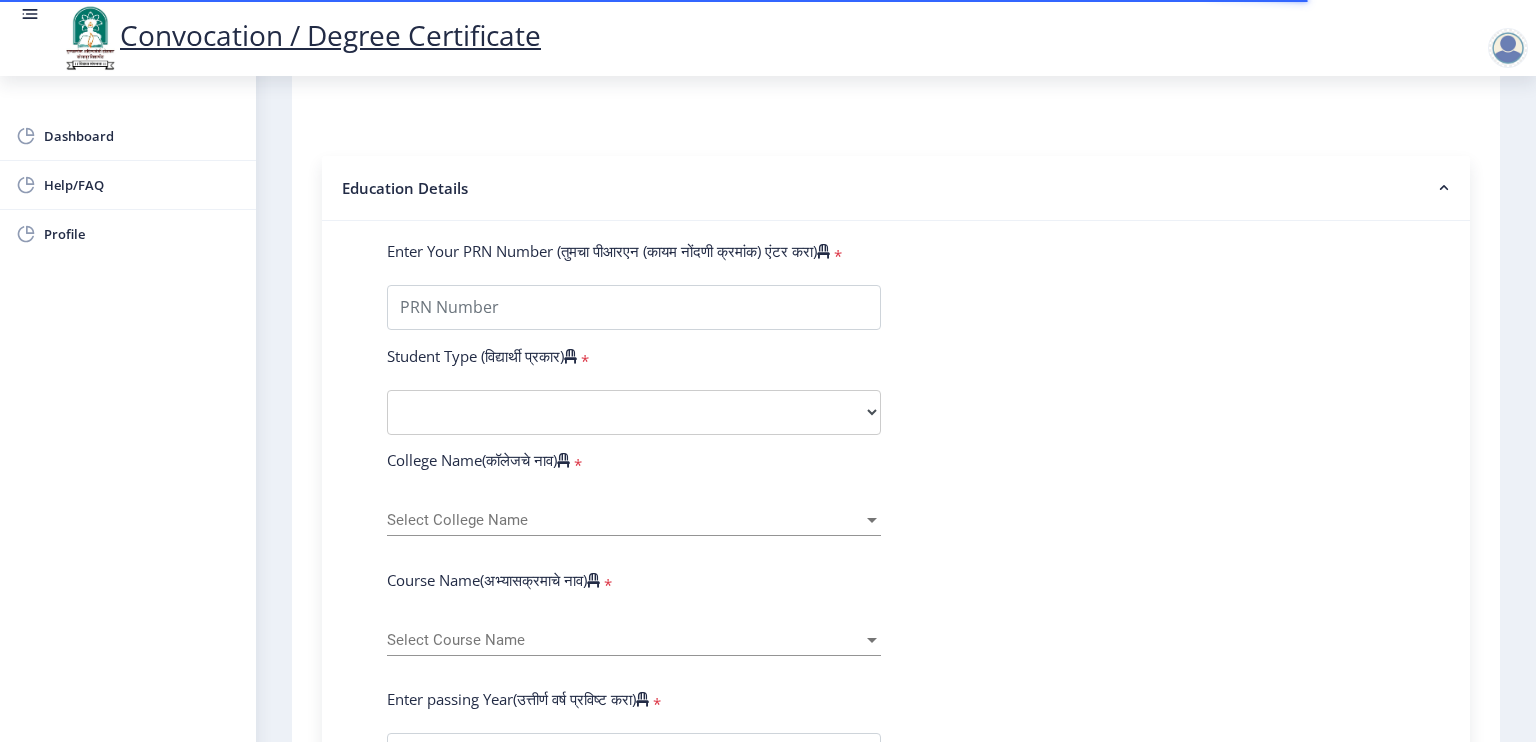 scroll, scrollTop: 0, scrollLeft: 0, axis: both 